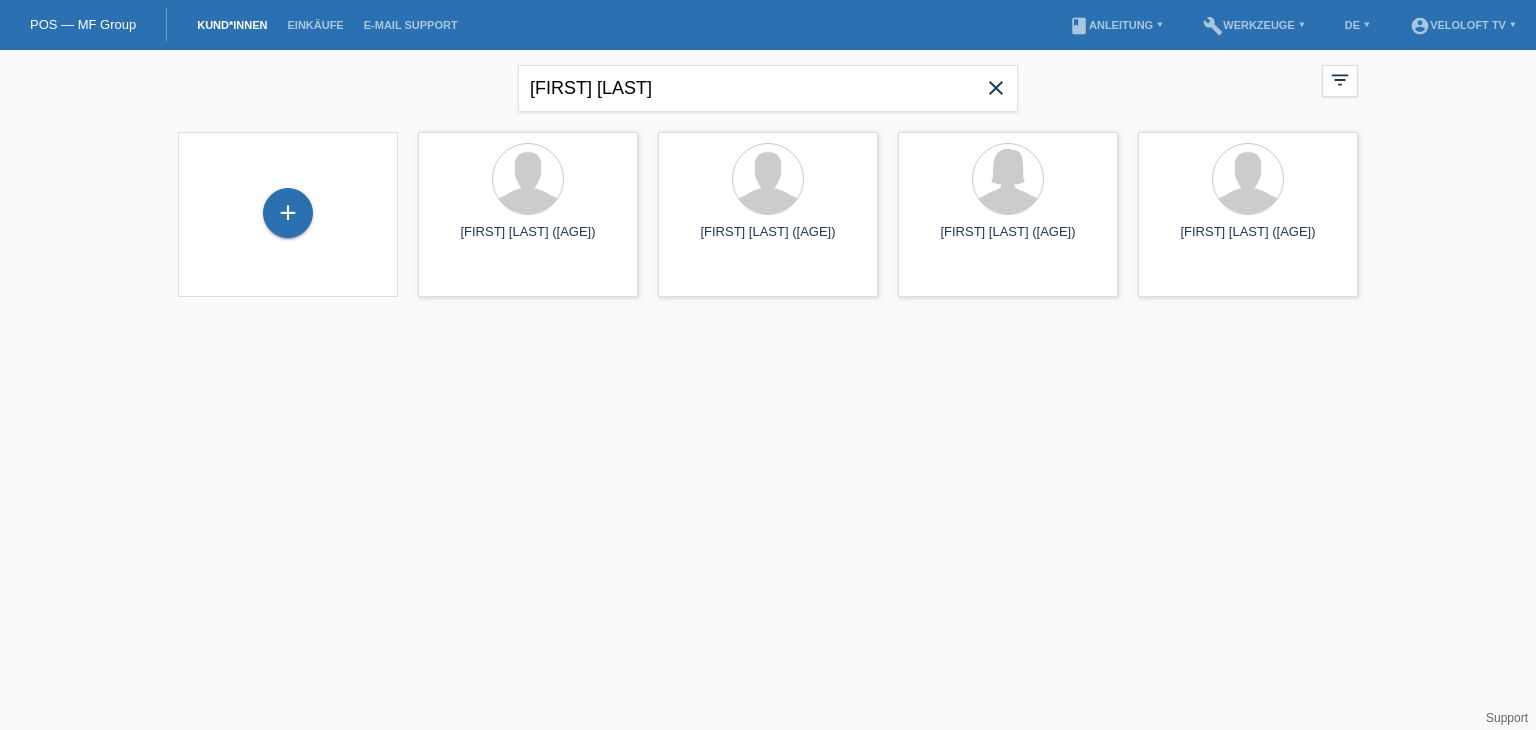 scroll, scrollTop: 0, scrollLeft: 0, axis: both 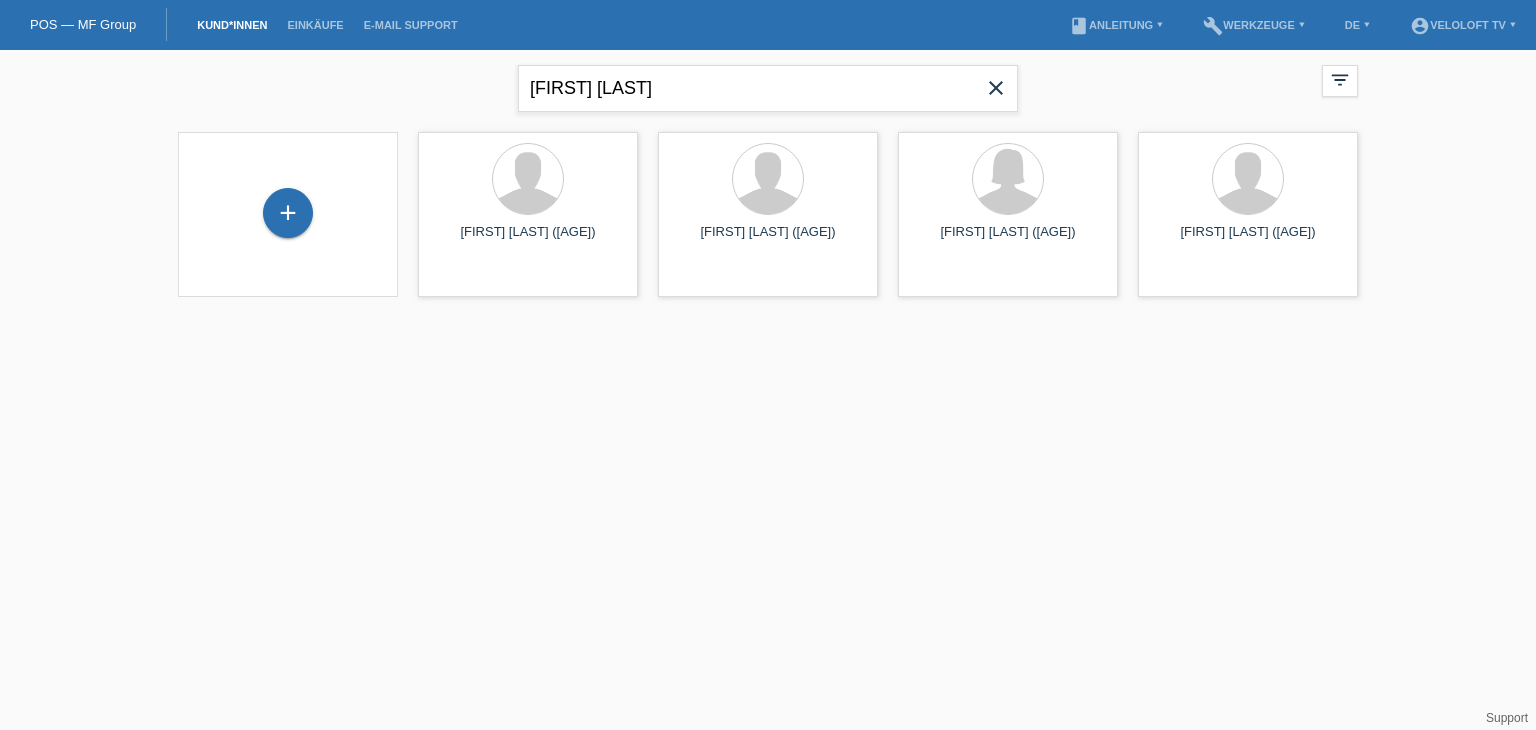 click on "Albin Brugger" at bounding box center (768, 88) 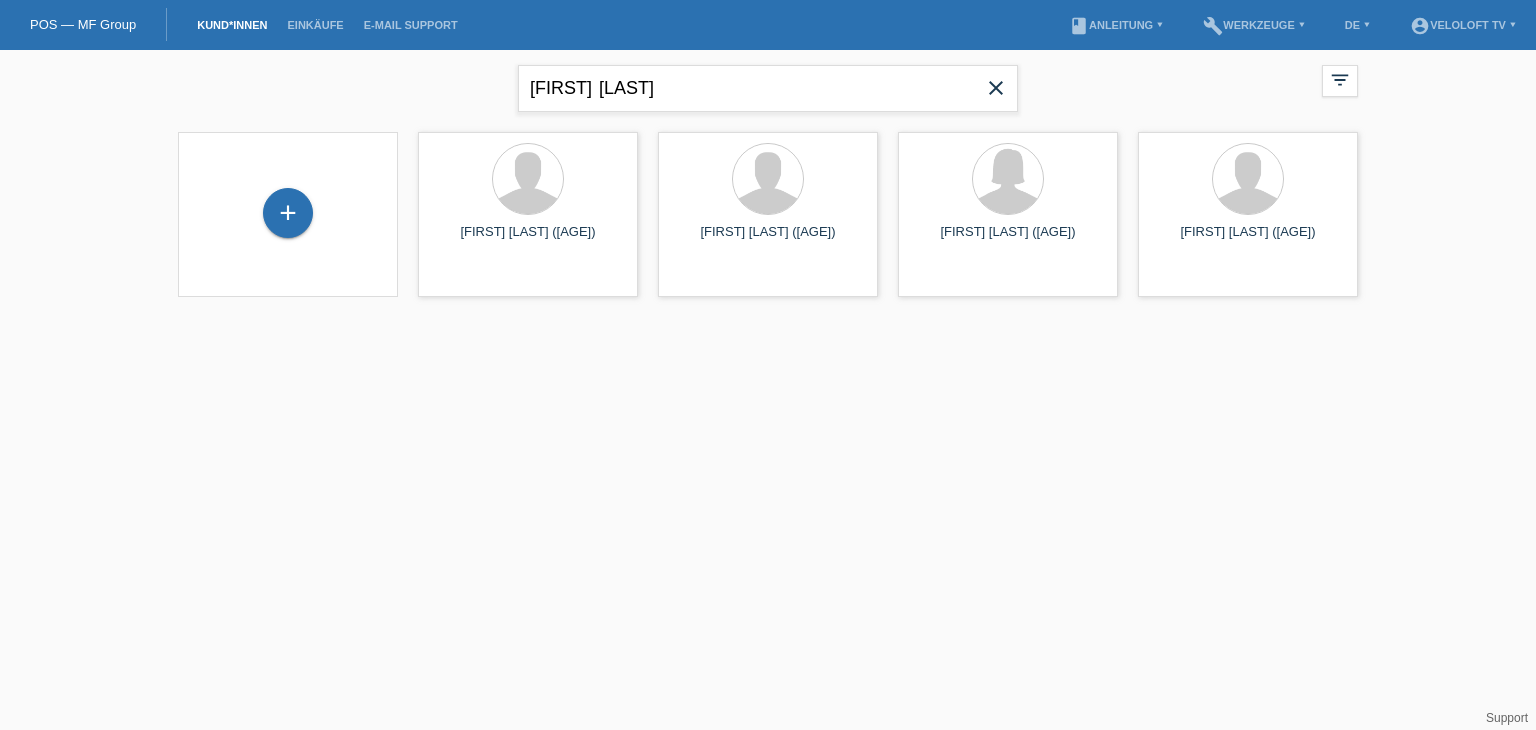 click on "[FIRST]	[LAST]" at bounding box center [768, 88] 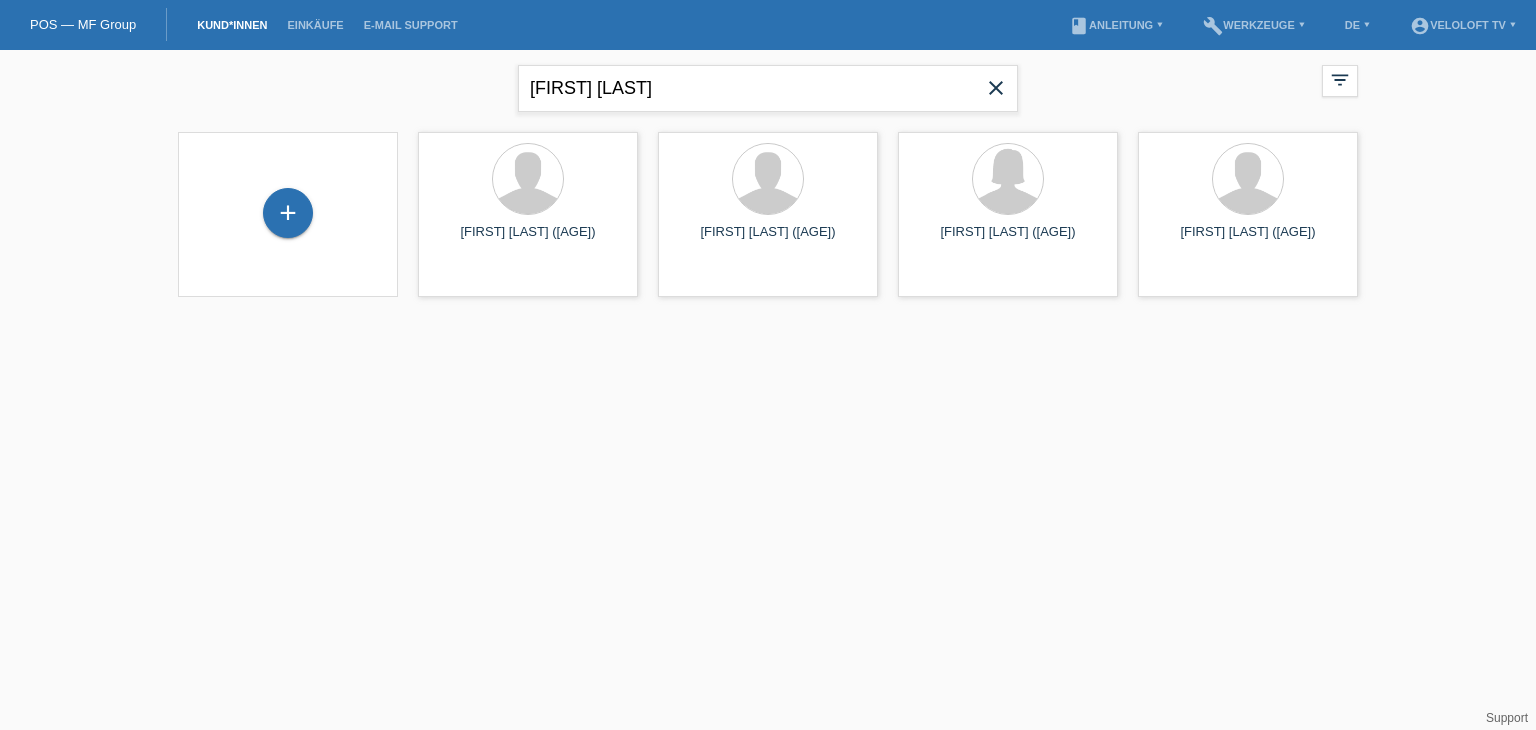 type on "Susanna Zuppiger" 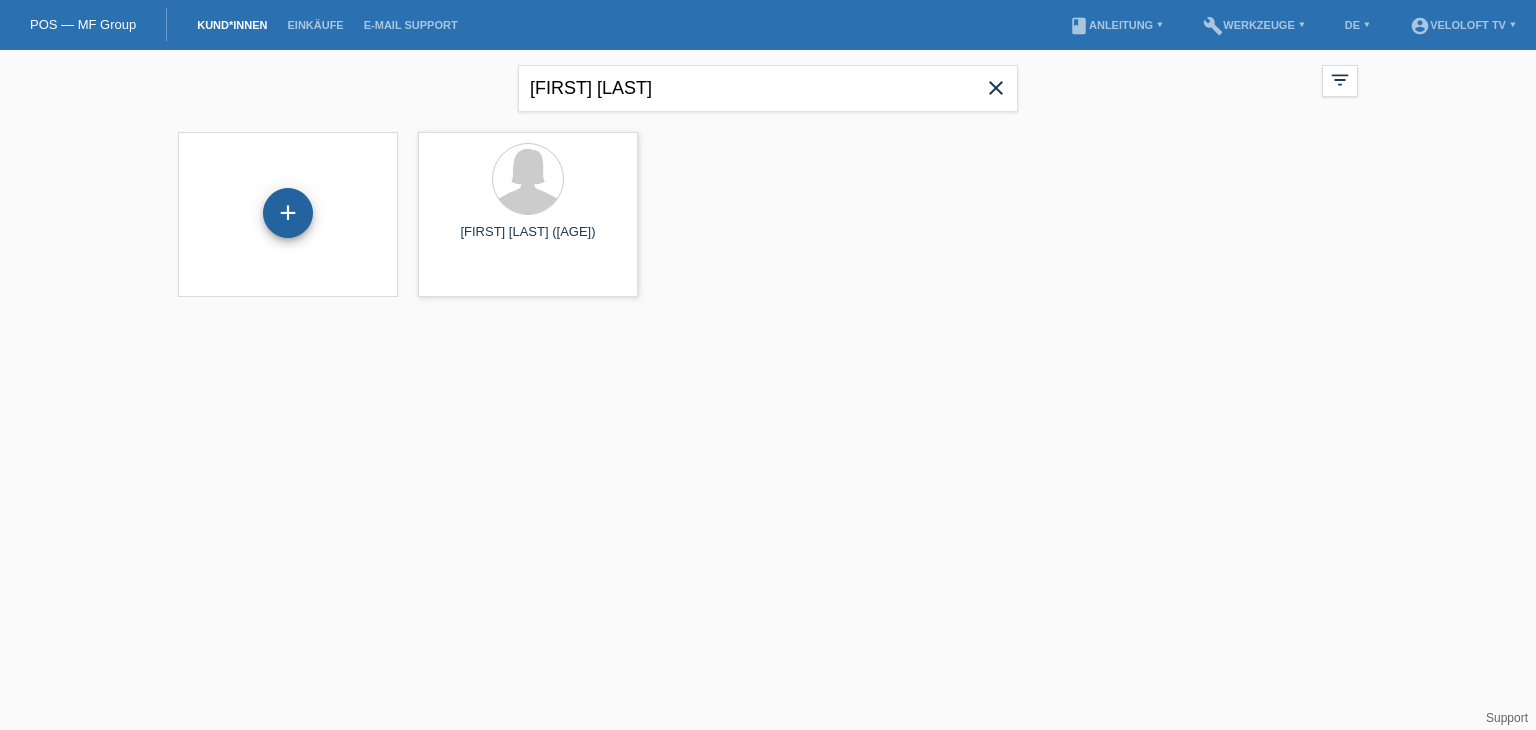click on "+" at bounding box center [288, 213] 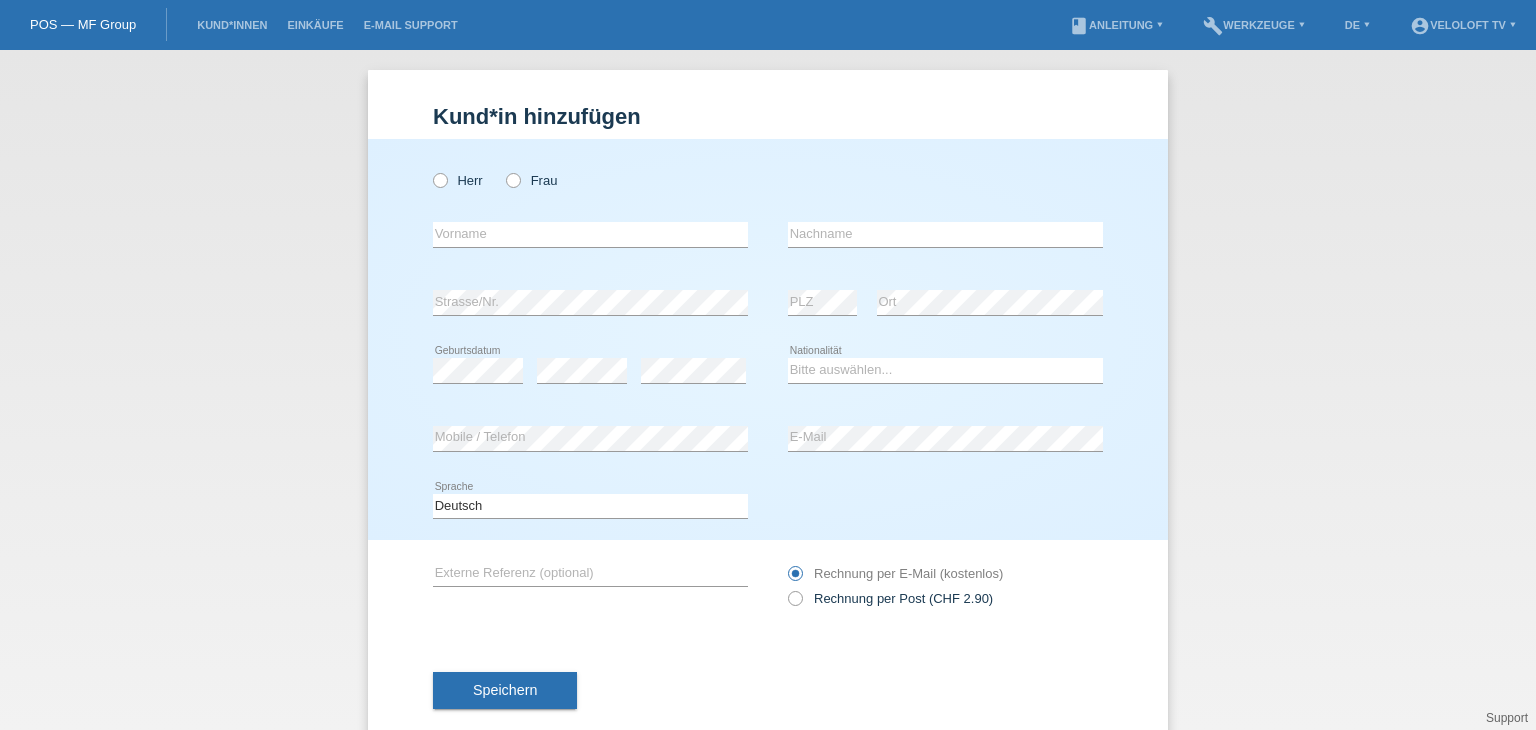 scroll, scrollTop: 0, scrollLeft: 0, axis: both 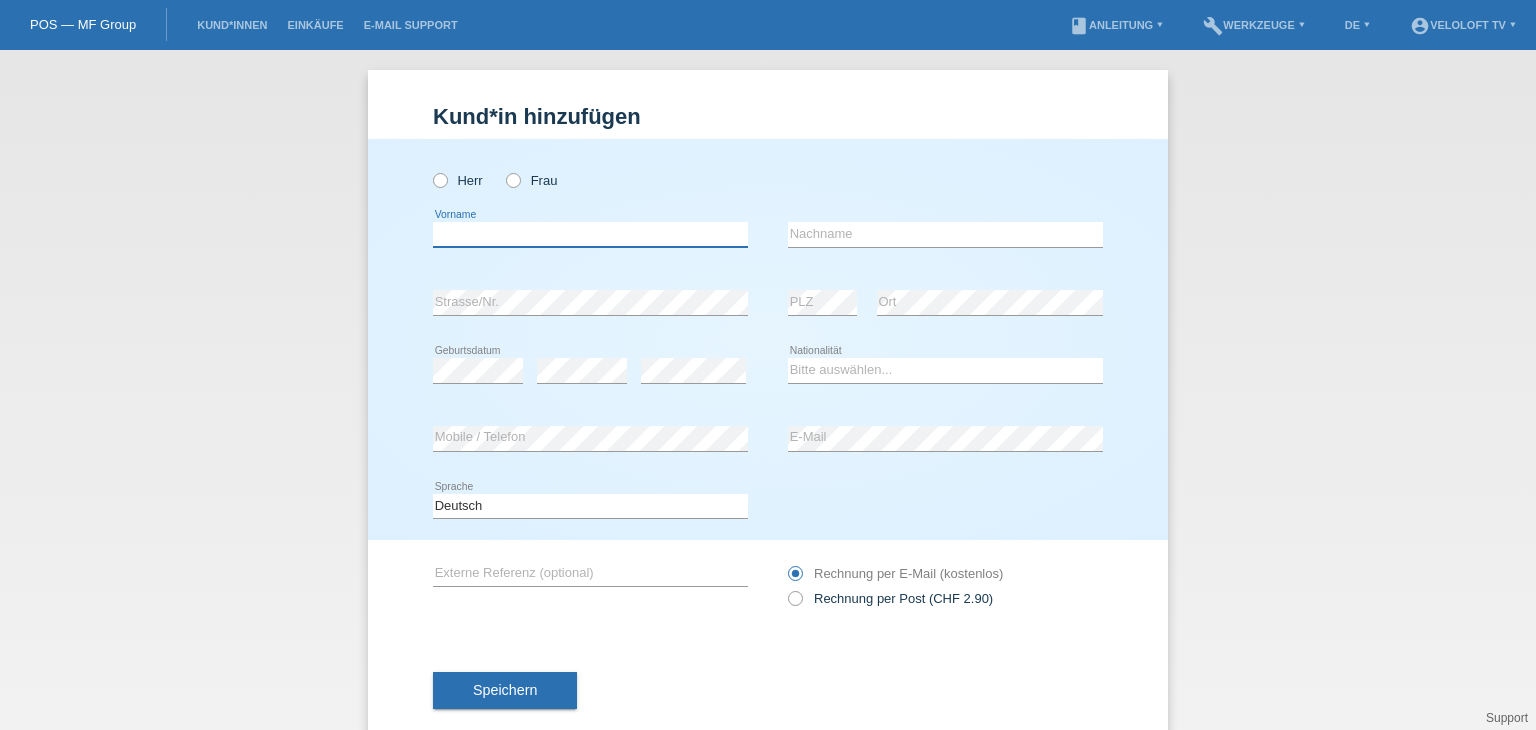 click at bounding box center (590, 234) 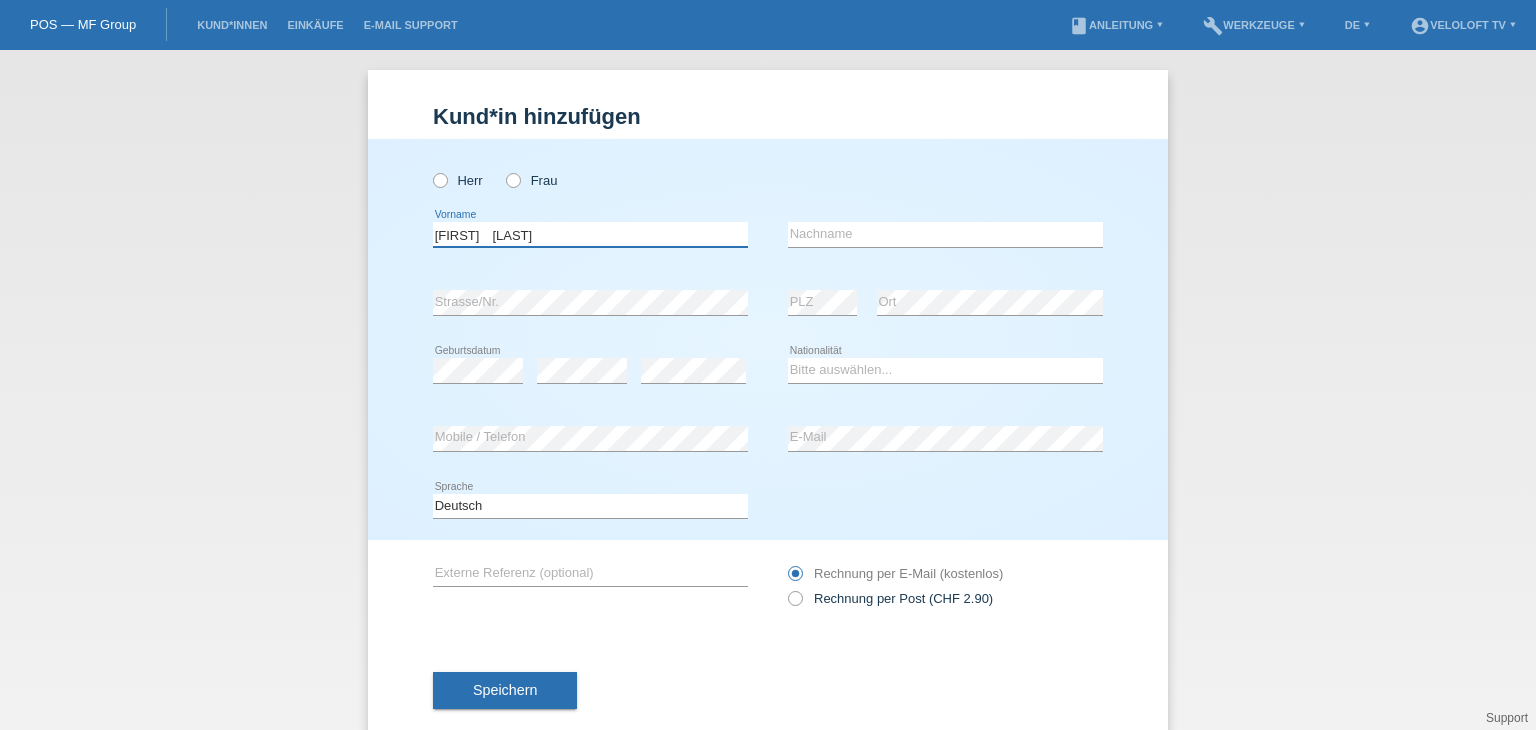 drag, startPoint x: 484, startPoint y: 231, endPoint x: 607, endPoint y: 231, distance: 123 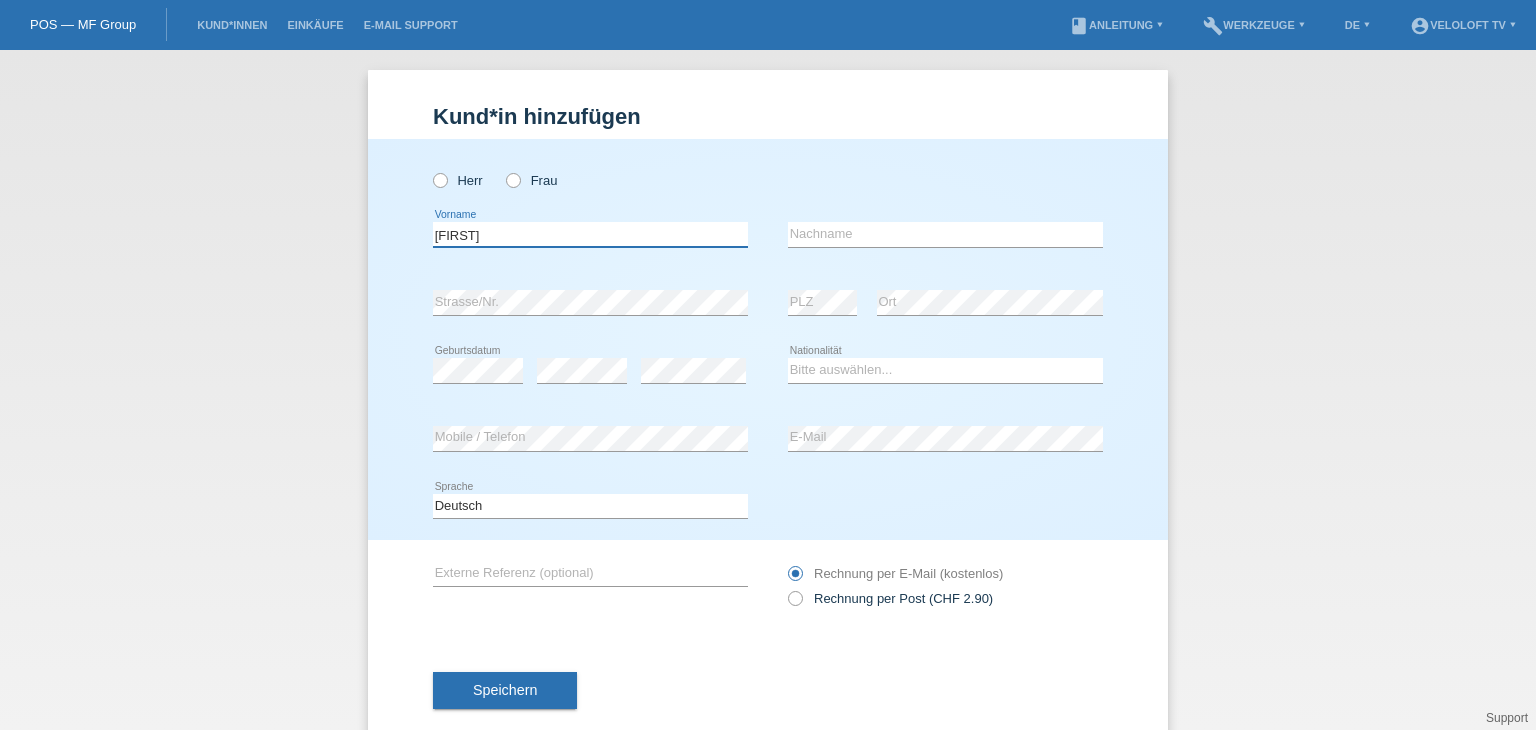 type on "[FIRST]" 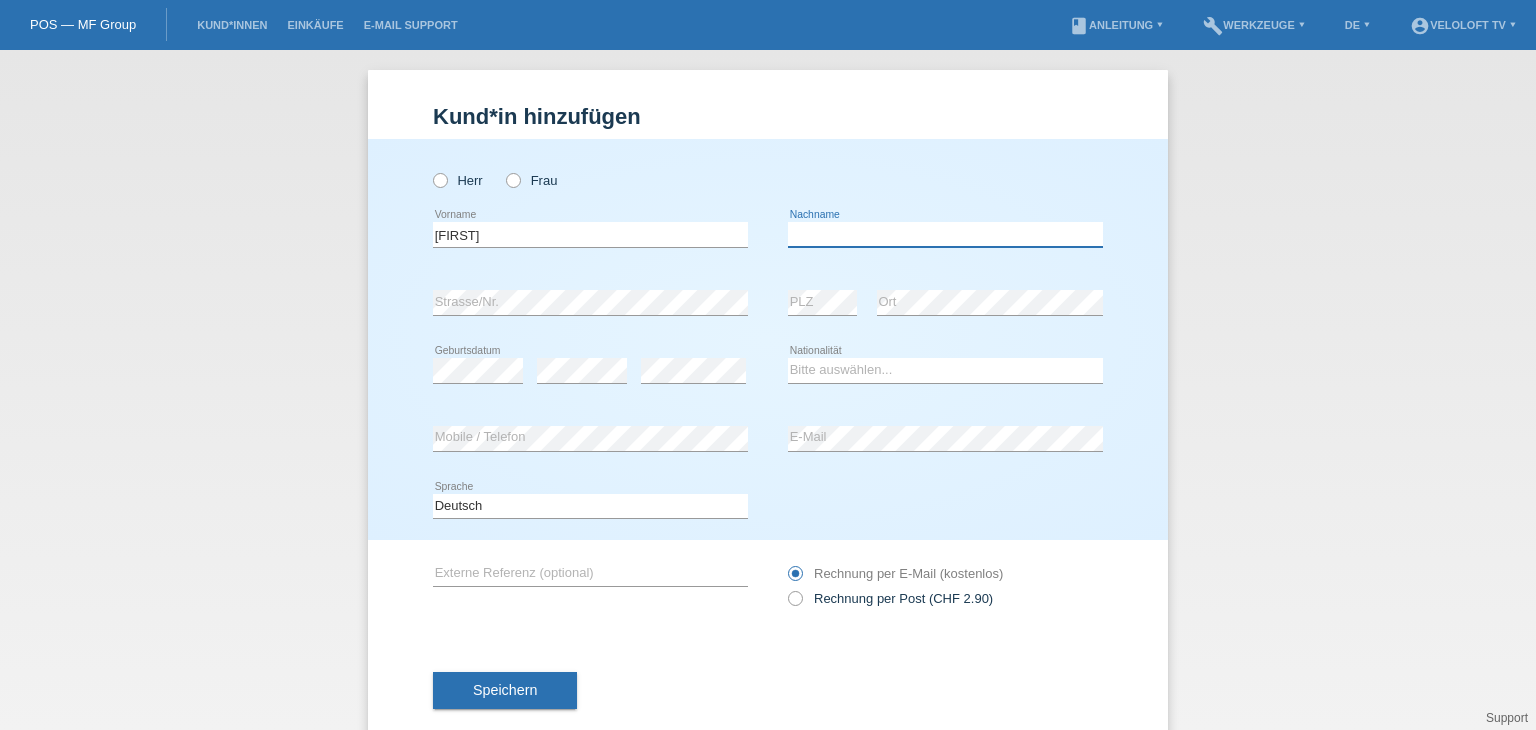 click at bounding box center (945, 234) 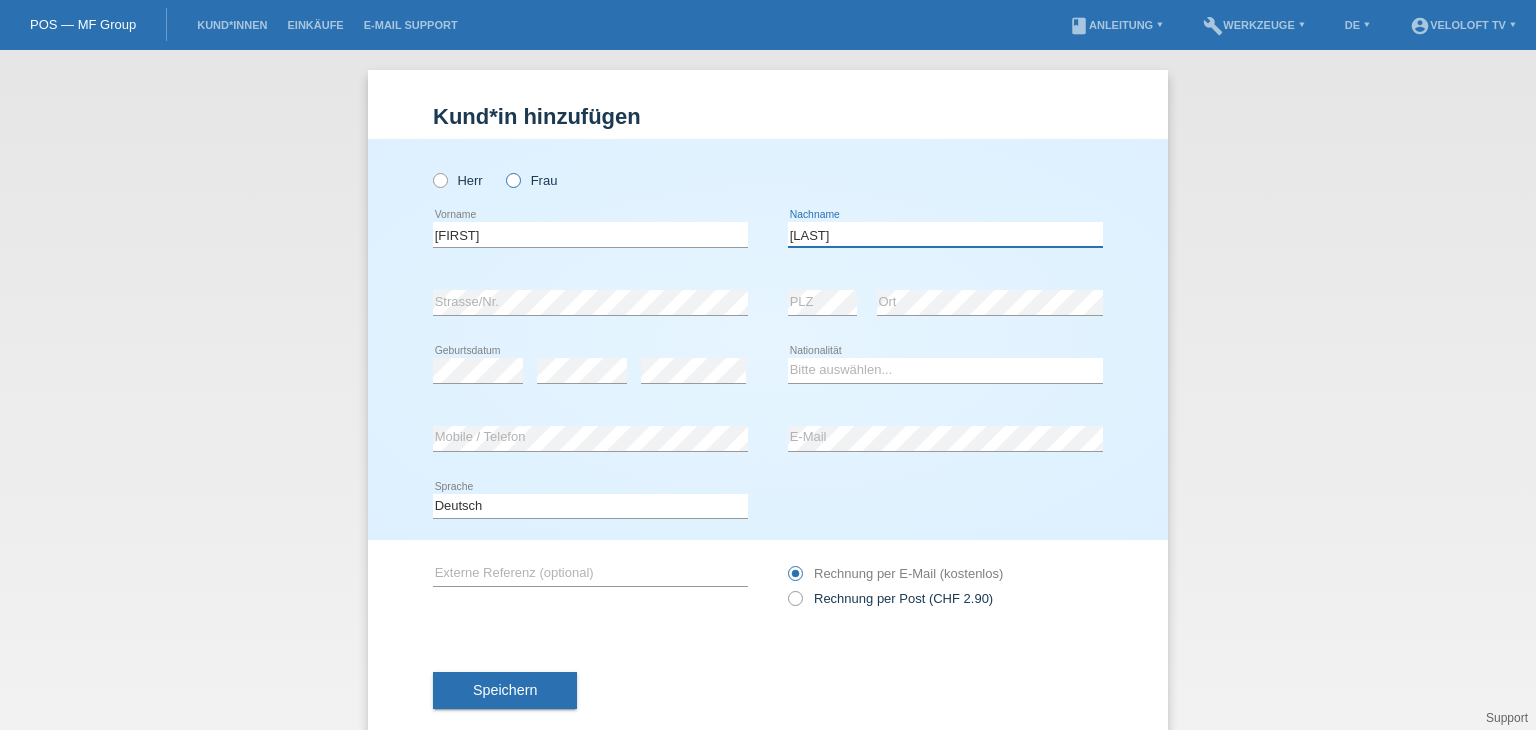 type on "Zuppiger" 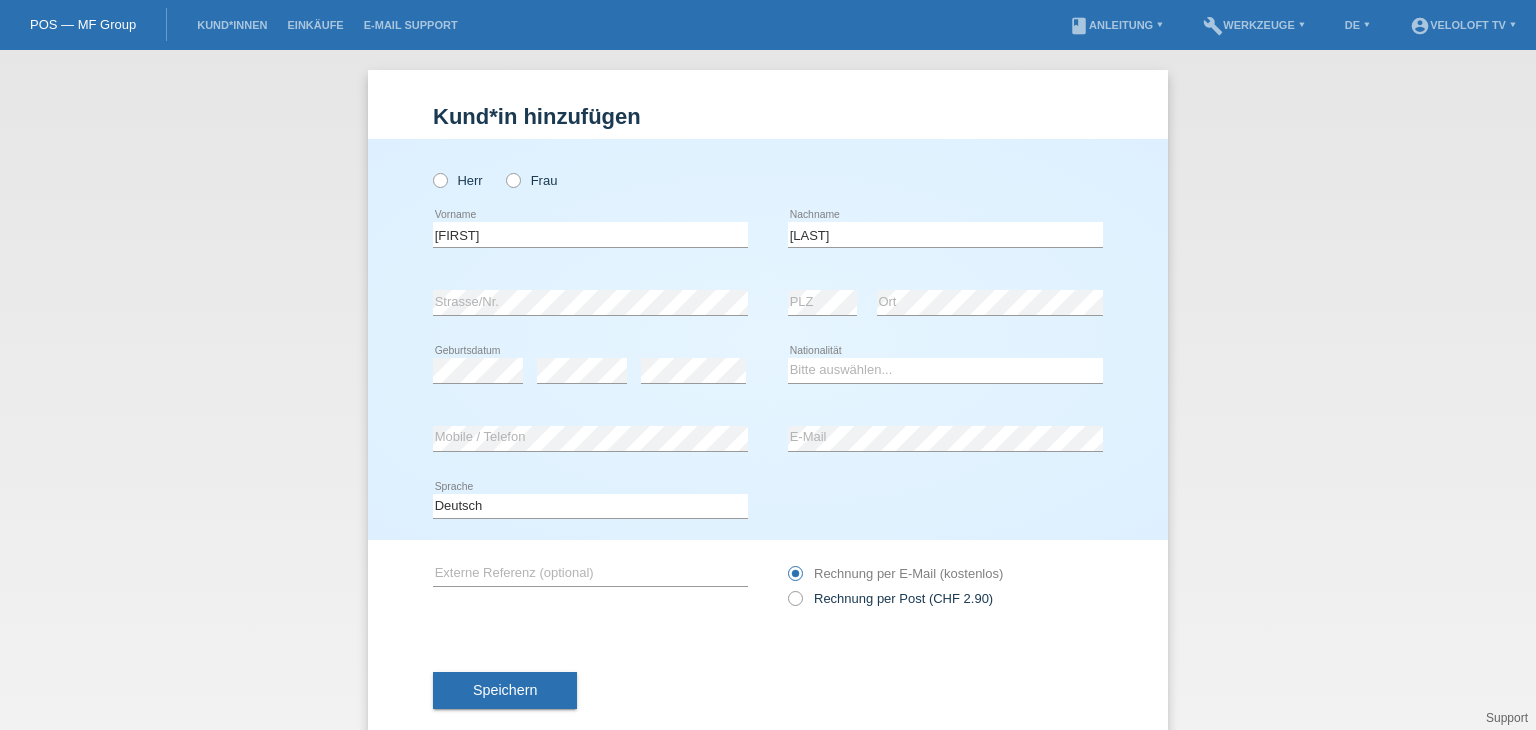 drag, startPoint x: 504, startPoint y: 177, endPoint x: 490, endPoint y: 131, distance: 48.08326 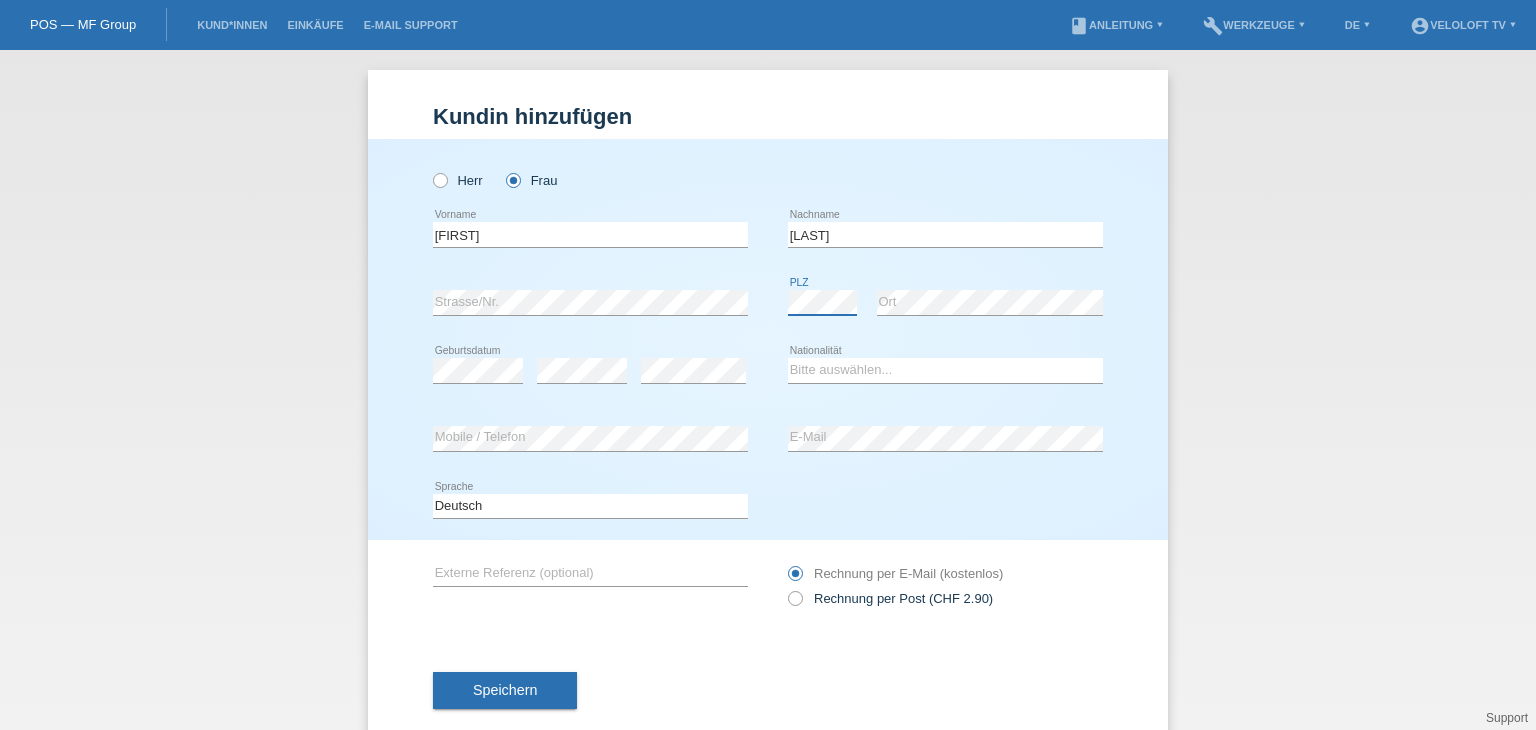 click on "error
PLZ
error
Ort" at bounding box center [945, 303] 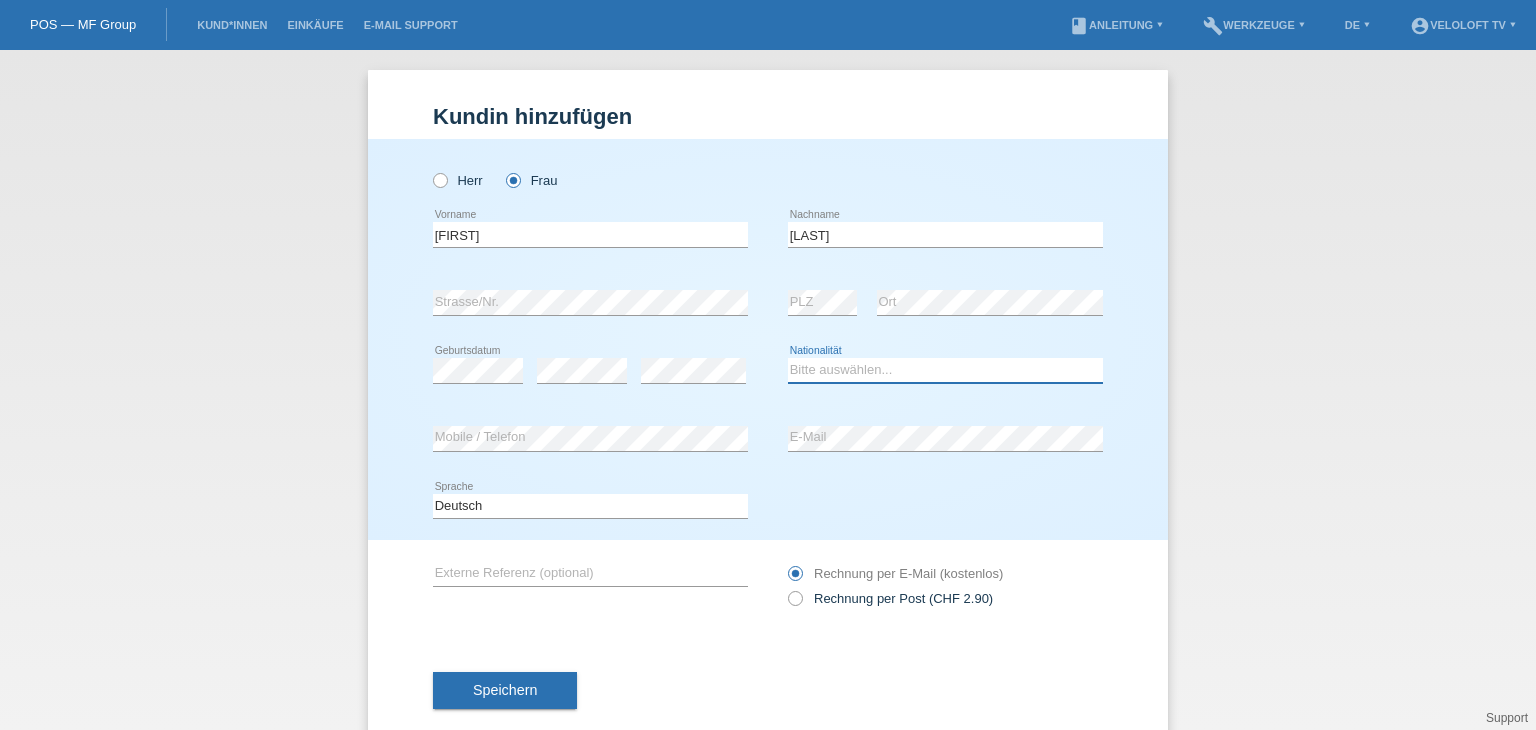 drag, startPoint x: 975, startPoint y: 372, endPoint x: 975, endPoint y: 361, distance: 11 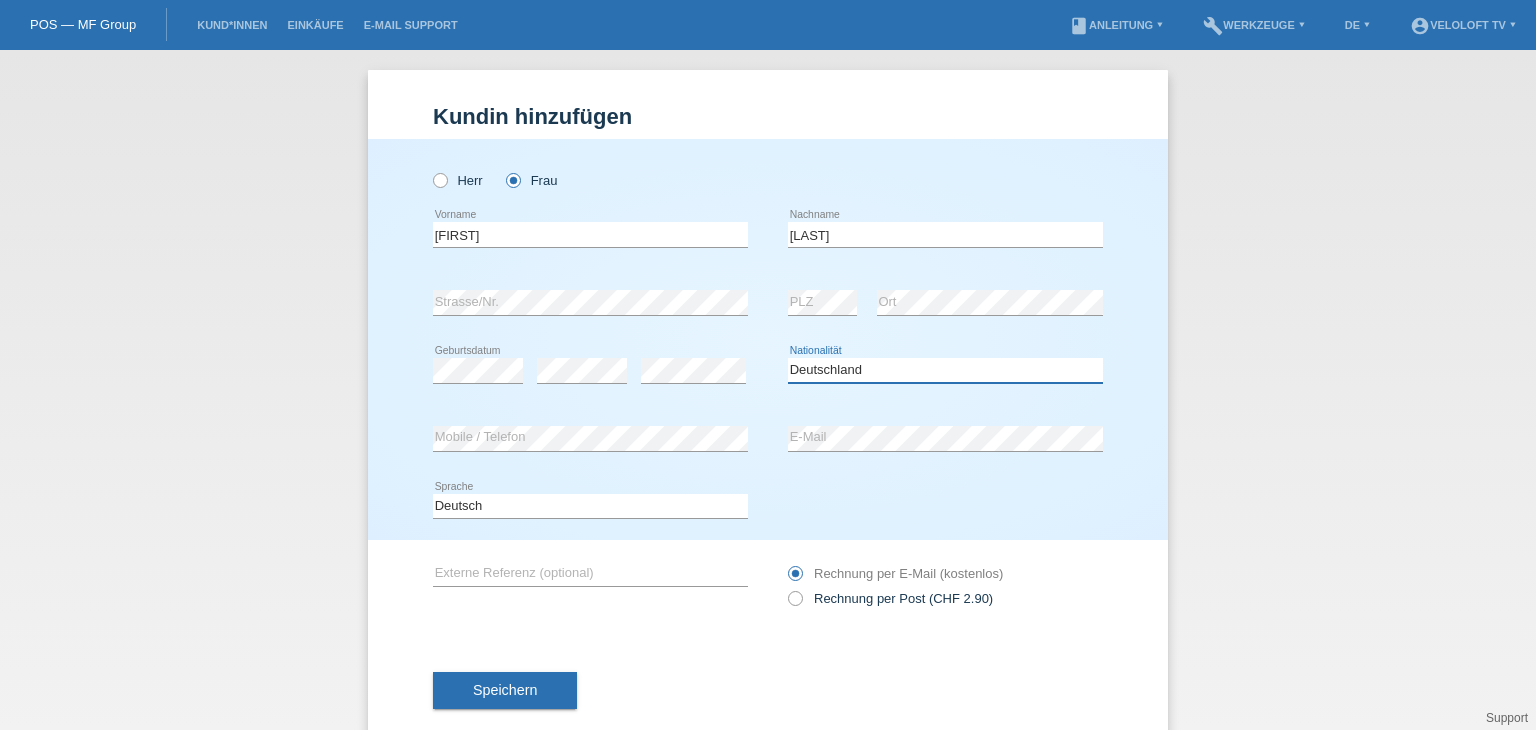 click on "Bitte auswählen...
Schweiz
Deutschland
Liechtenstein
Österreich
------------
Afghanistan
Ägypten
Åland
Albanien
Algerien" at bounding box center (945, 370) 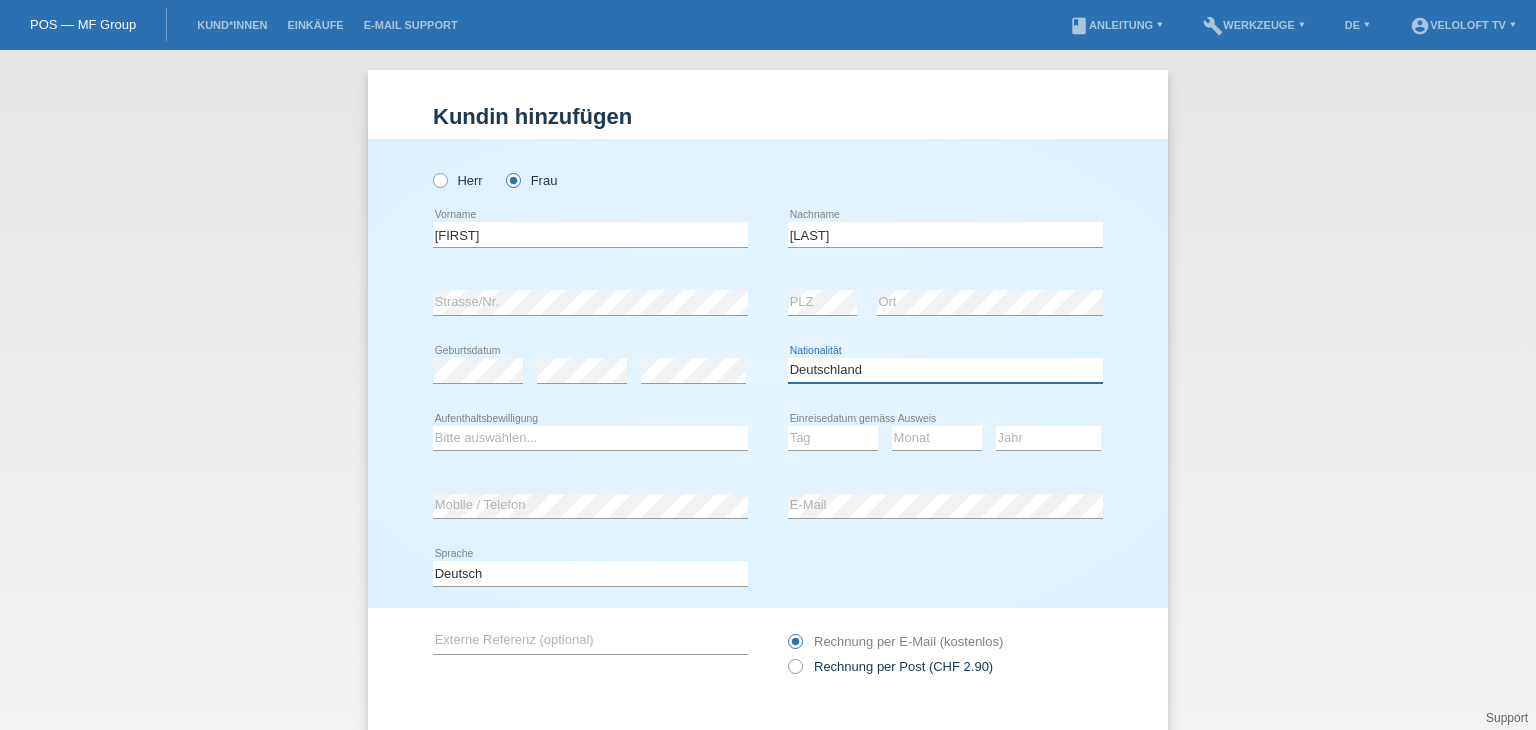 click on "Bitte auswählen...
Schweiz
Deutschland
Liechtenstein
Österreich
------------
Afghanistan
Ägypten
Åland
Albanien
Algerien" at bounding box center (945, 370) 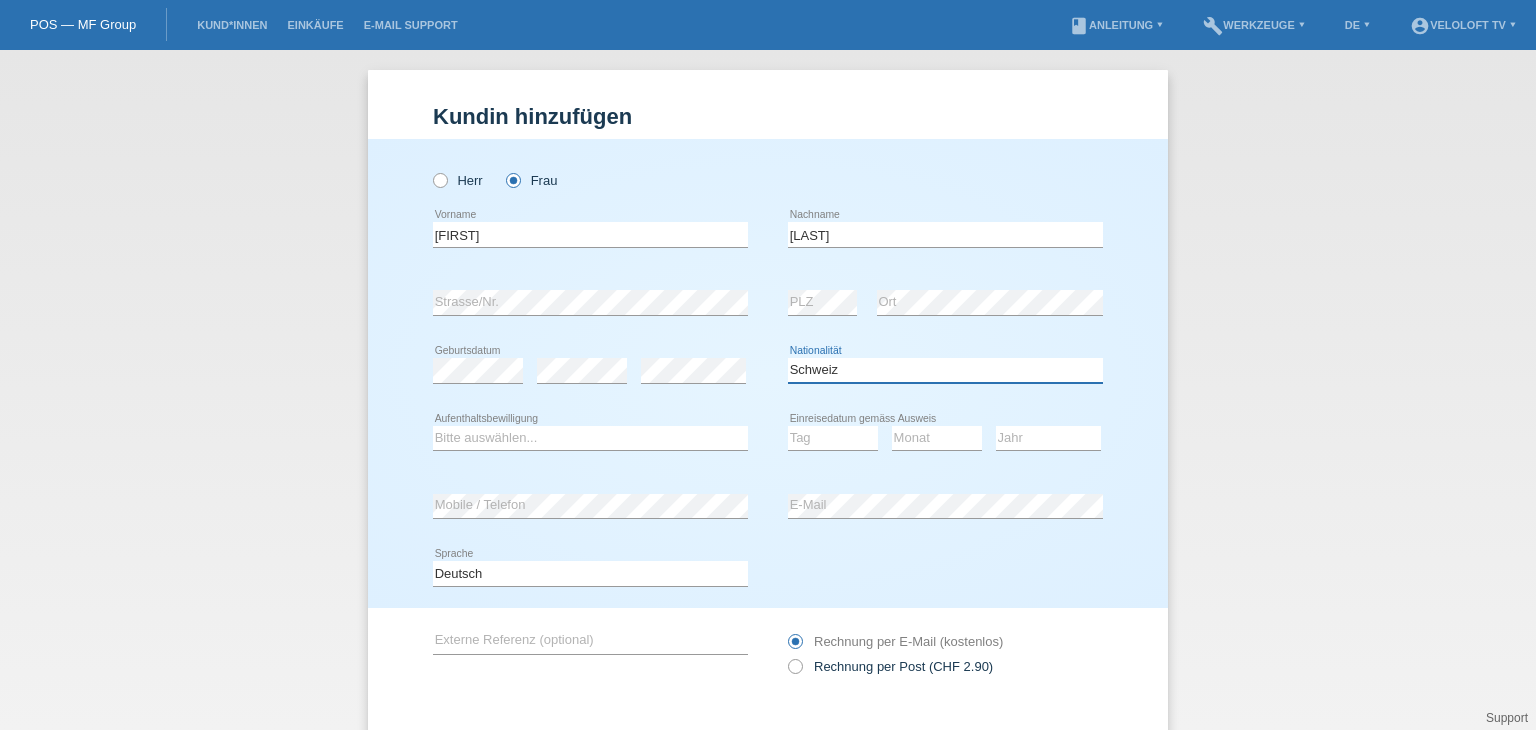 click on "Bitte auswählen...
Schweiz
Deutschland
Liechtenstein
Österreich
------------
Afghanistan
Ägypten
Åland
Albanien
Algerien" at bounding box center [945, 370] 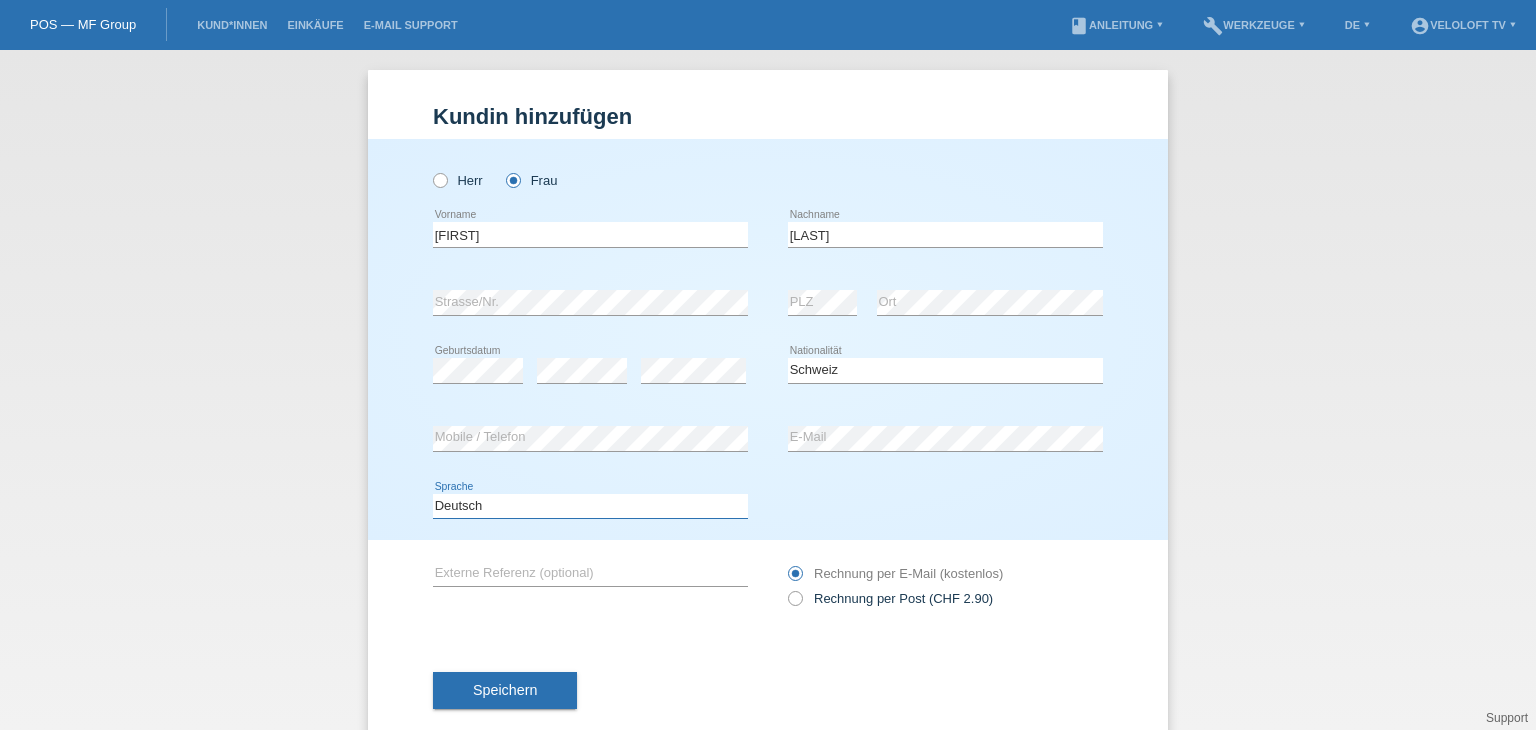 click on "Deutsch
Français
Italiano
English" at bounding box center (590, 506) 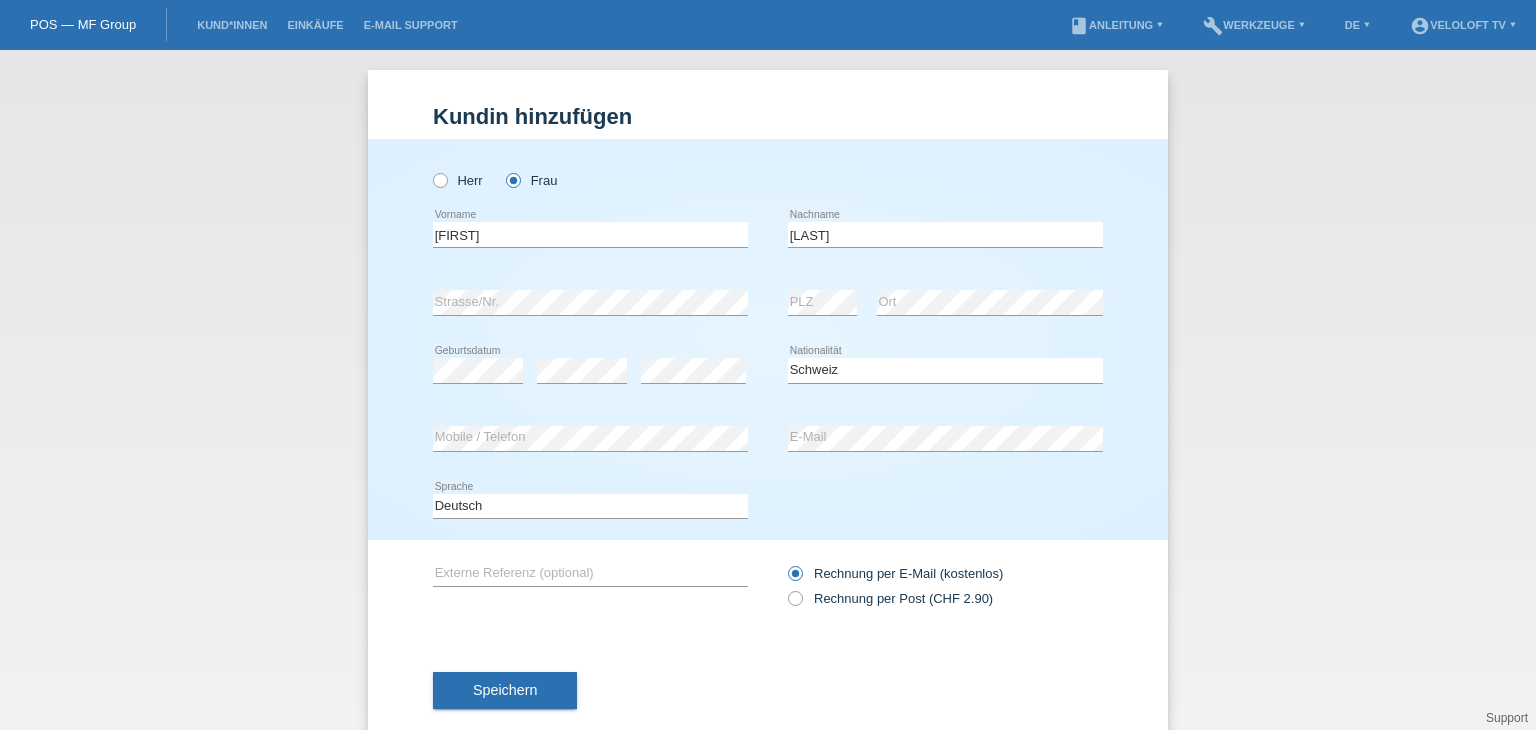 drag, startPoint x: 523, startPoint y: 680, endPoint x: 805, endPoint y: 530, distance: 319.41196 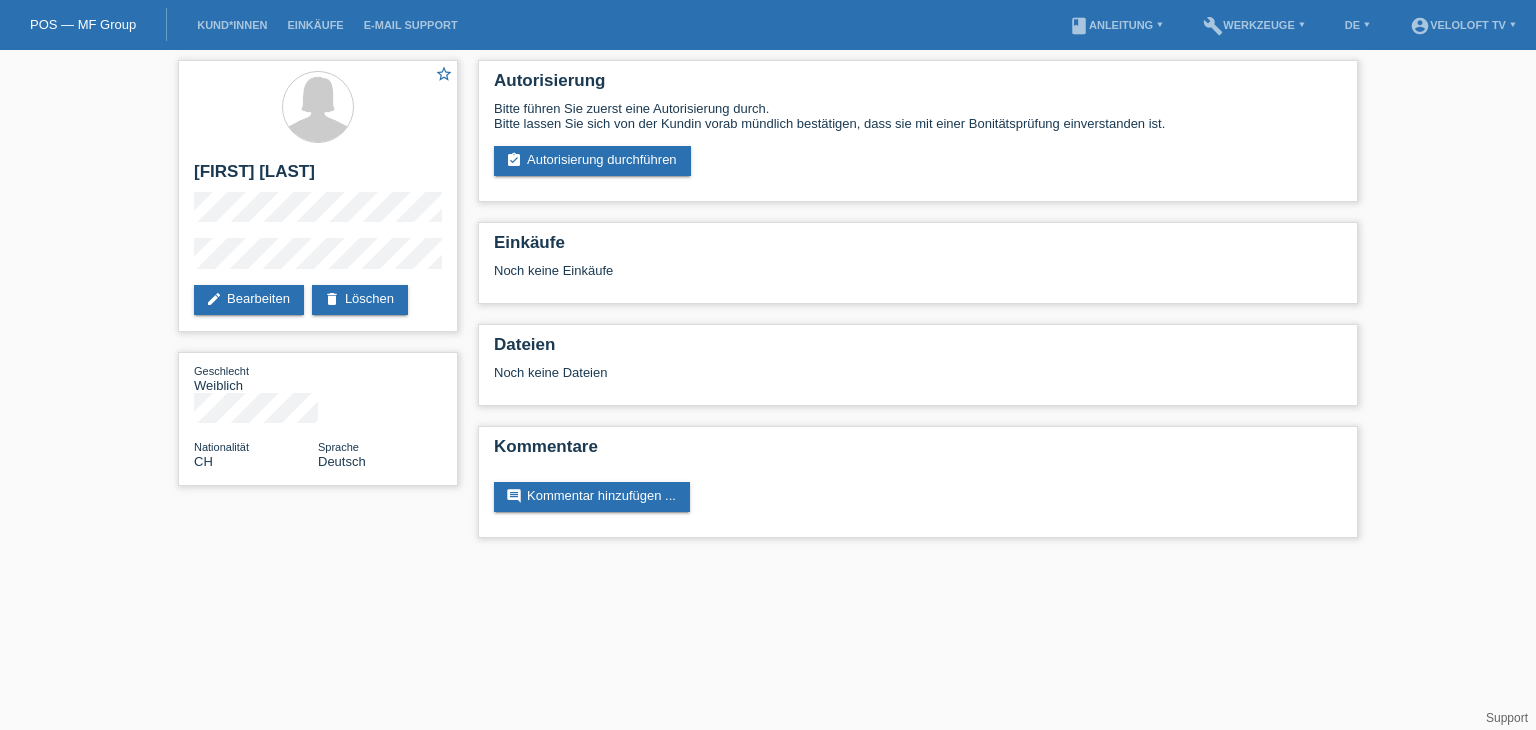 scroll, scrollTop: 0, scrollLeft: 0, axis: both 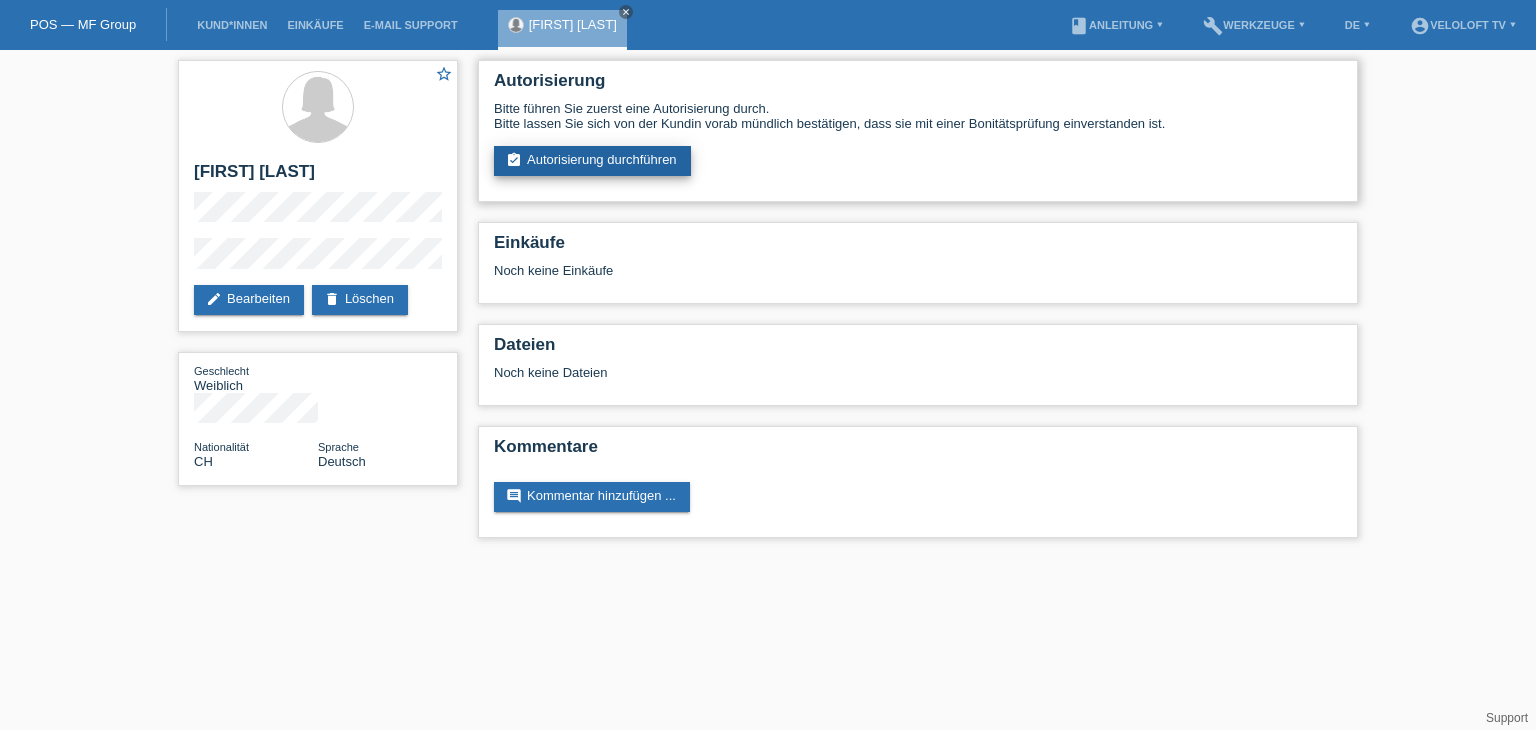 click on "assignment_turned_in  Autorisierung durchführen" at bounding box center [592, 161] 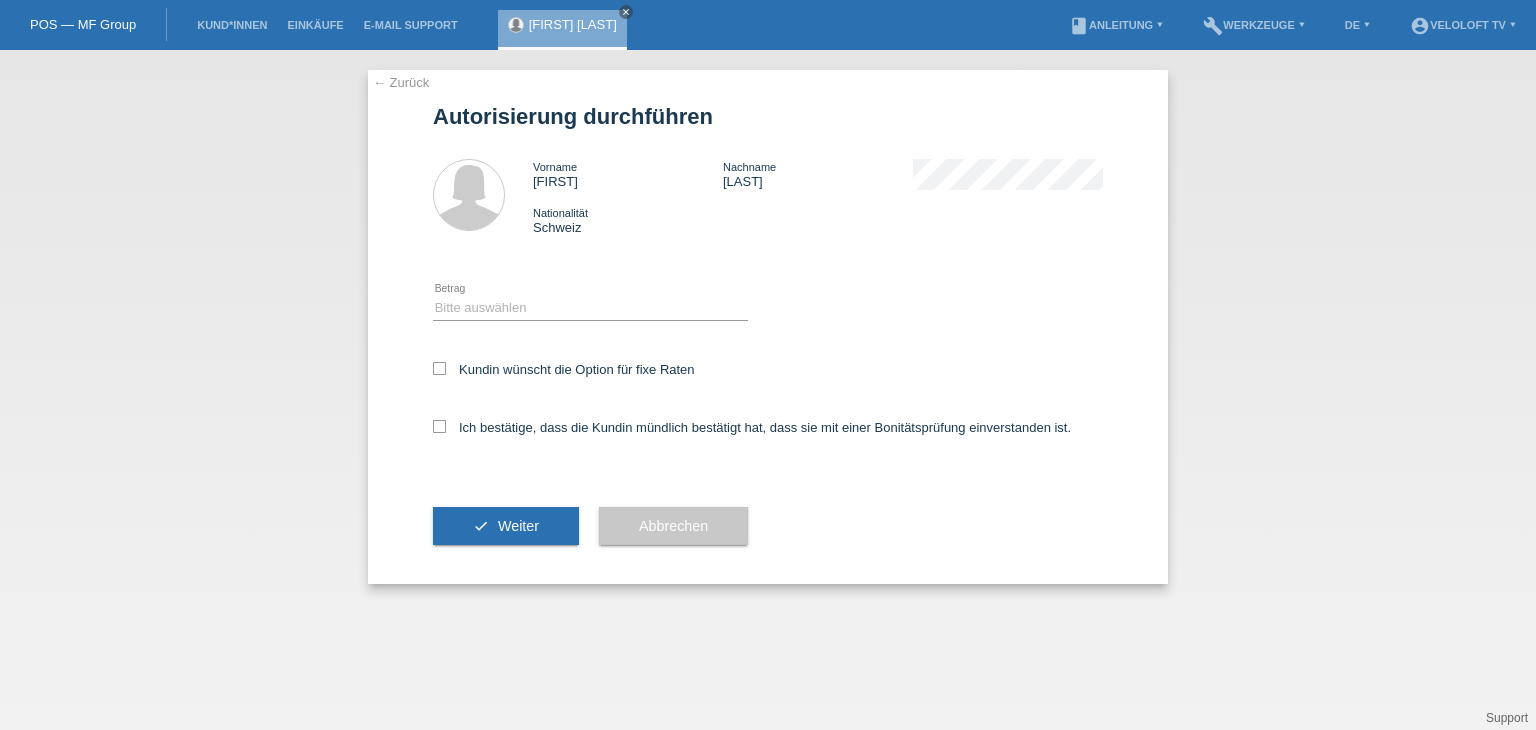 scroll, scrollTop: 0, scrollLeft: 0, axis: both 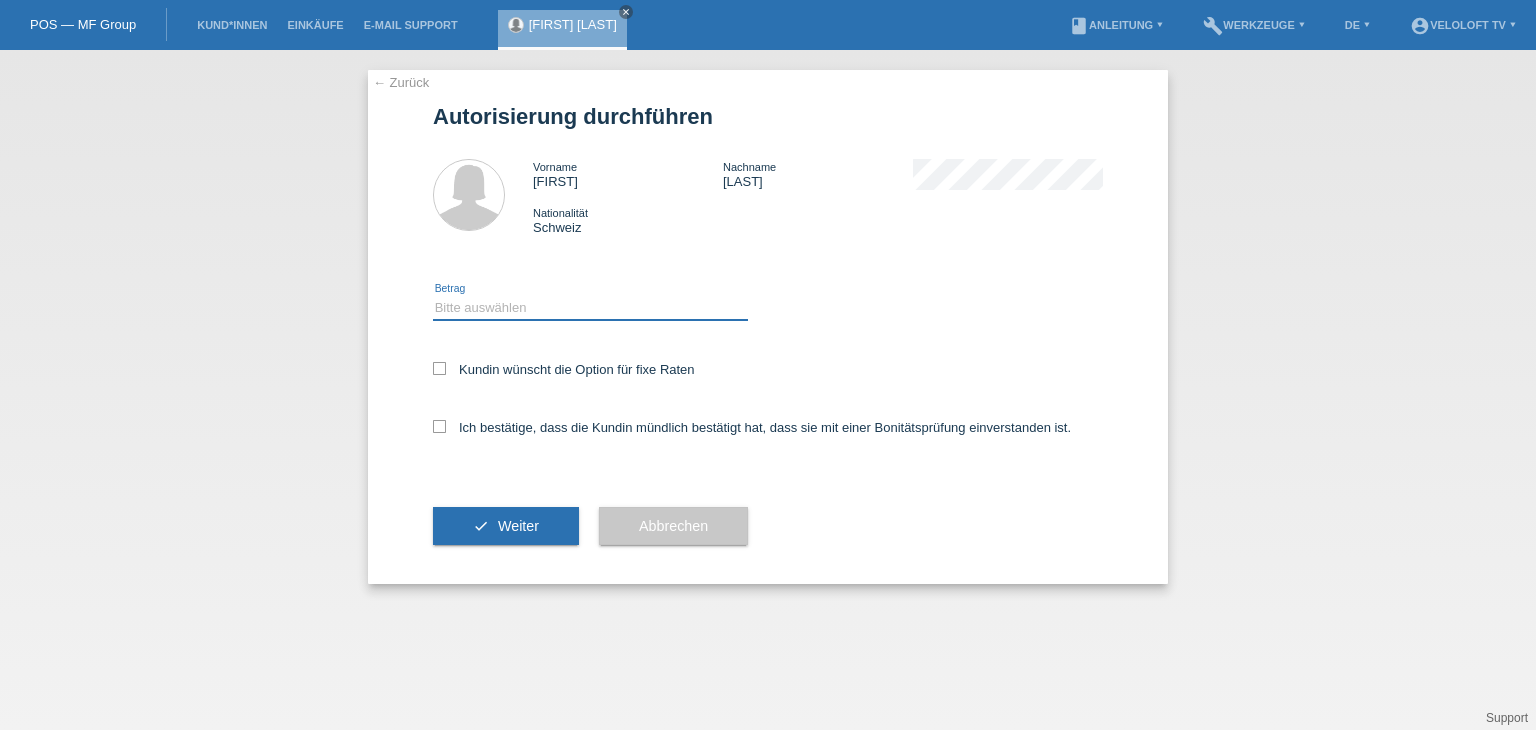 drag, startPoint x: 516, startPoint y: 304, endPoint x: 527, endPoint y: 318, distance: 17.804493 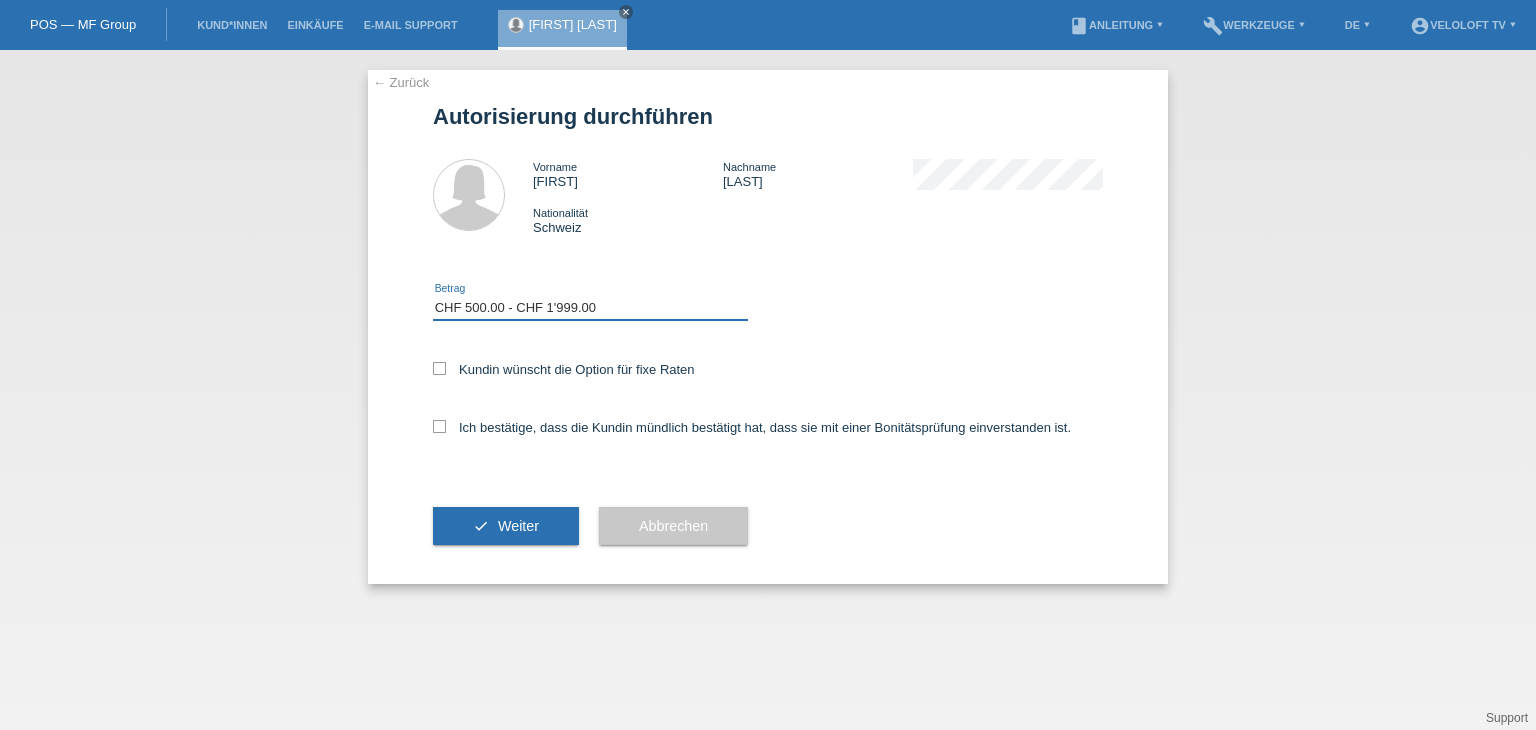 click on "Bitte auswählen
CHF 1.00 - CHF 499.00
CHF 500.00 - CHF 1'999.00
CHF 2'000.00 - CHF 15'000.00" at bounding box center [590, 308] 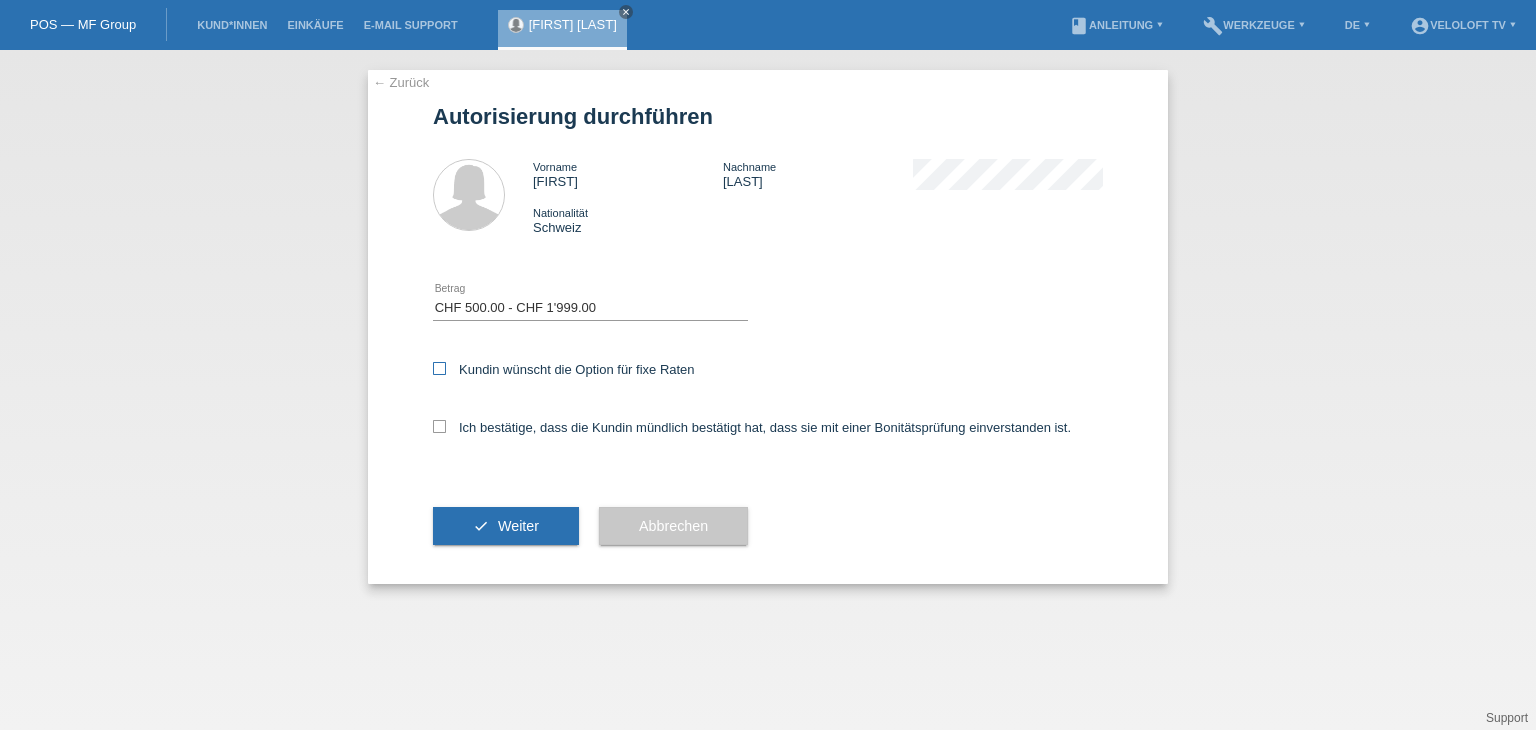 click on "Kundin wünscht die Option für fixe Raten" at bounding box center [564, 369] 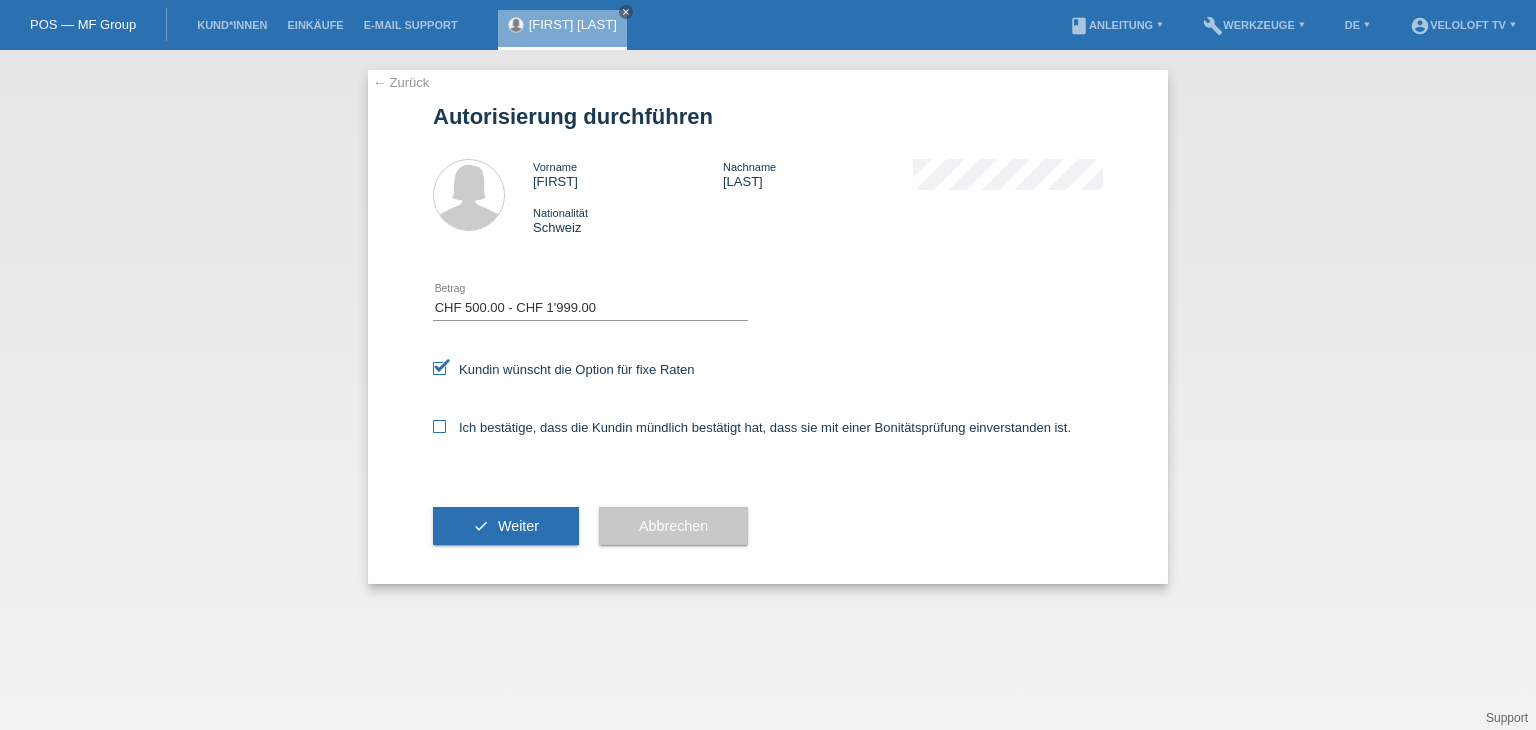click on "Ich bestätige, dass die Kundin mündlich bestätigt hat, dass sie mit einer Bonitätsprüfung einverstanden ist." at bounding box center (752, 427) 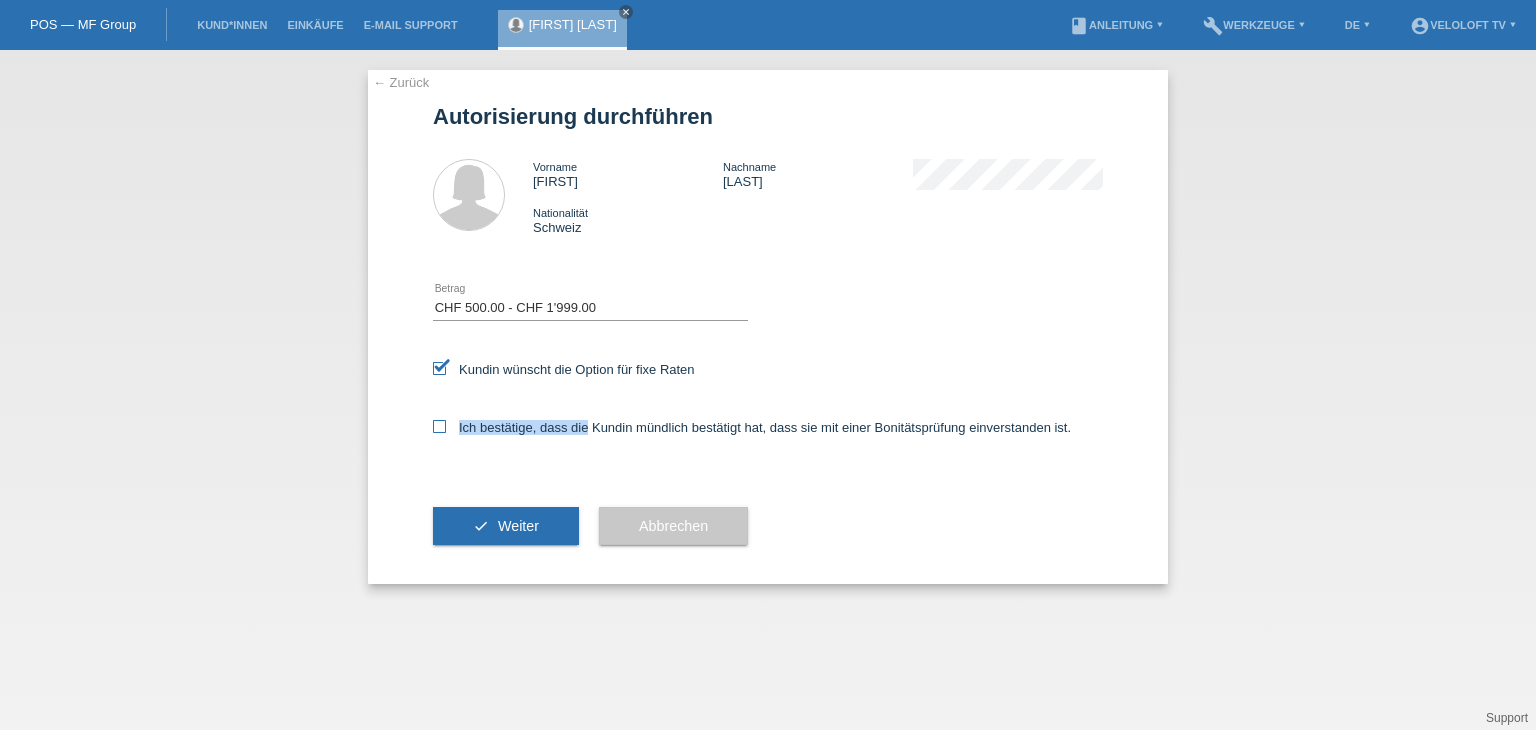 click on "Ich bestätige, dass die Kundin mündlich bestätigt hat, dass sie mit einer Bonitätsprüfung einverstanden ist." at bounding box center [752, 427] 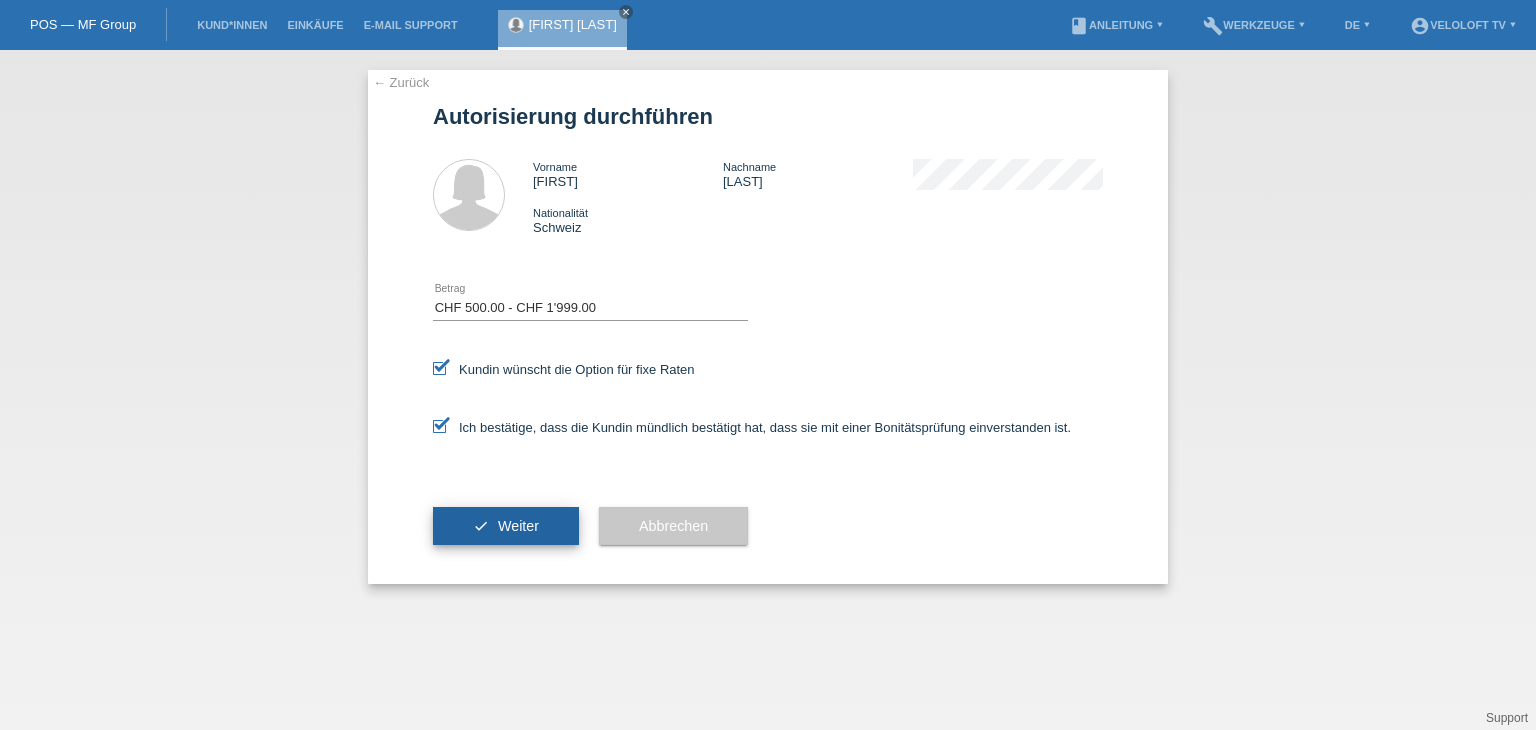 click on "check   Weiter" at bounding box center (506, 526) 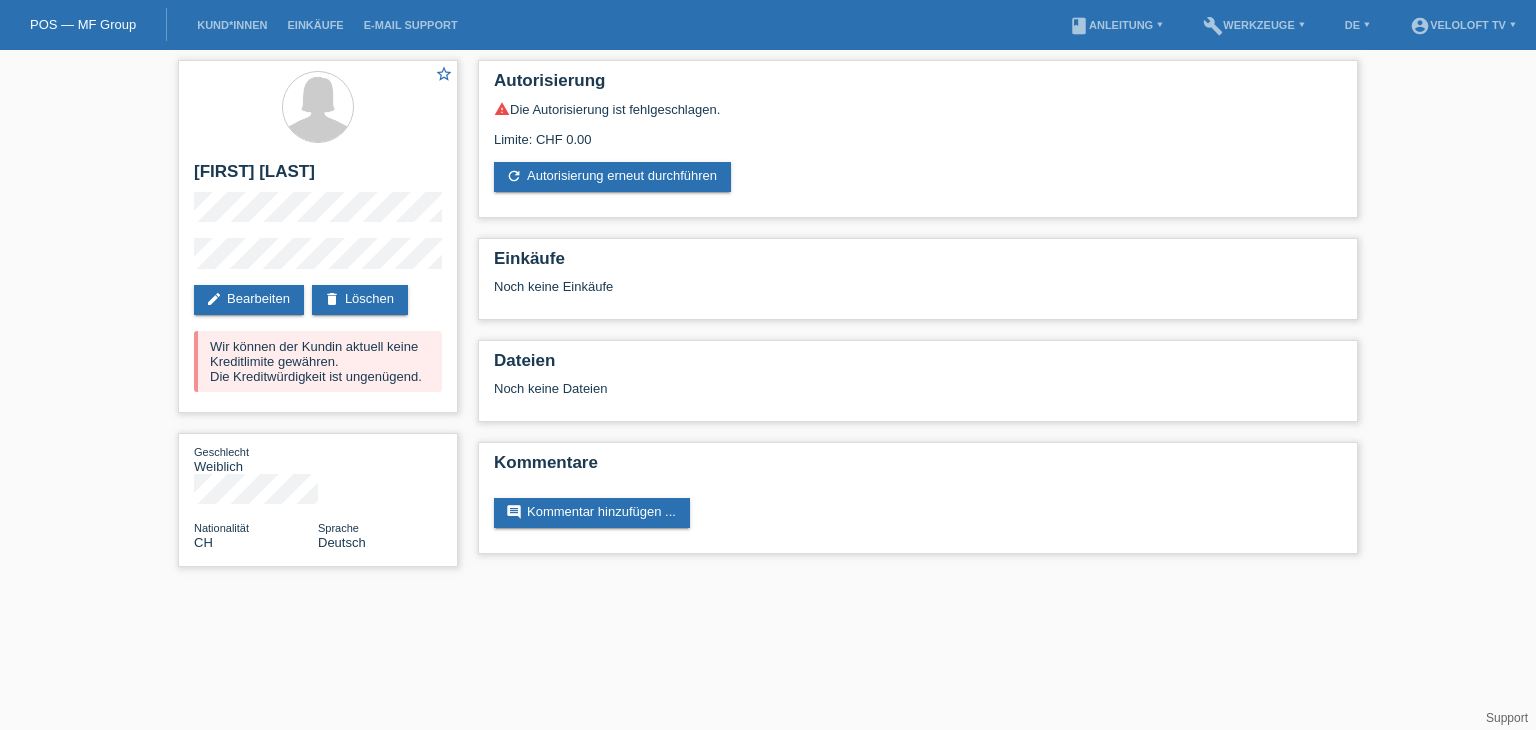 scroll, scrollTop: 0, scrollLeft: 0, axis: both 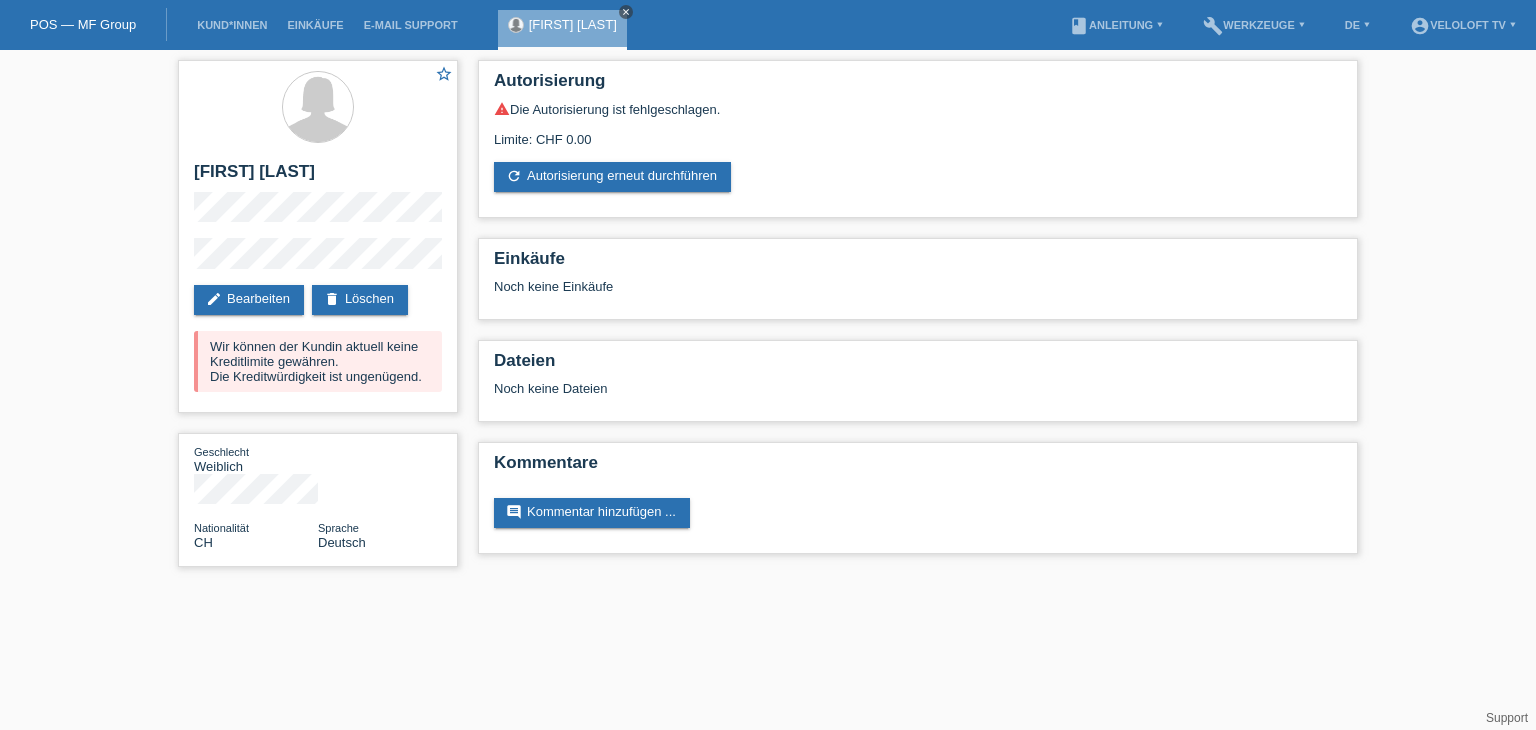 click on "close" at bounding box center (626, 12) 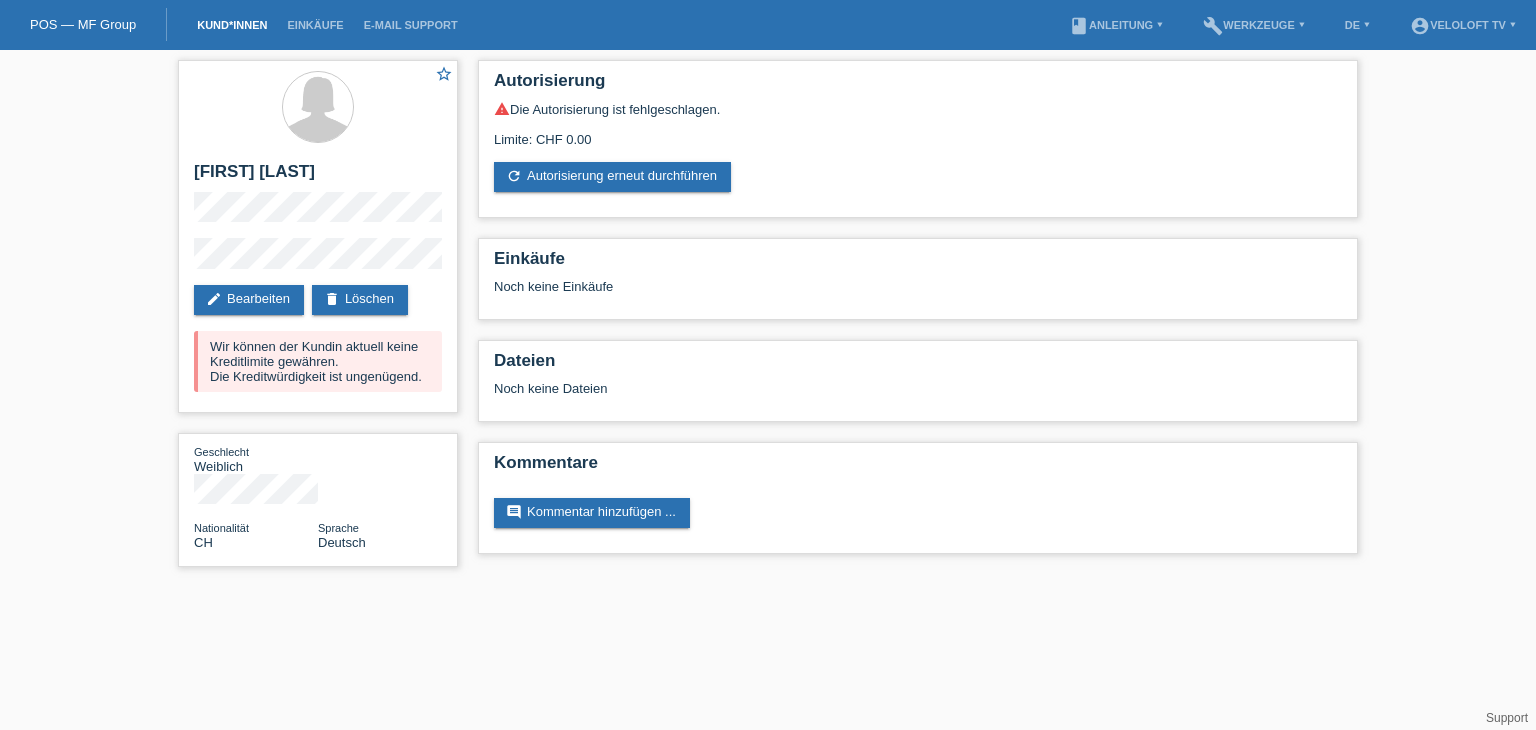 click on "Kund*innen" at bounding box center (232, 25) 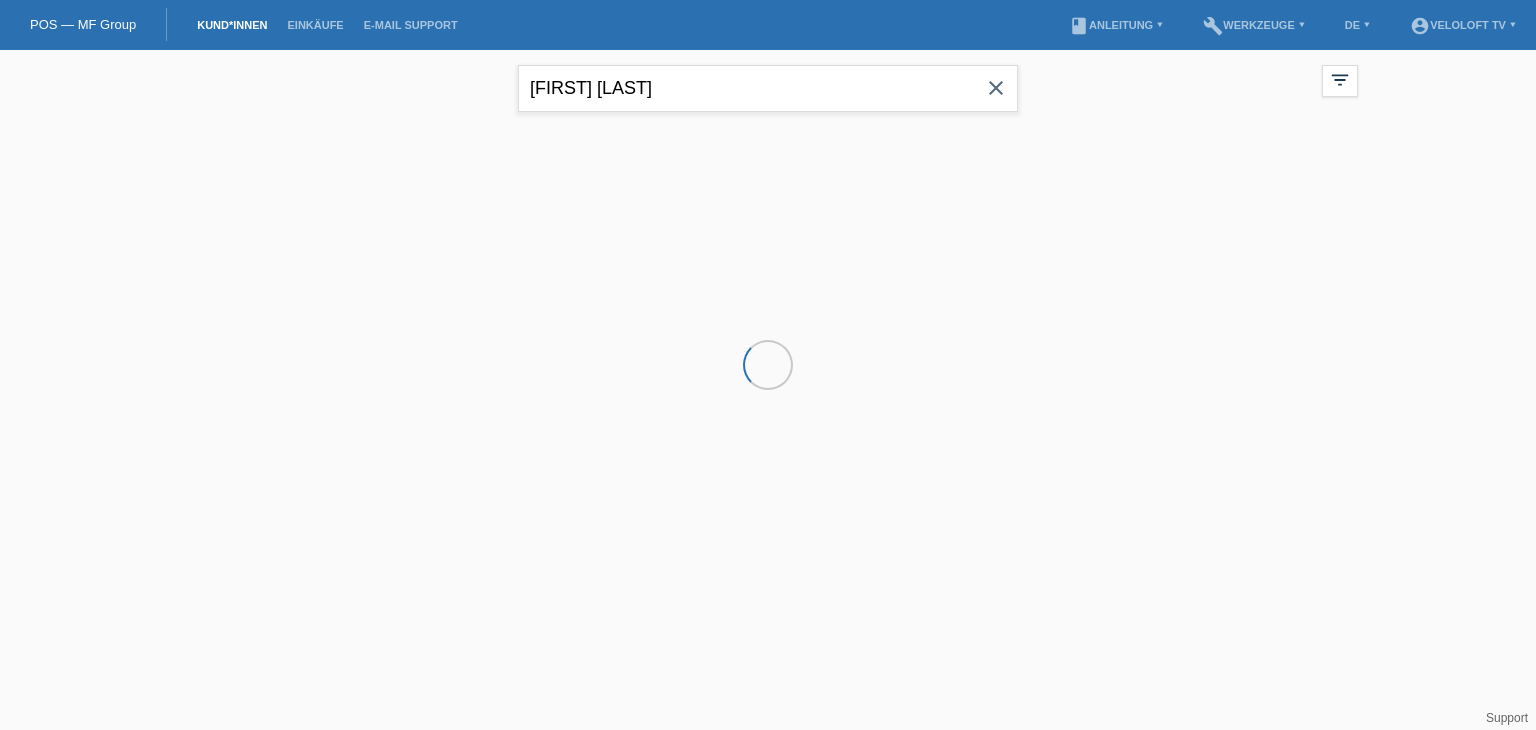 scroll, scrollTop: 0, scrollLeft: 0, axis: both 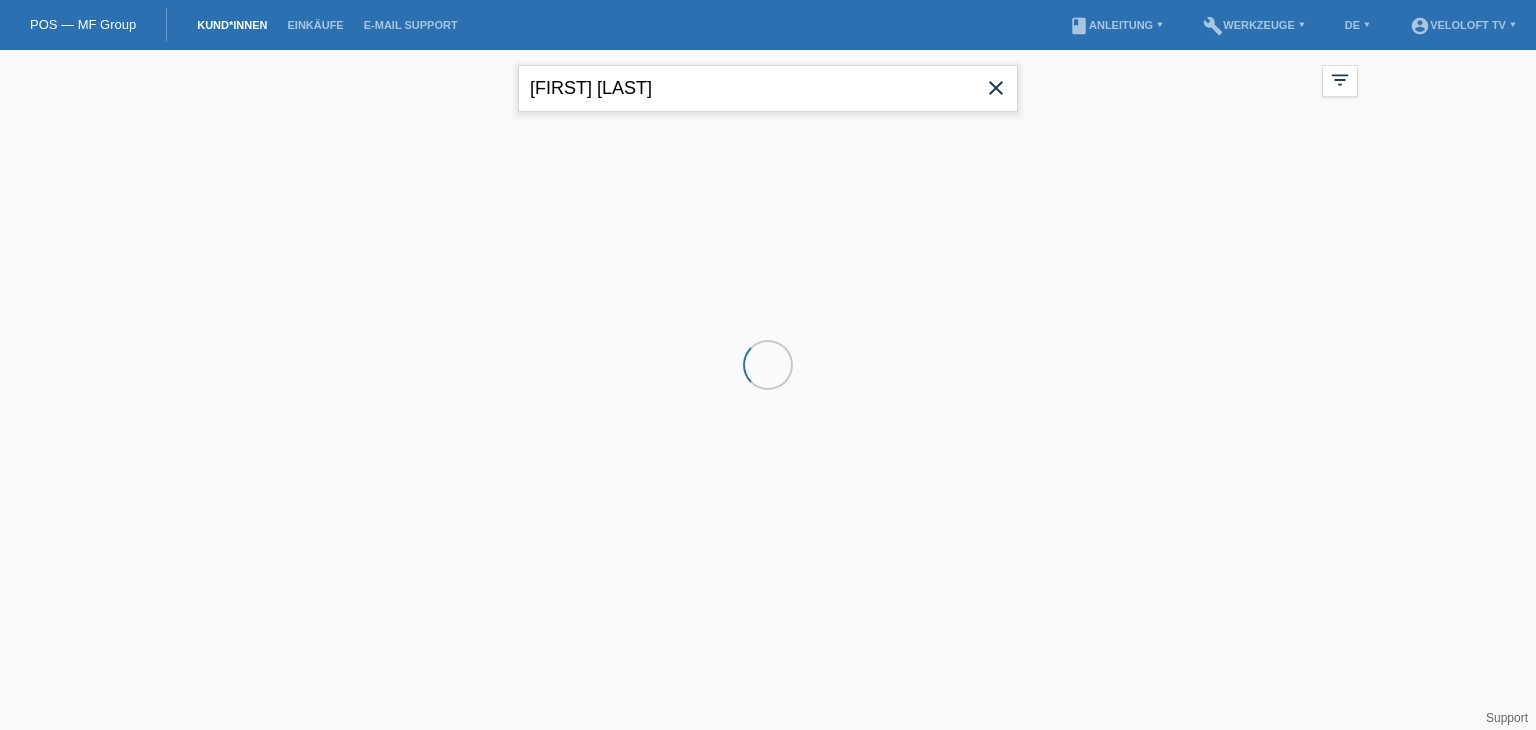 click on "[FIRST] [LAST]" at bounding box center (768, 88) 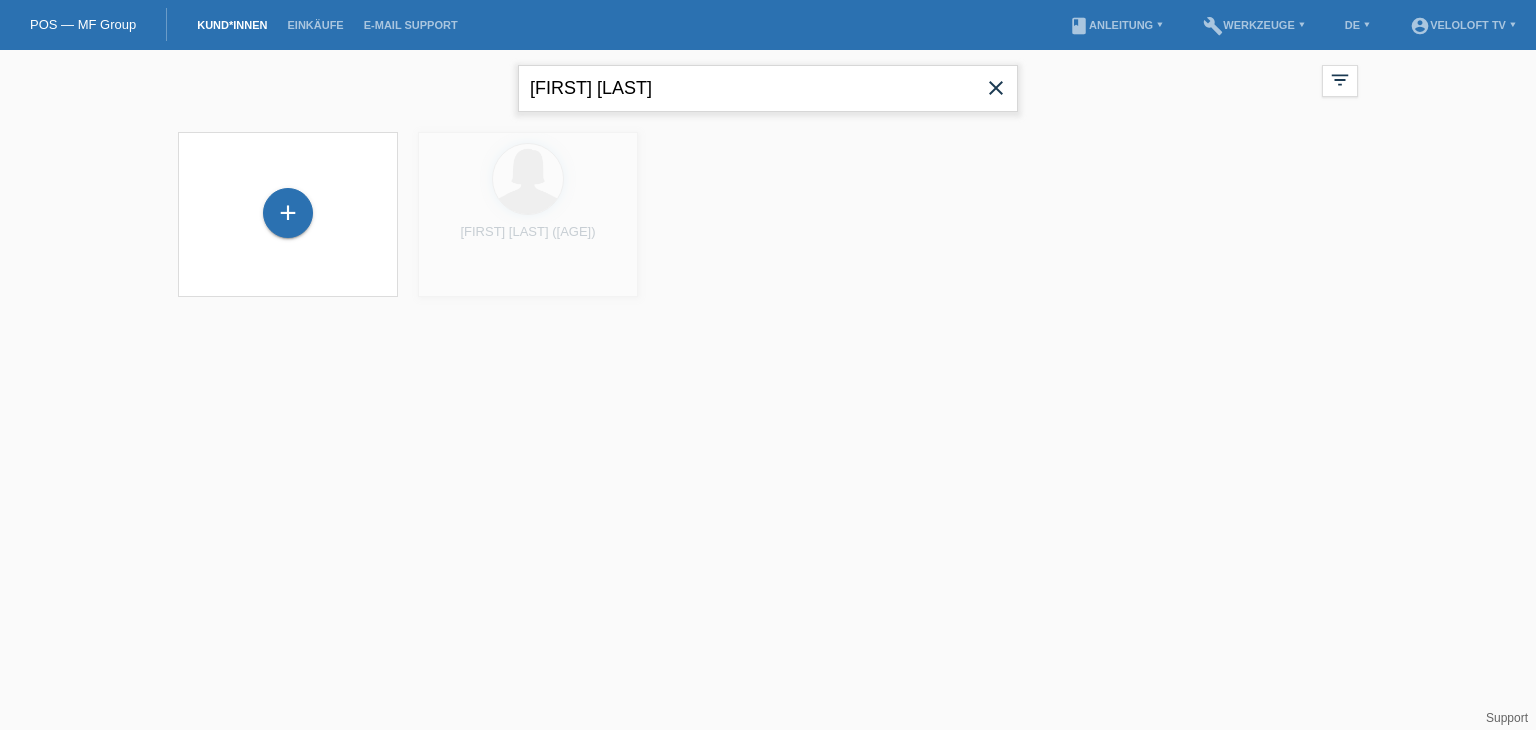 click on "[FIRST] [LAST]" at bounding box center [768, 88] 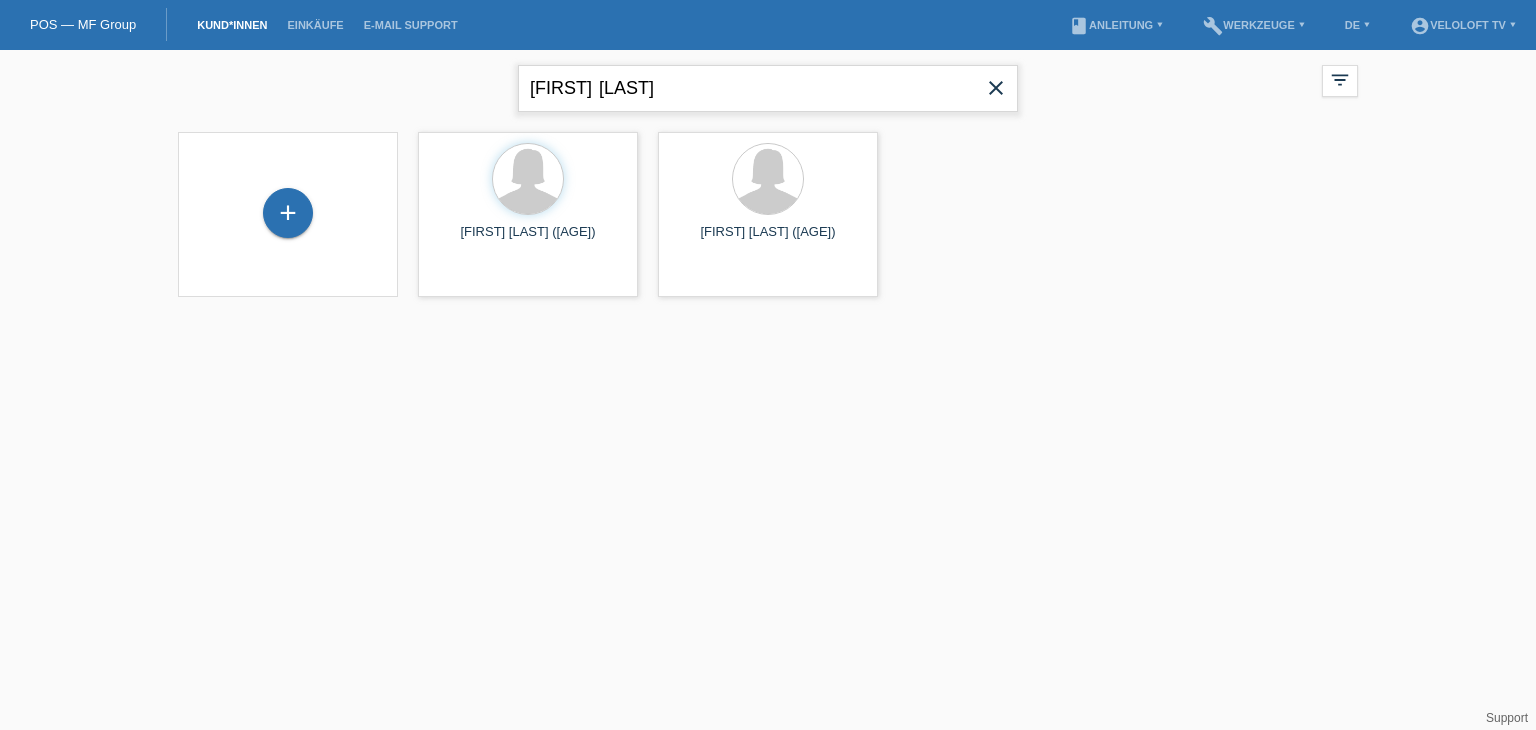 click on "Nadine	Käppeli" at bounding box center [768, 88] 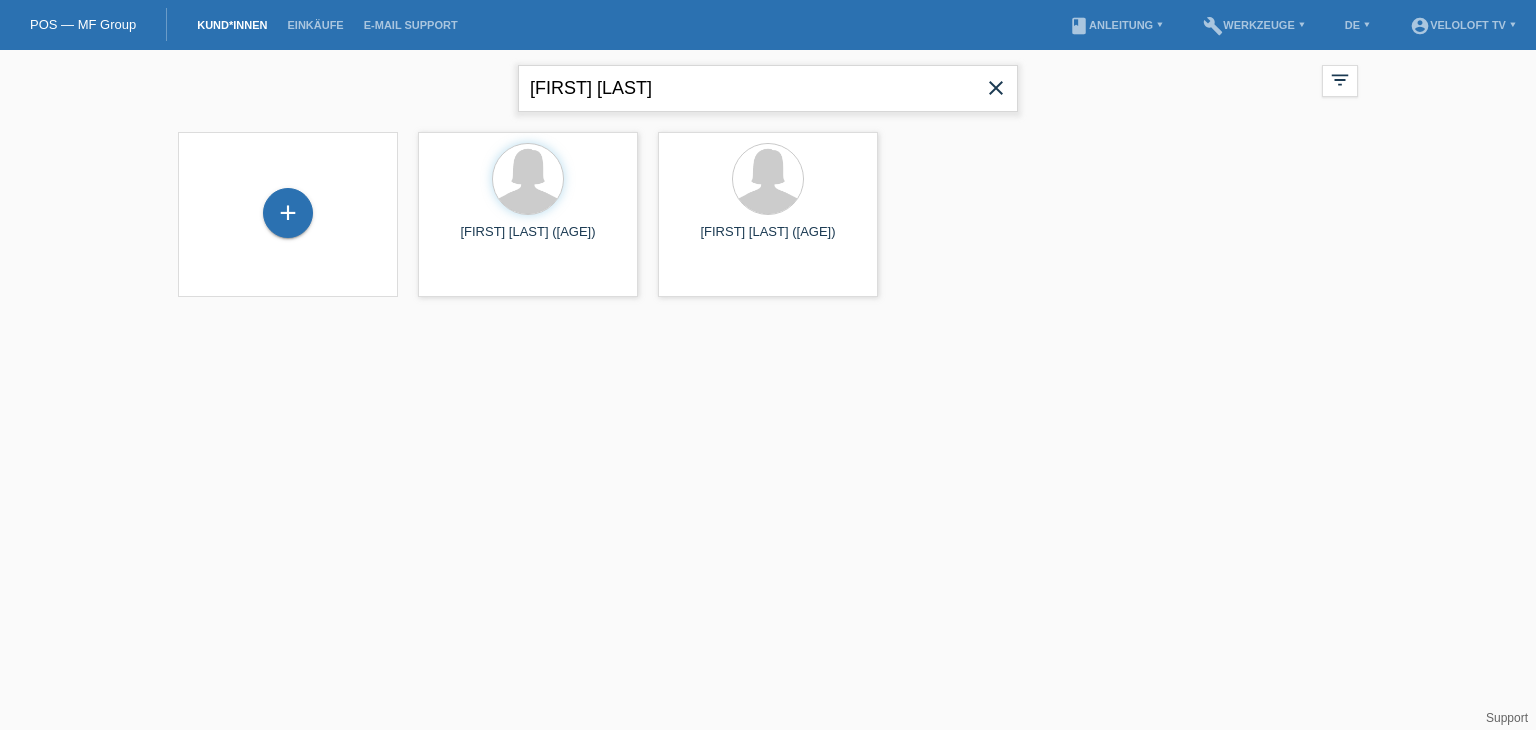 type on "Nadine Käppeli" 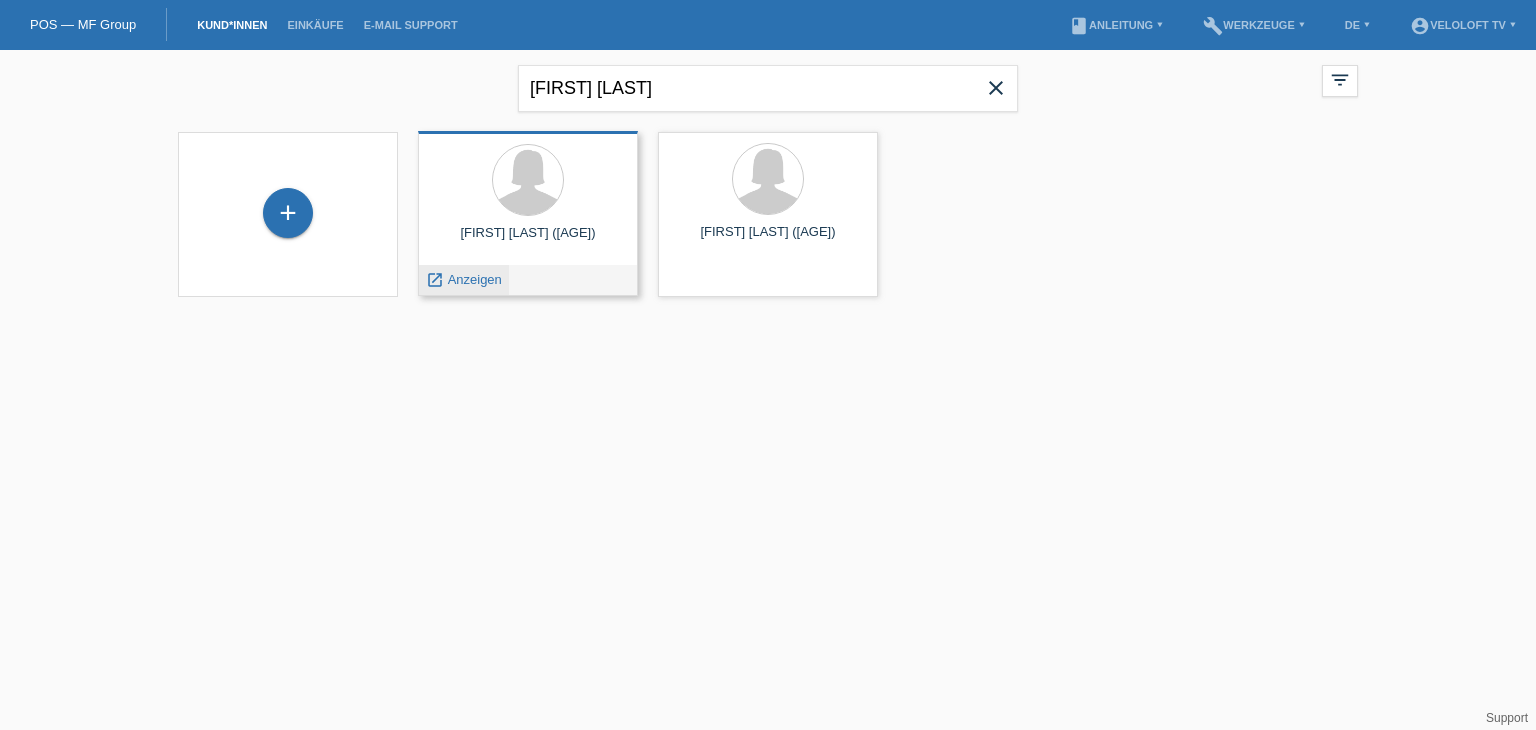 click on "Anzeigen" at bounding box center (475, 279) 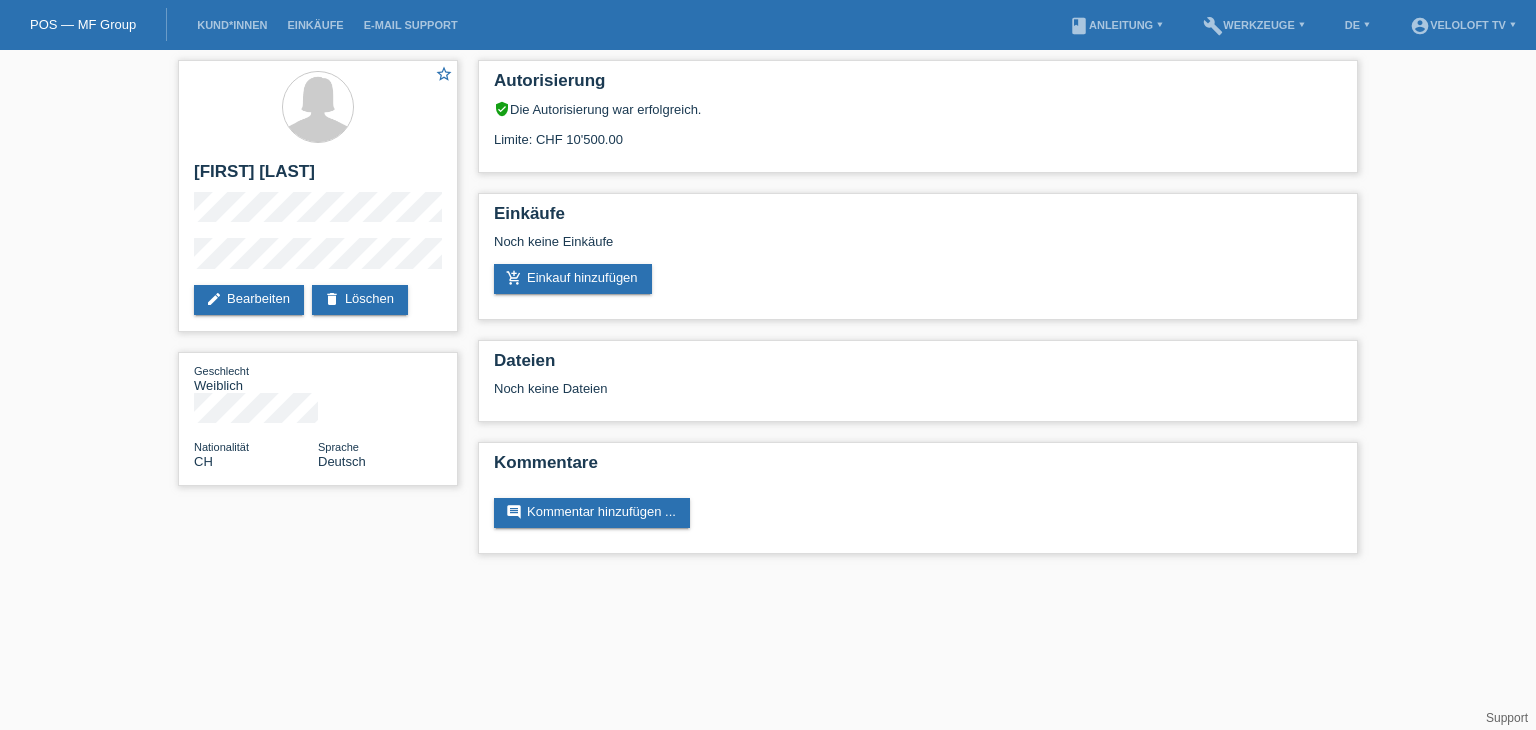 scroll, scrollTop: 0, scrollLeft: 0, axis: both 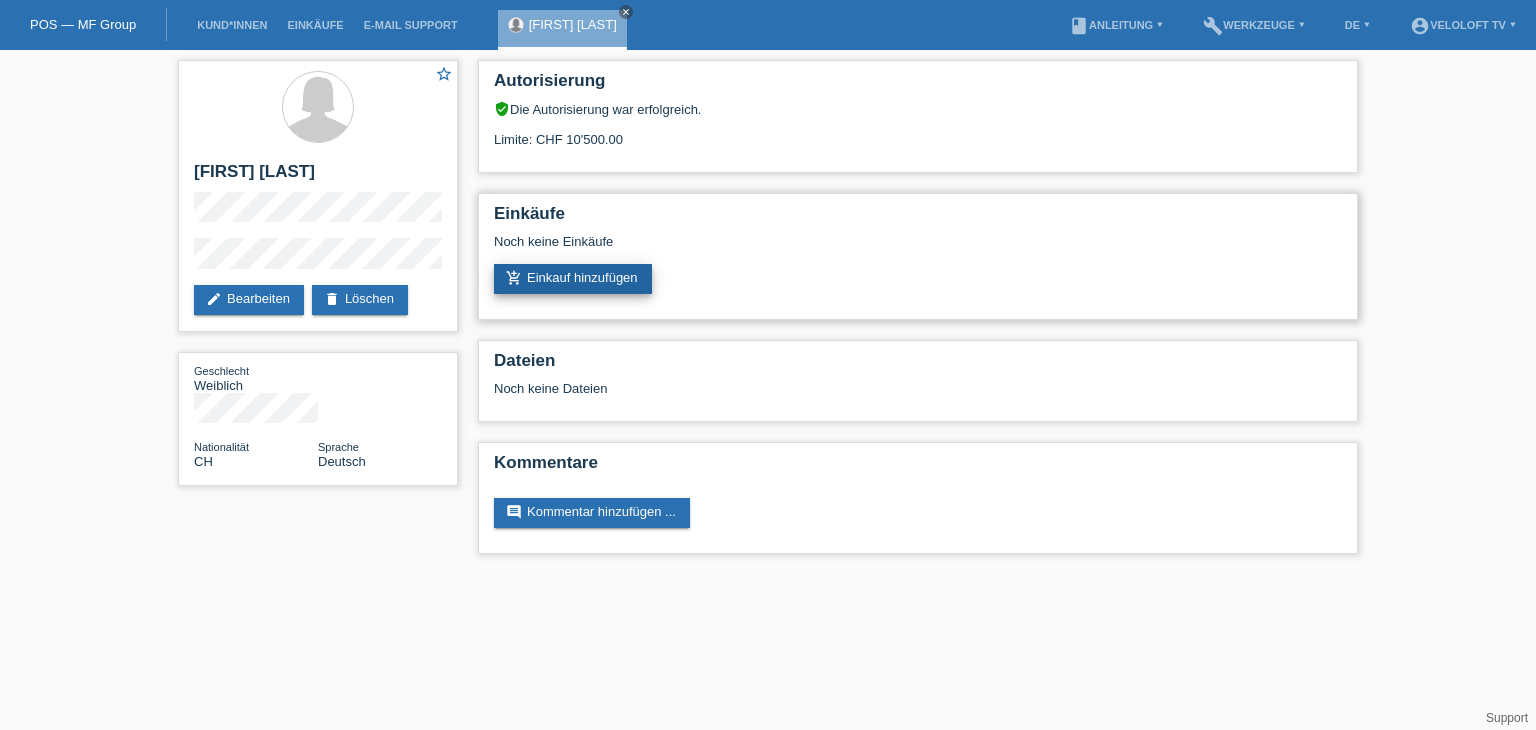 click on "add_shopping_cart  Einkauf hinzufügen" at bounding box center (573, 279) 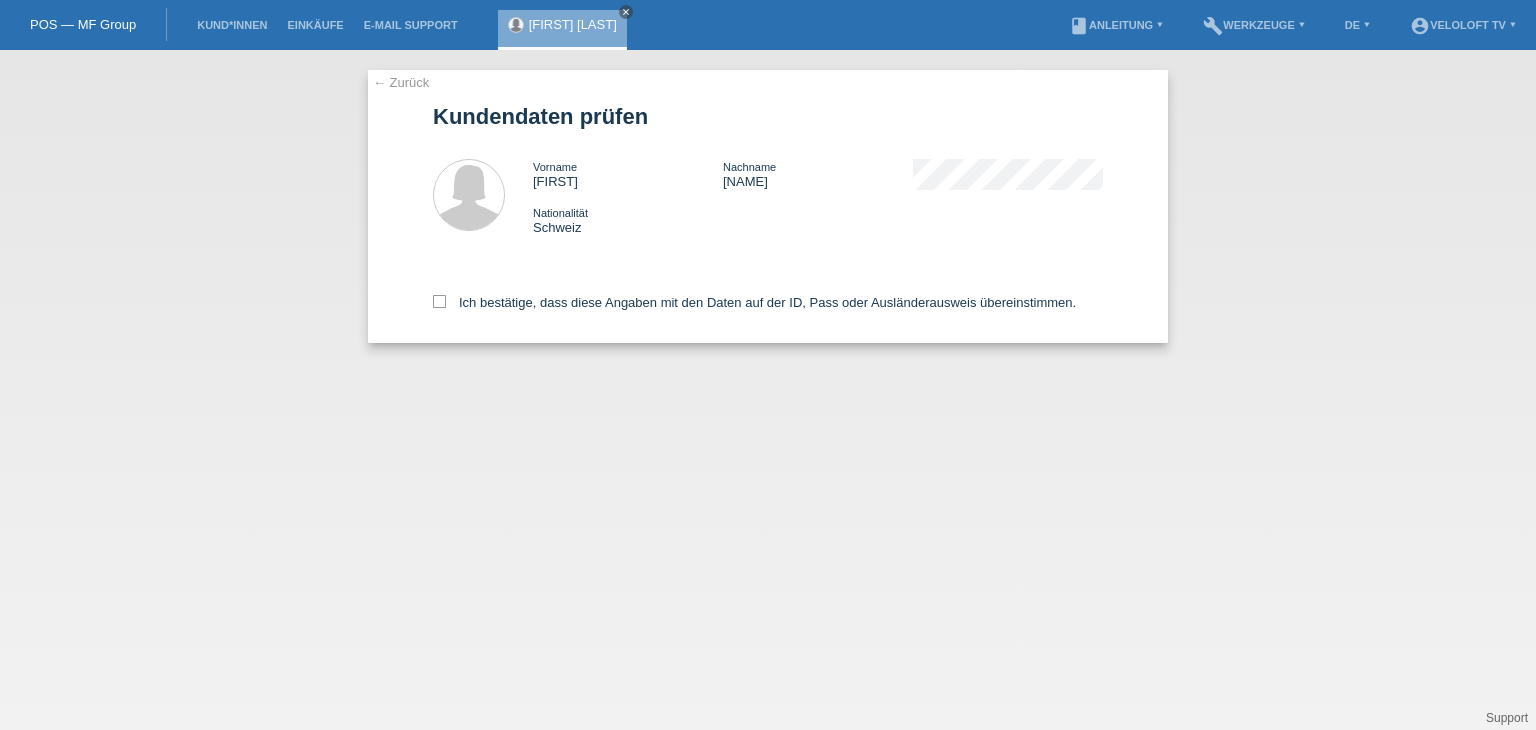 scroll, scrollTop: 0, scrollLeft: 0, axis: both 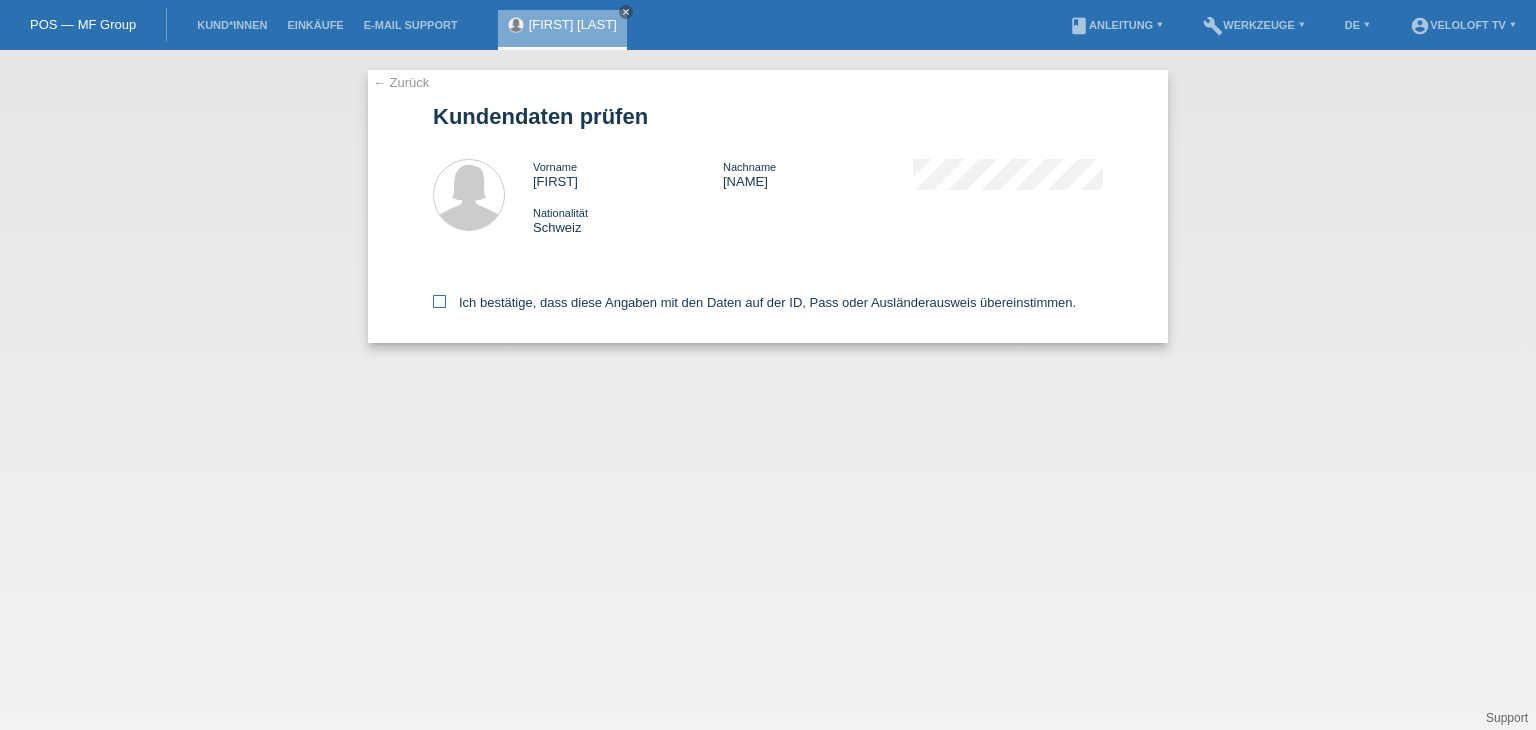 click on "Ich bestätige, dass diese Angaben mit den Daten auf der ID, Pass oder Ausländerausweis übereinstimmen." at bounding box center (768, 299) 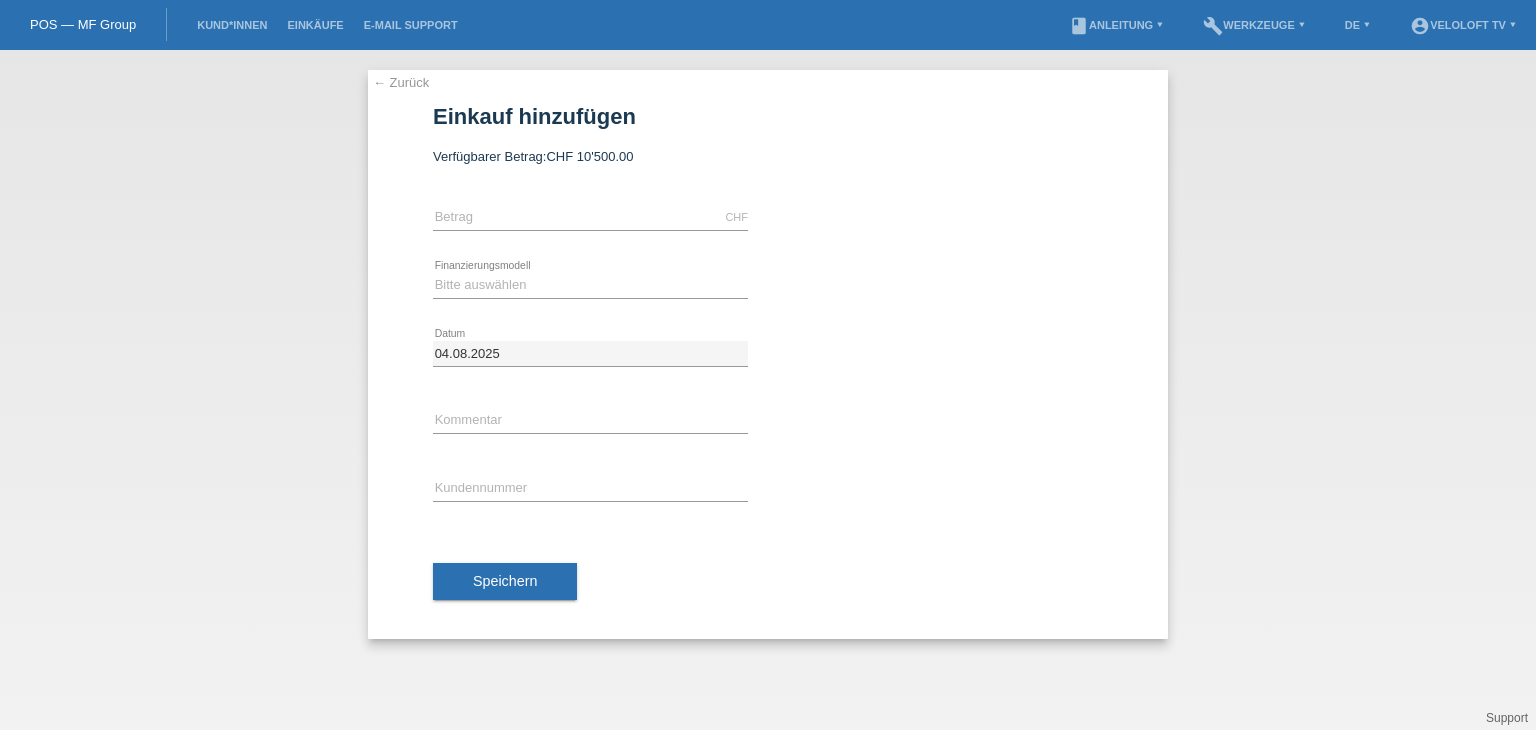 scroll, scrollTop: 0, scrollLeft: 0, axis: both 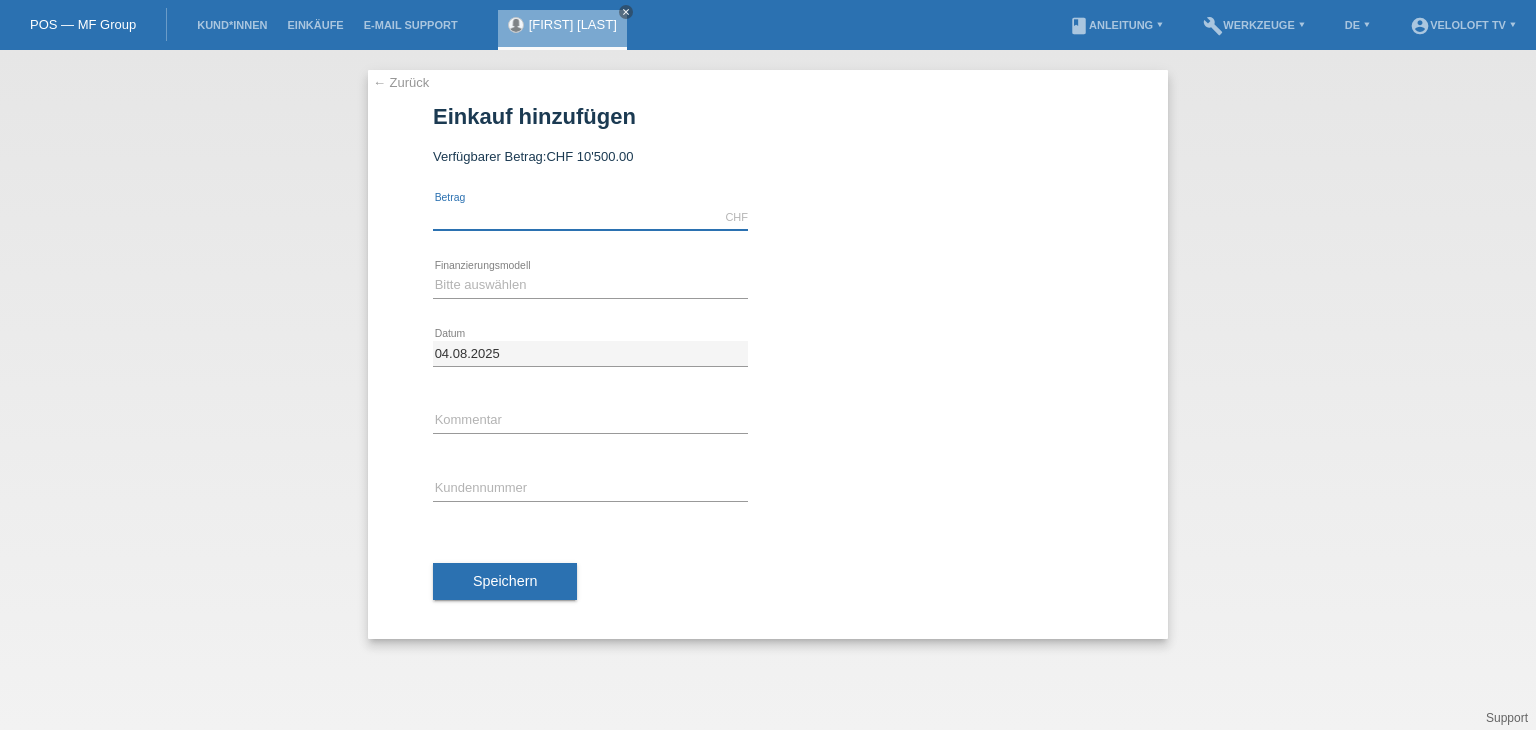 click at bounding box center [590, 217] 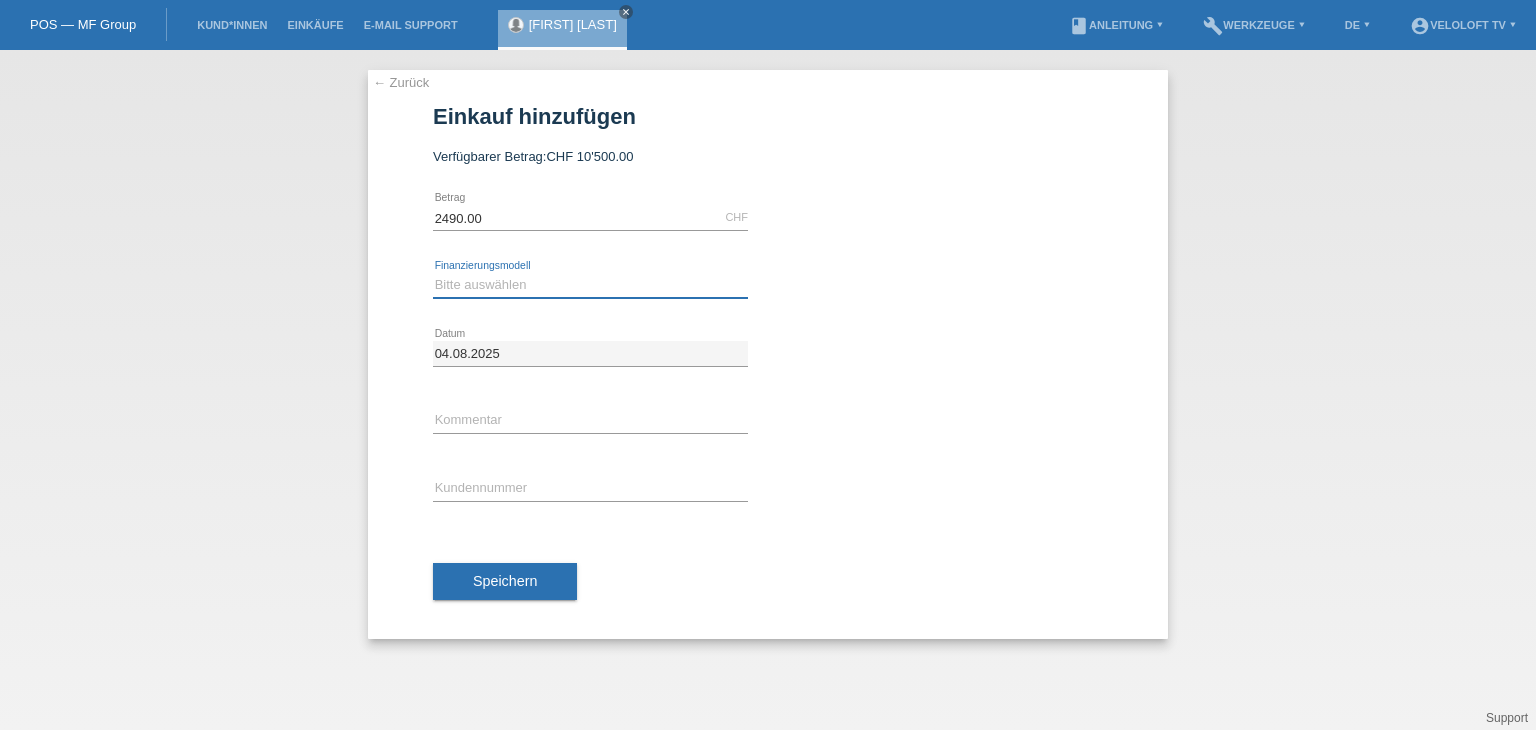 click on "Bitte auswählen
Fixe Raten
Kauf auf Rechnung mit Teilzahlungsoption" at bounding box center (590, 285) 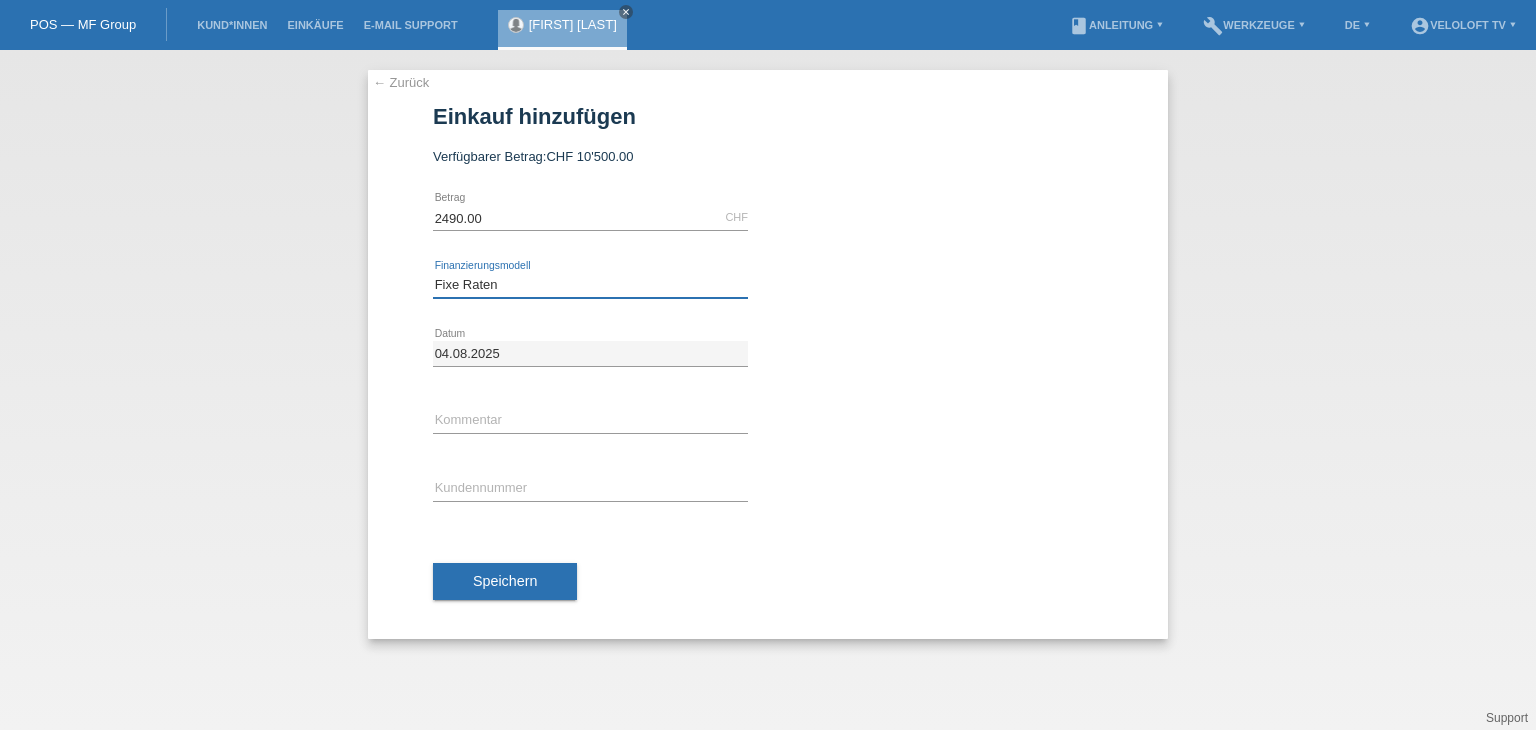 click on "Bitte auswählen
Fixe Raten
Kauf auf Rechnung mit Teilzahlungsoption" at bounding box center (590, 285) 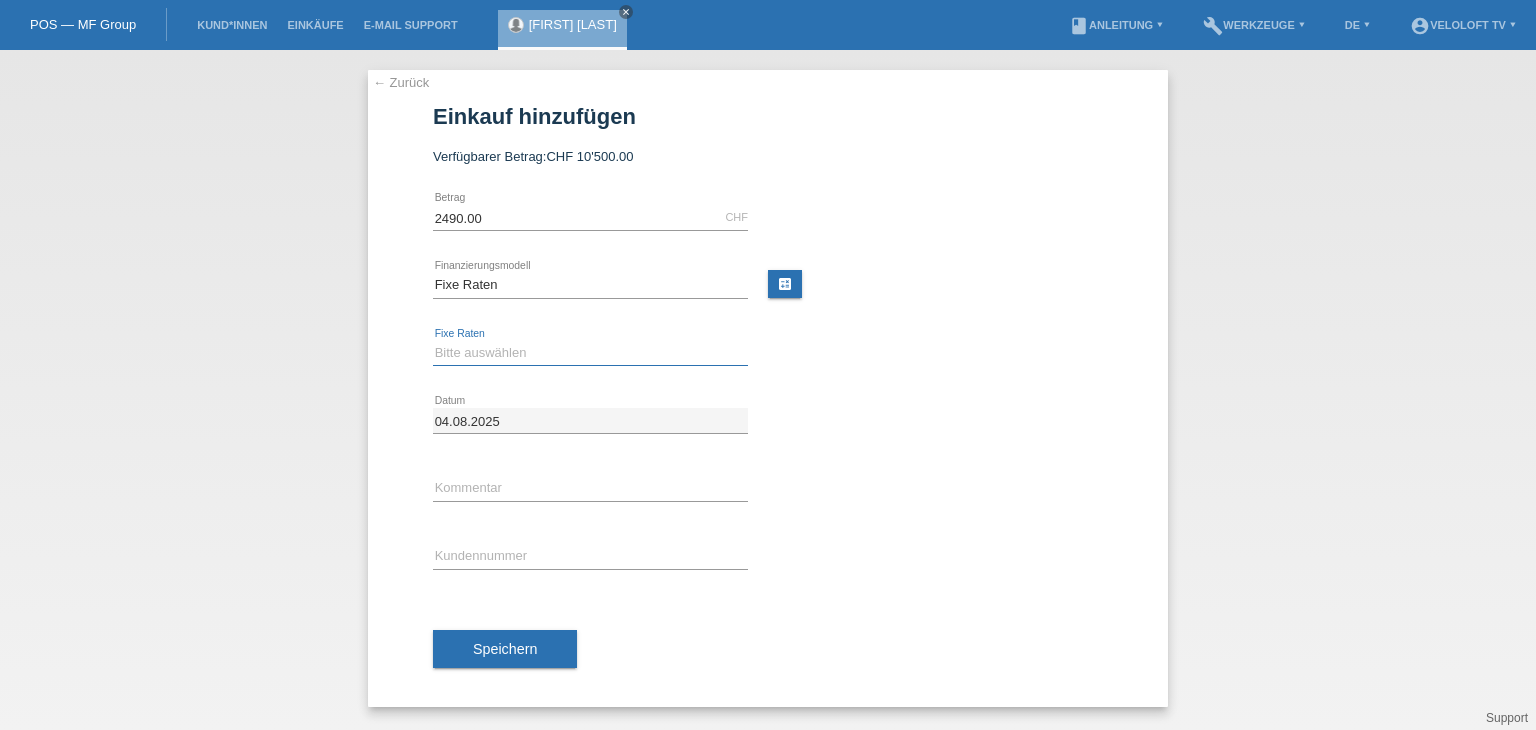 drag, startPoint x: 470, startPoint y: 341, endPoint x: 478, endPoint y: 352, distance: 13.601471 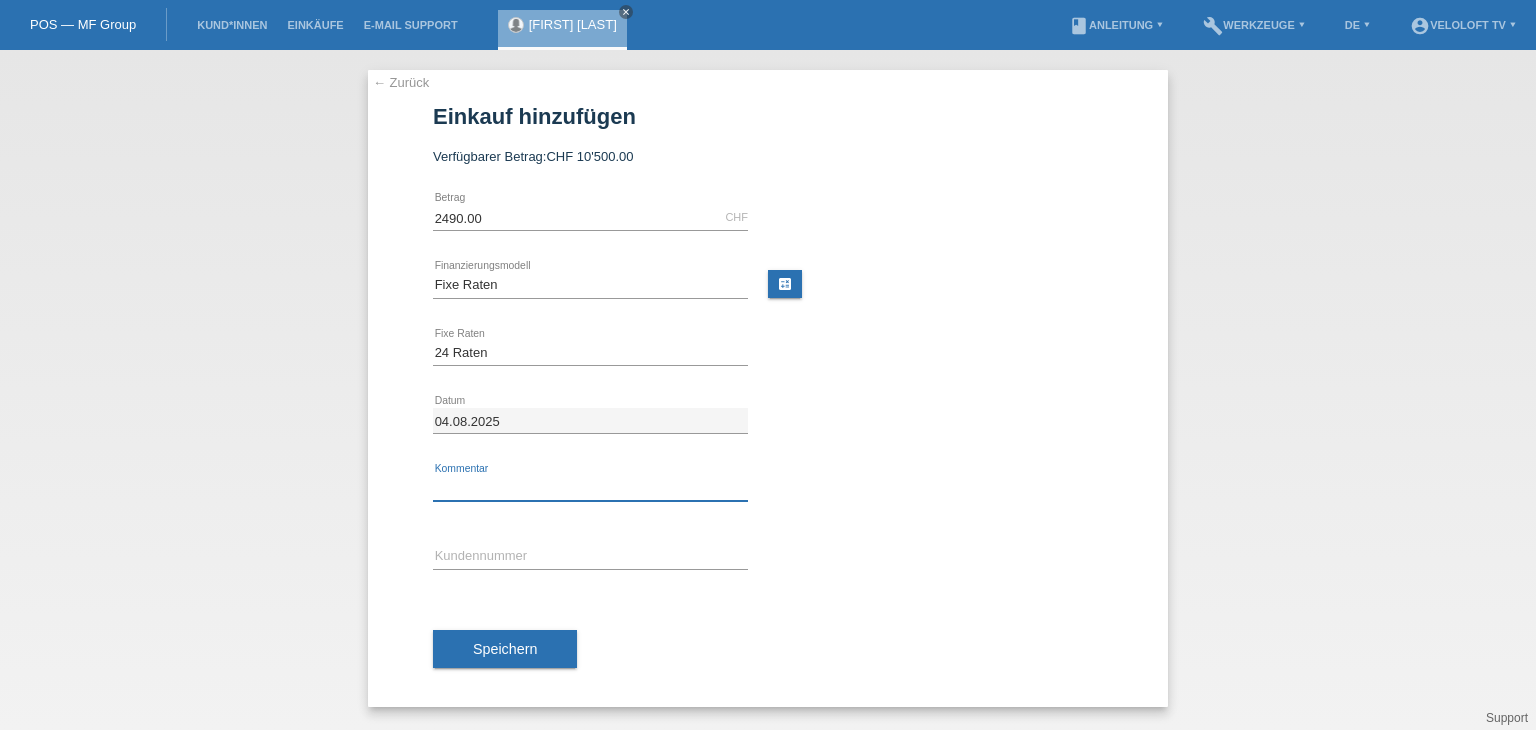 click at bounding box center (590, 488) 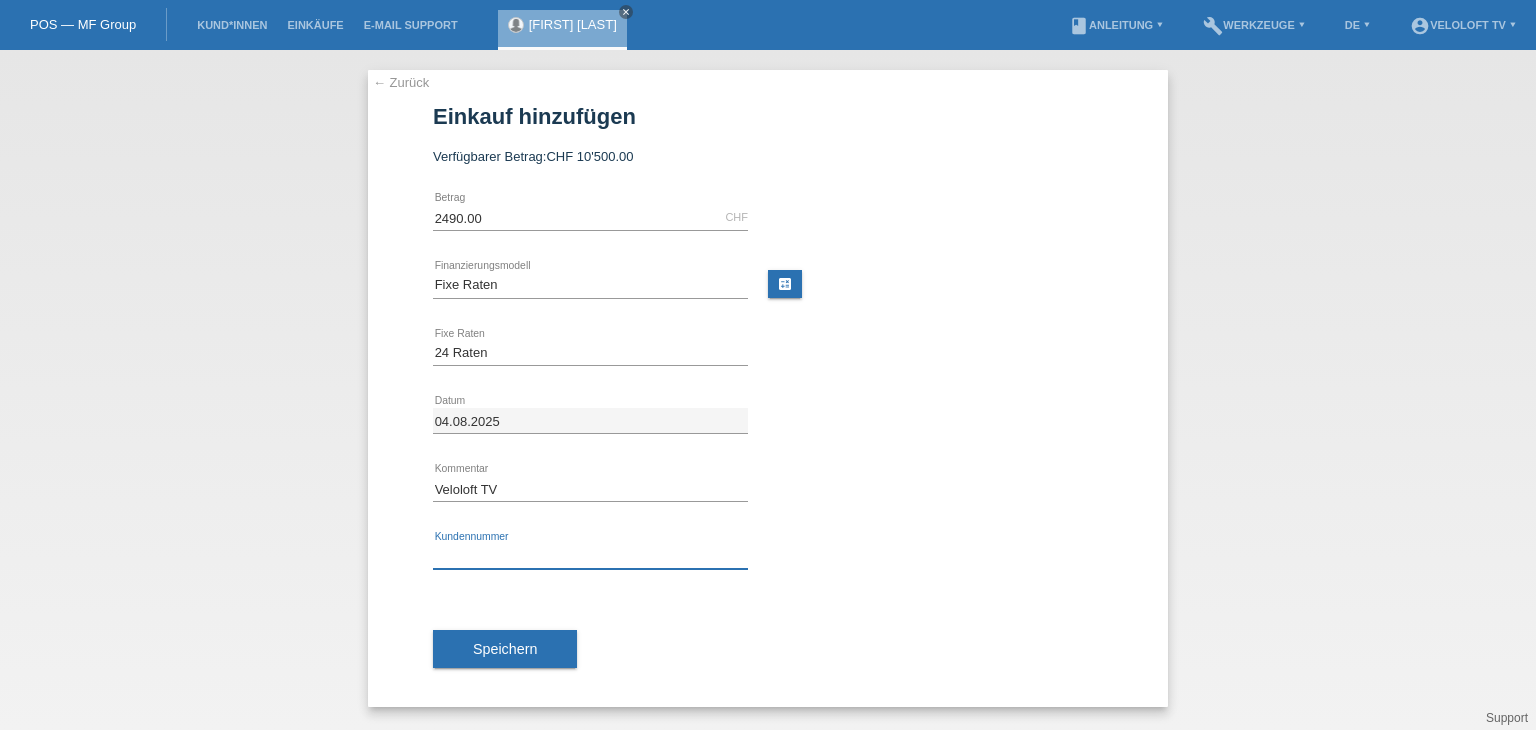 click at bounding box center (590, 556) 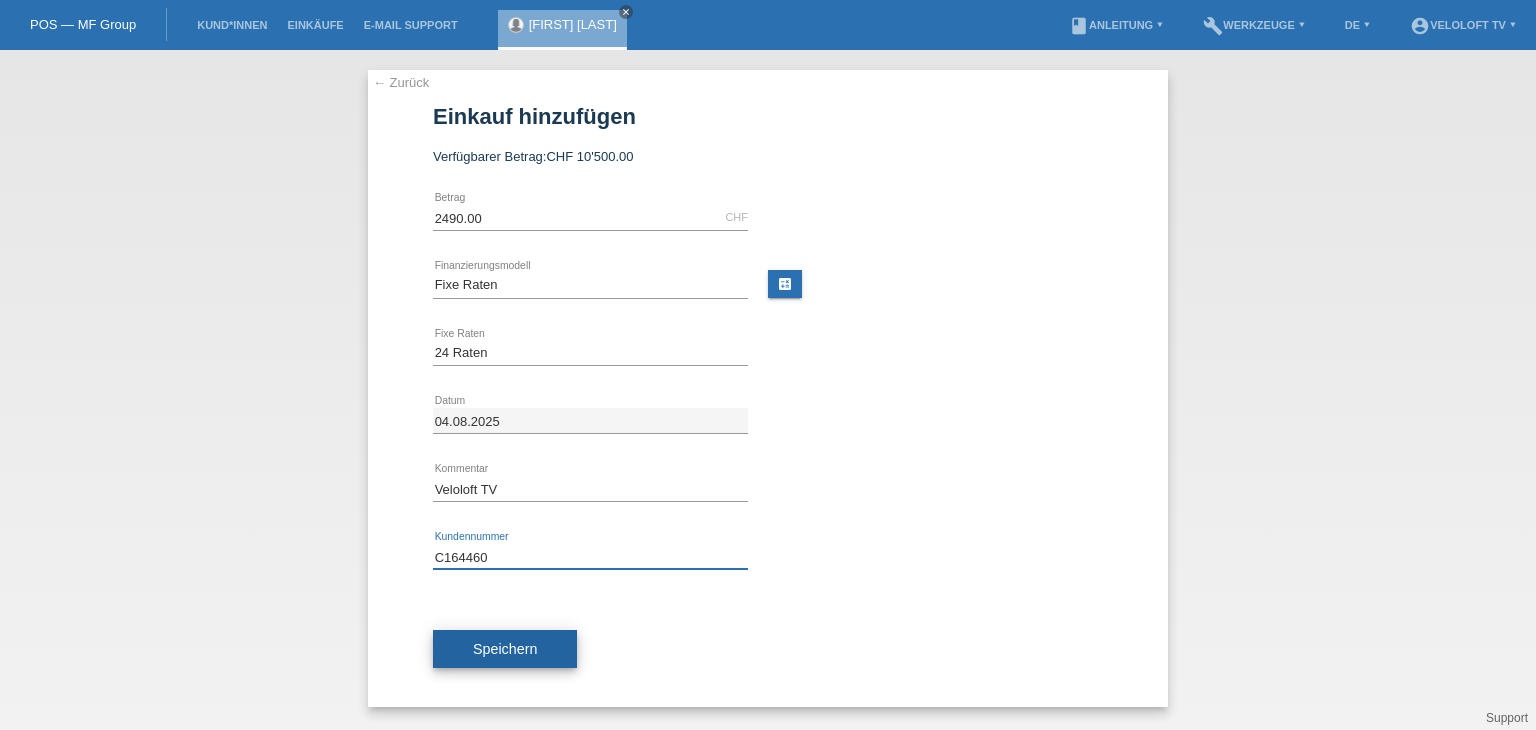 type on "C164460" 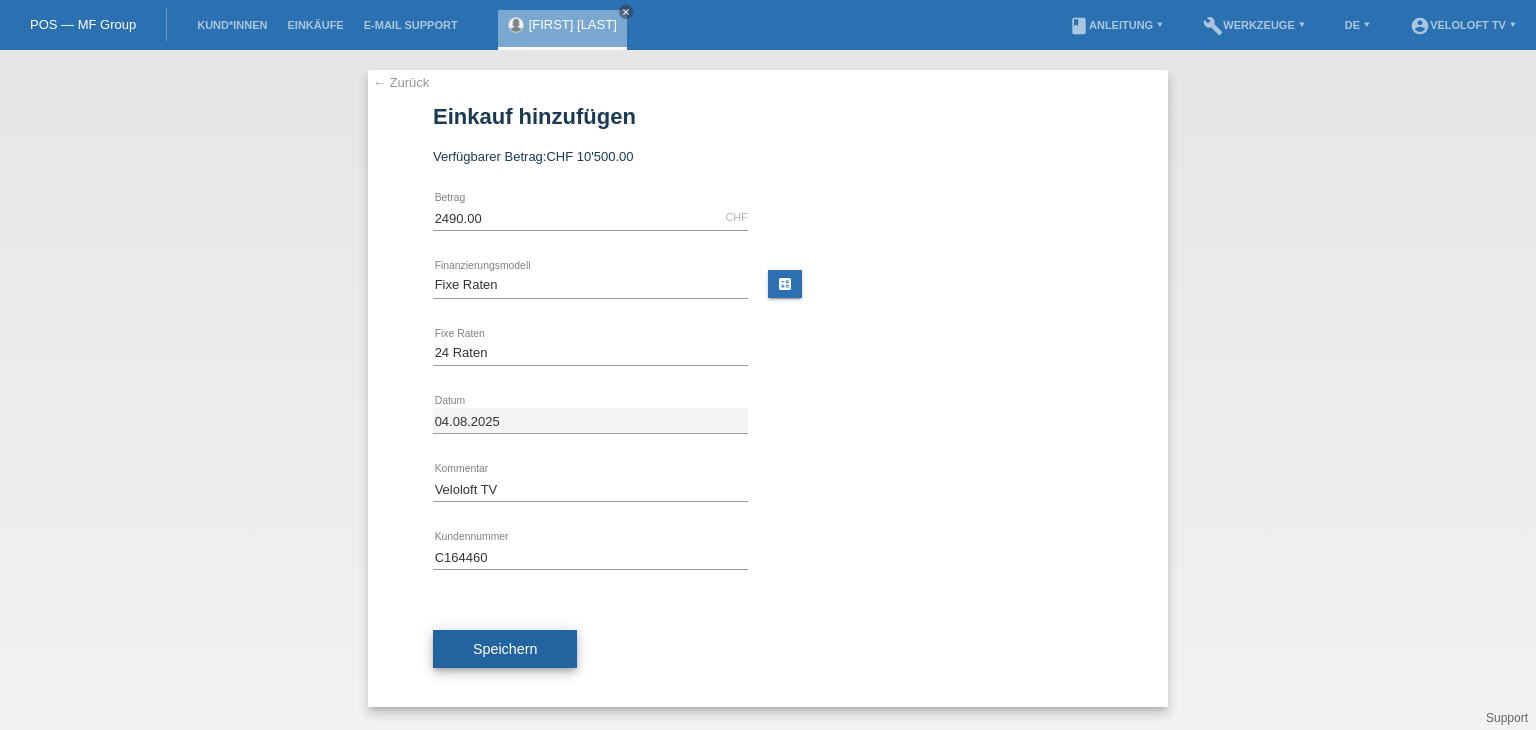 click on "Speichern" at bounding box center (505, 649) 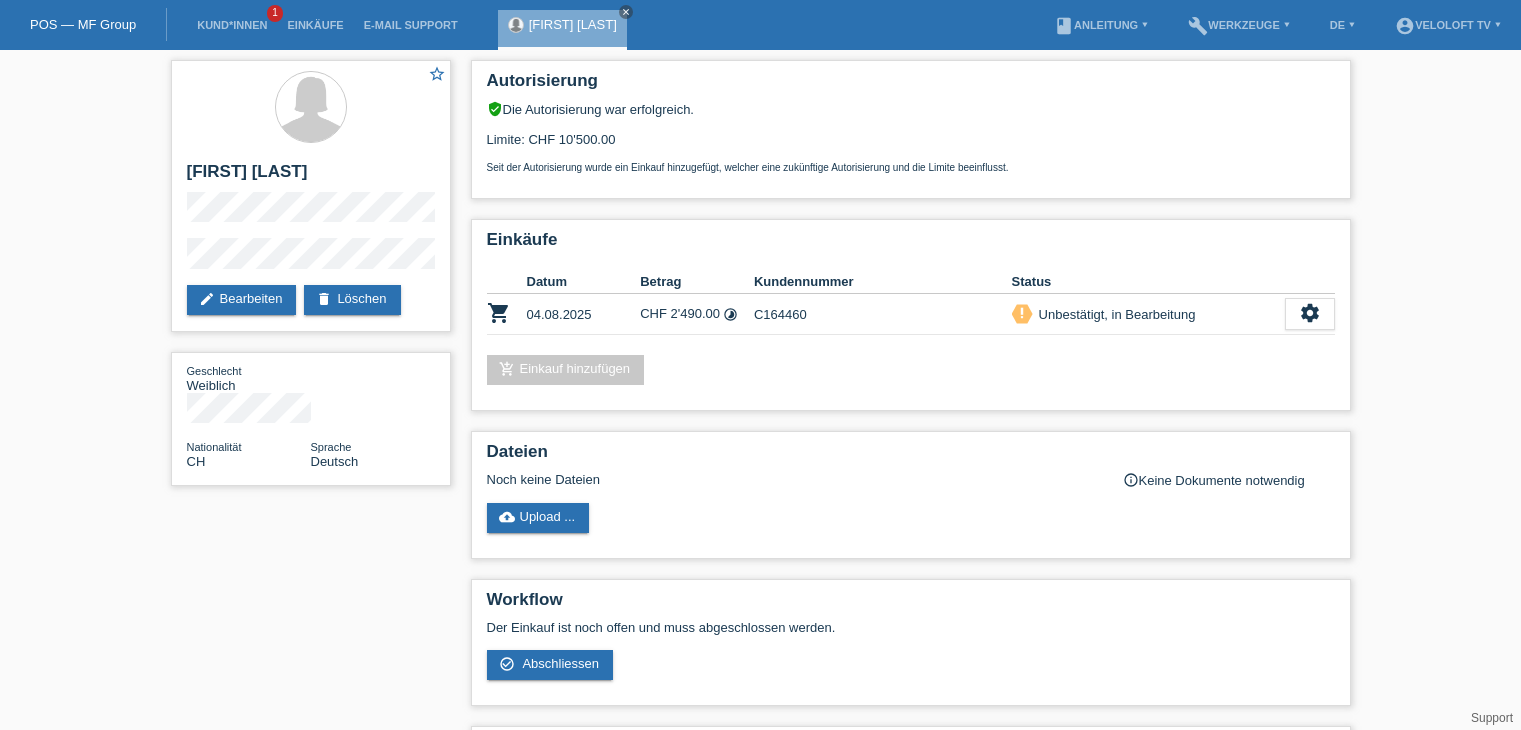scroll, scrollTop: 0, scrollLeft: 0, axis: both 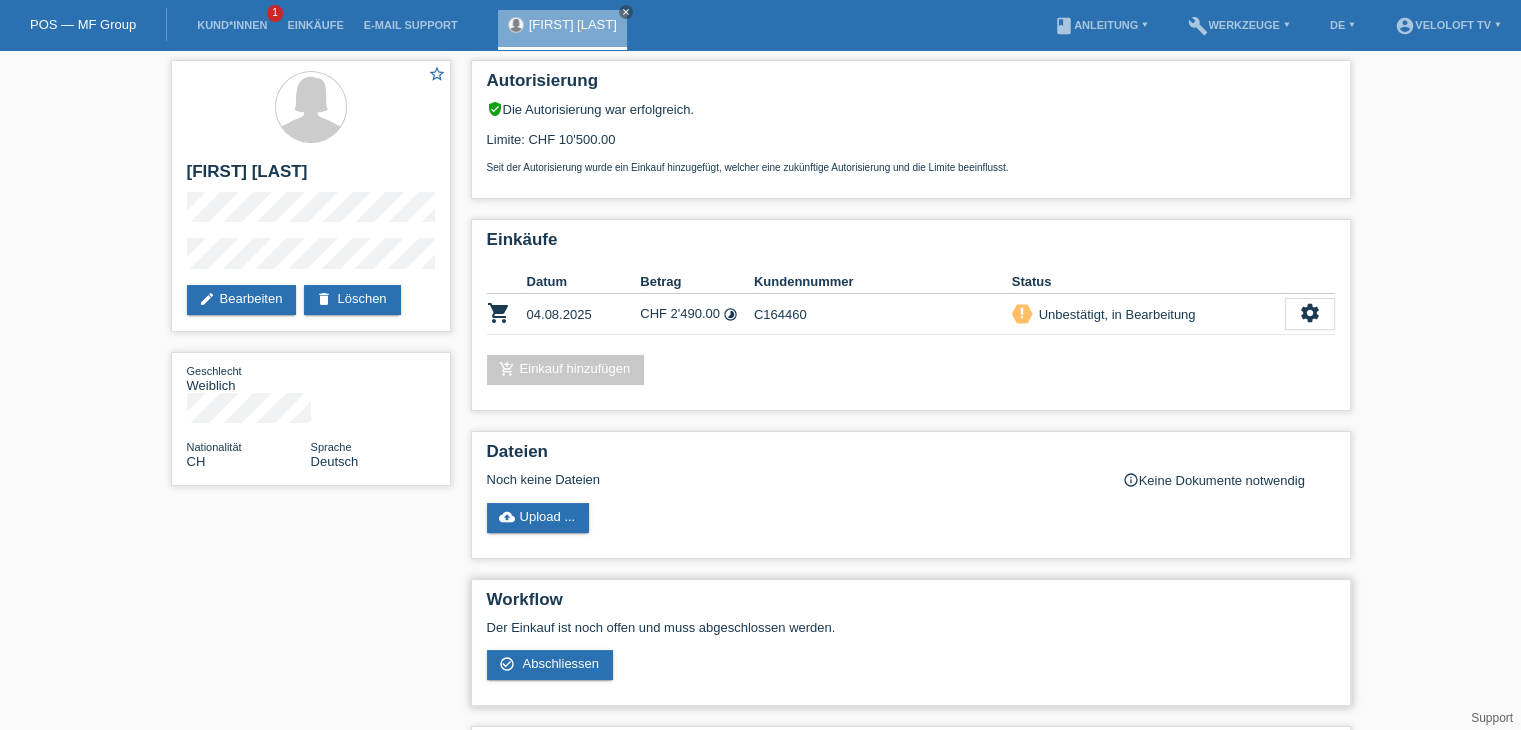 drag, startPoint x: 552, startPoint y: 669, endPoint x: 619, endPoint y: 645, distance: 71.168816 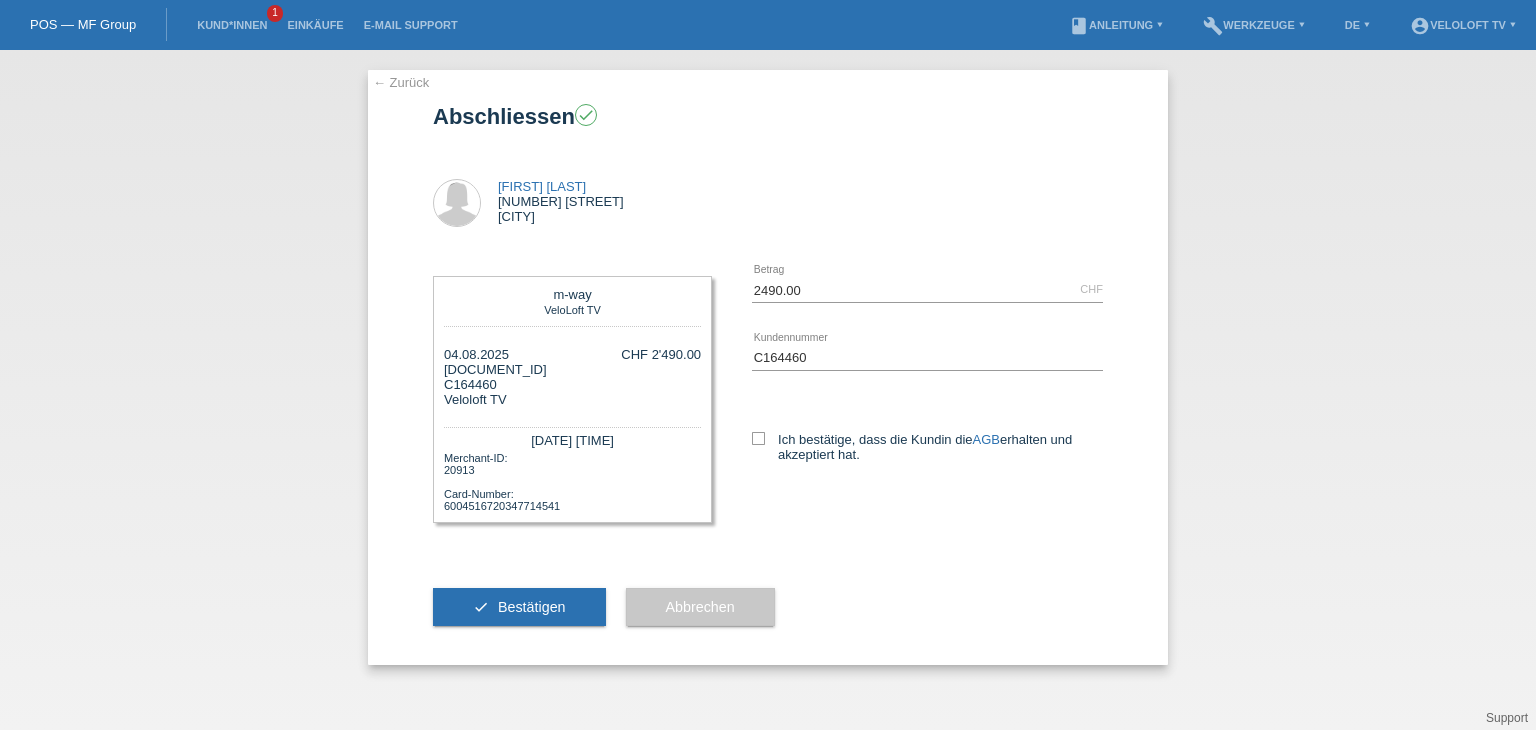 scroll, scrollTop: 0, scrollLeft: 0, axis: both 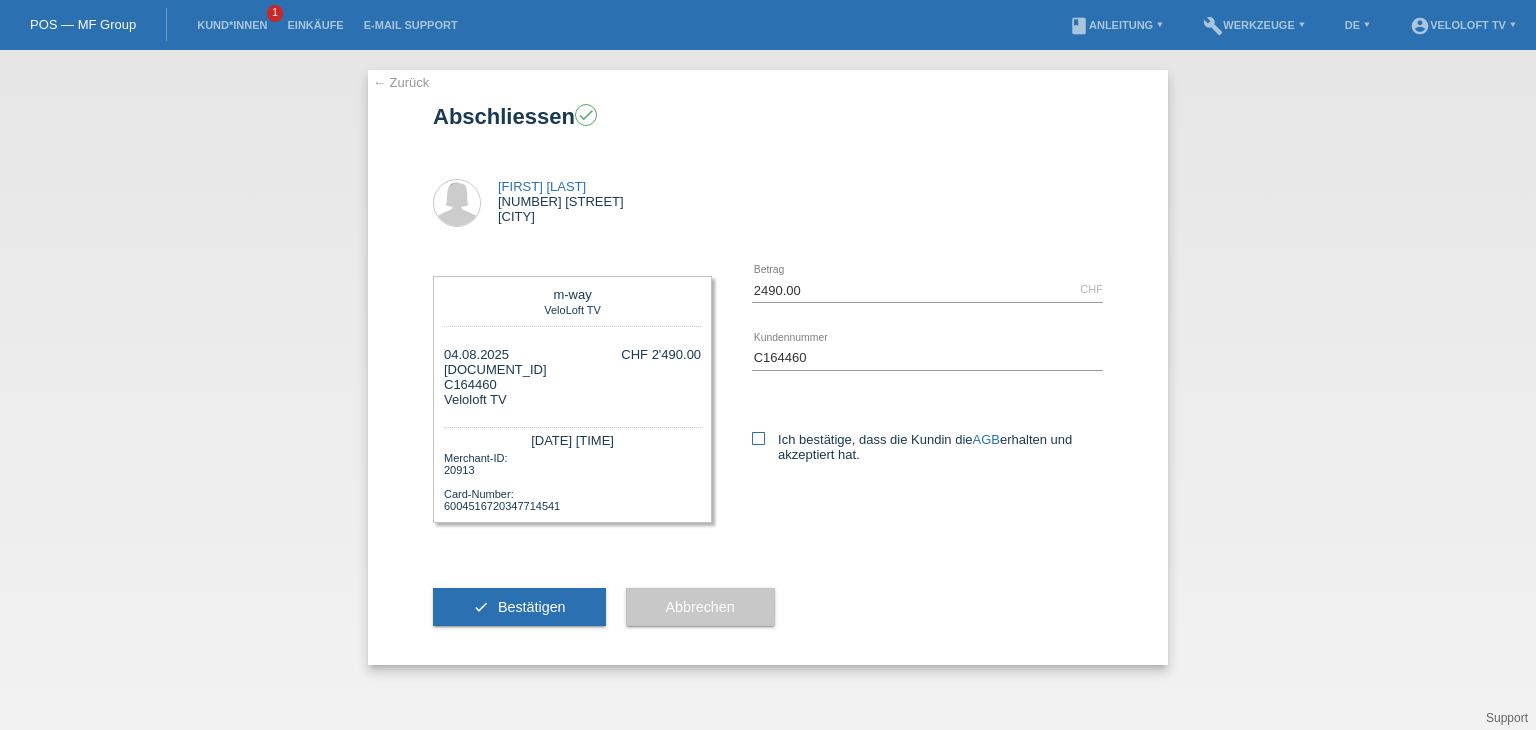 click on "Ich bestätige, dass die Kundin die  AGB  erhalten und akzeptiert hat." at bounding box center (927, 443) 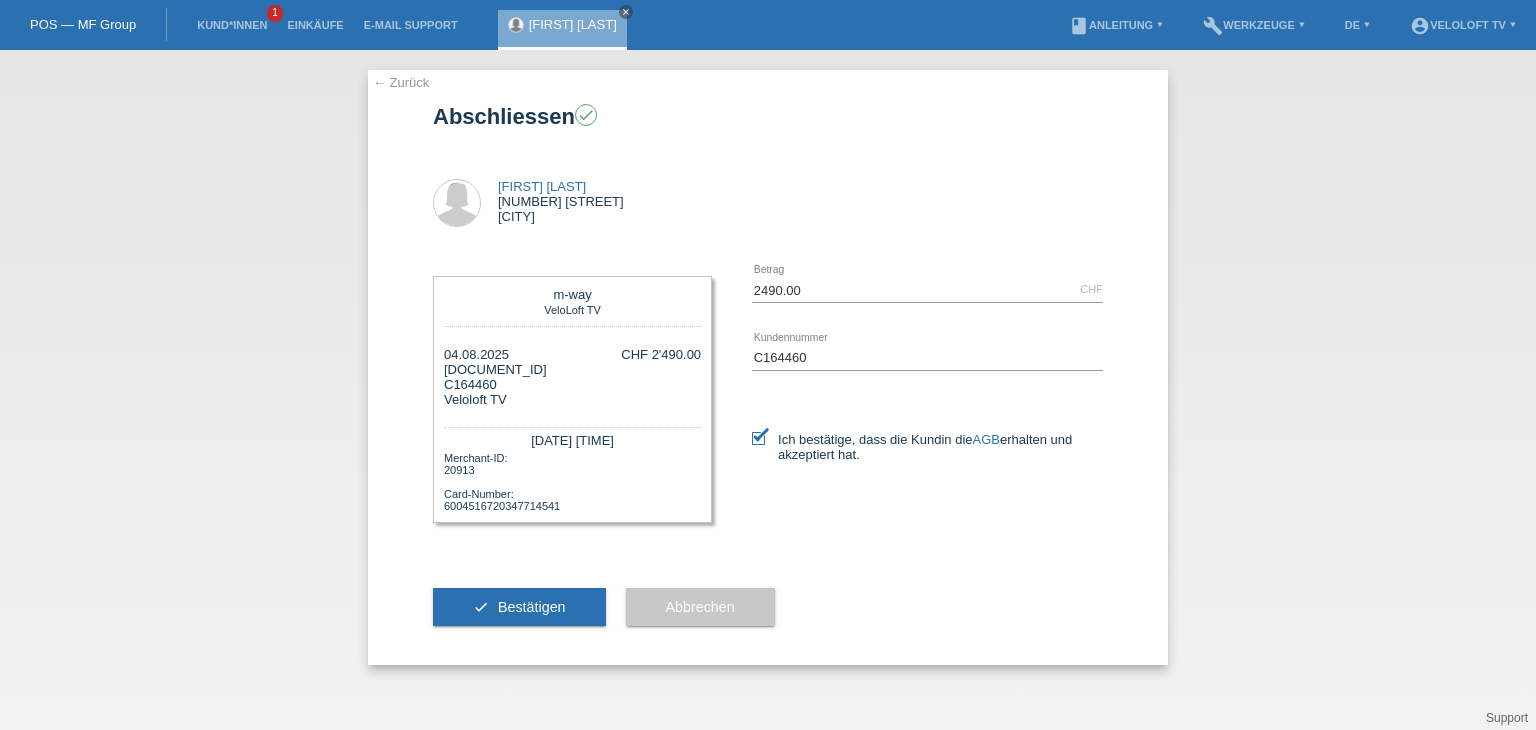 click on "check   Bestätigen" at bounding box center (519, 607) 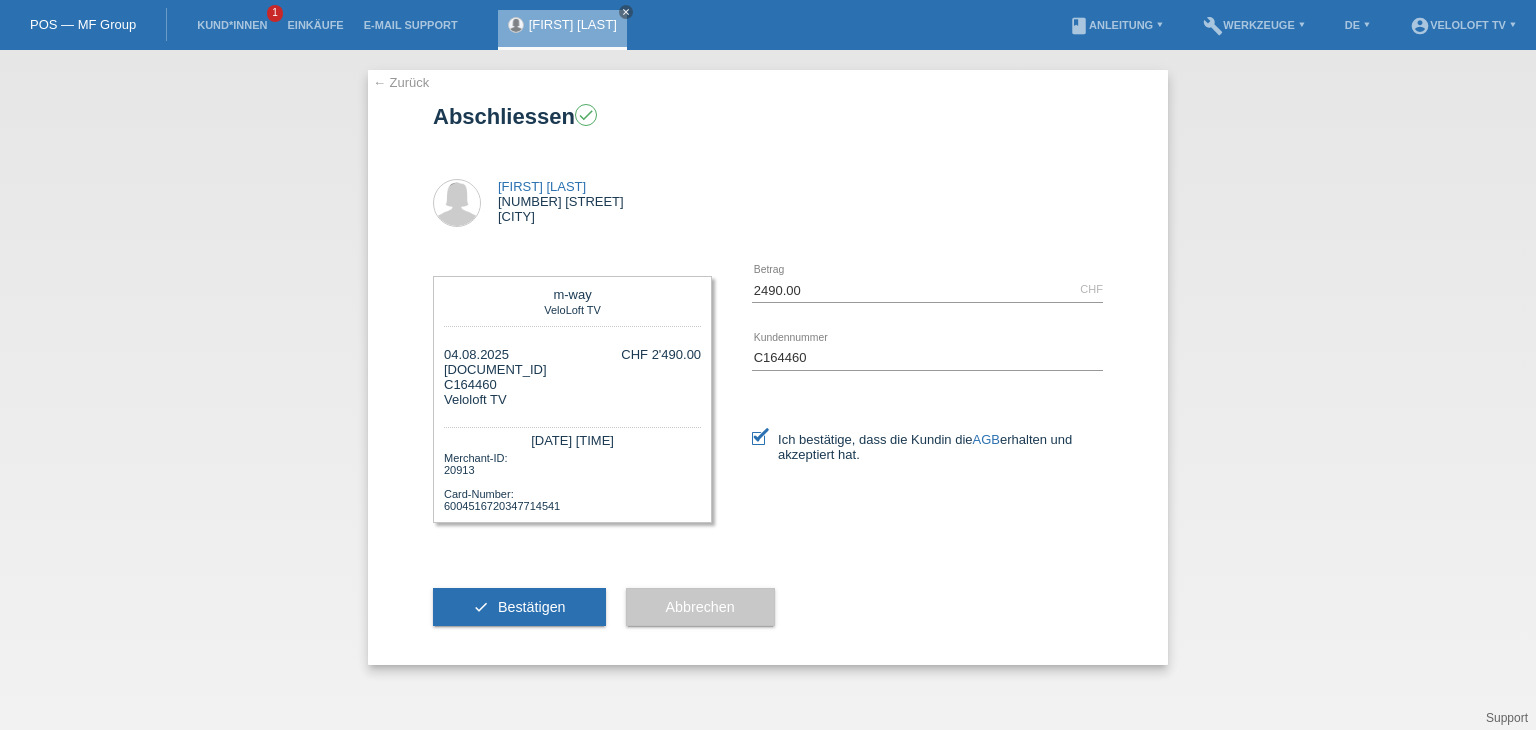 click on "check   Bestätigen" at bounding box center (519, 607) 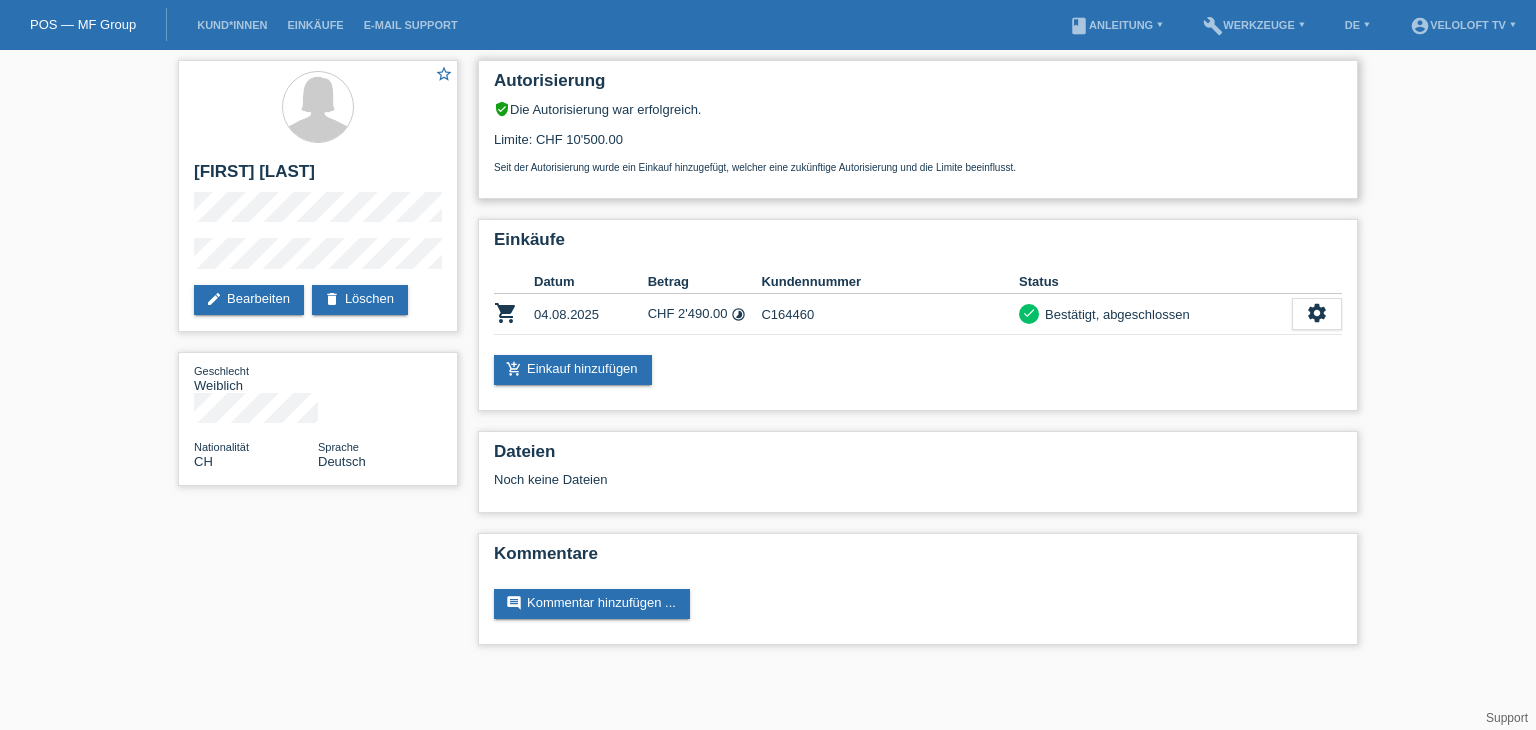 scroll, scrollTop: 0, scrollLeft: 0, axis: both 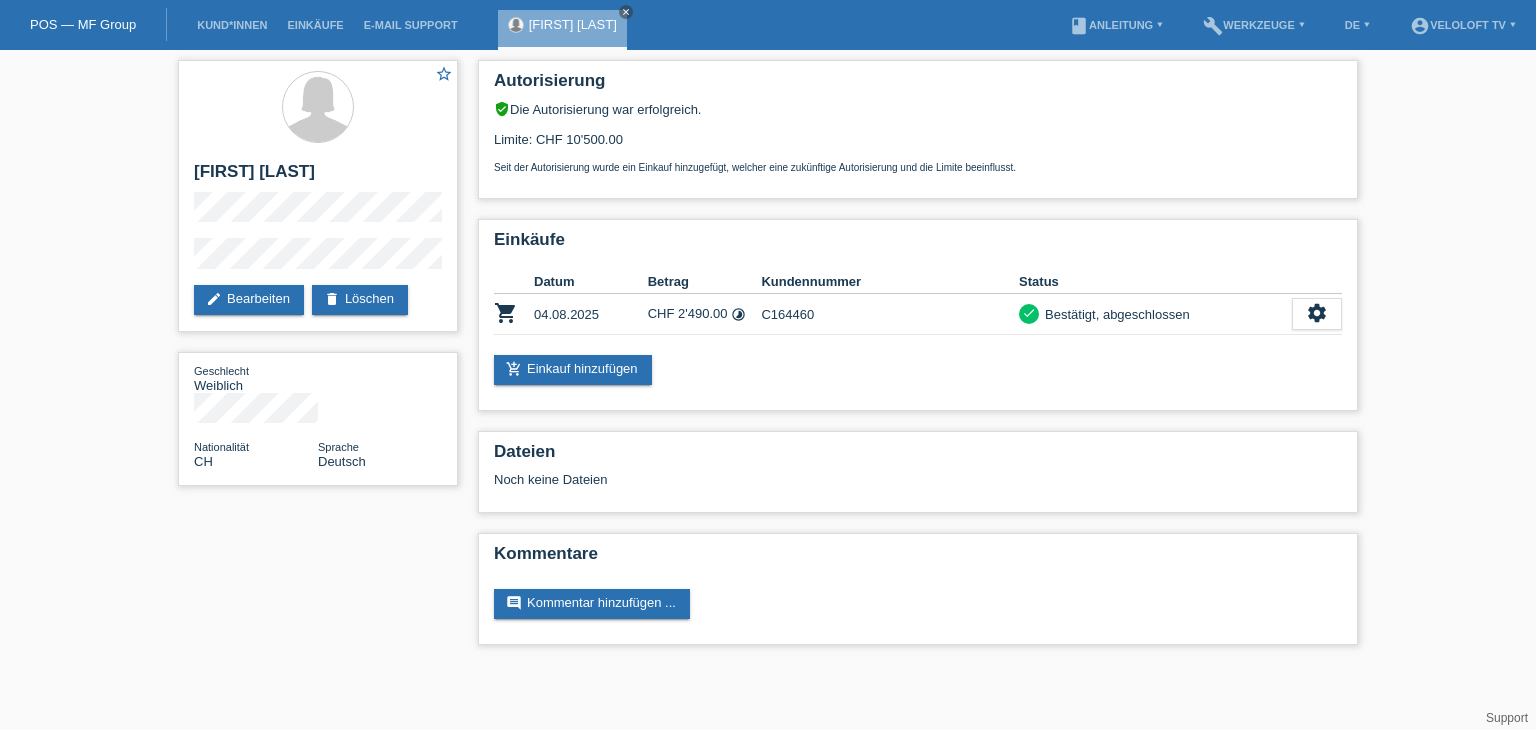 drag, startPoint x: 626, startPoint y: 8, endPoint x: 616, endPoint y: 10, distance: 10.198039 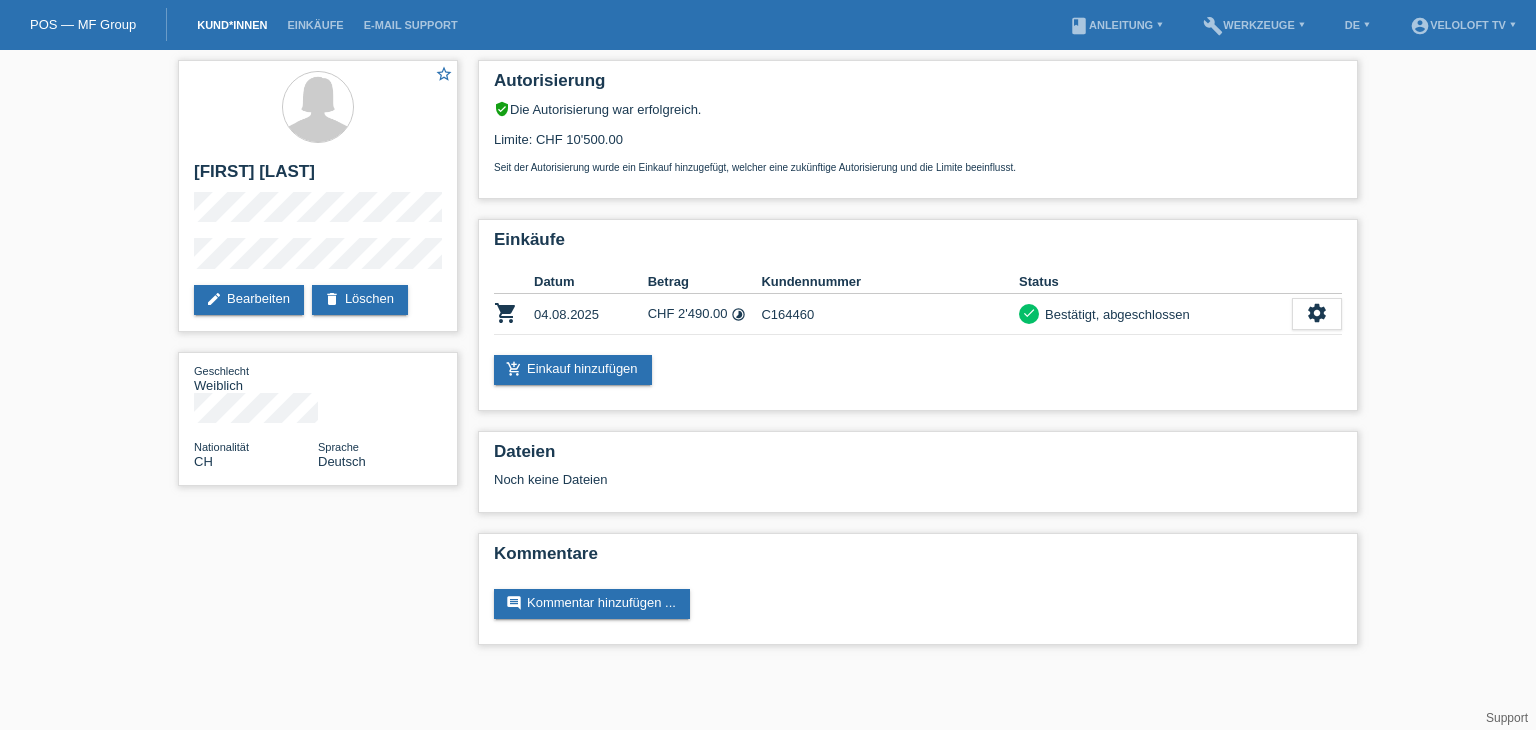 click on "Kund*innen" at bounding box center [232, 25] 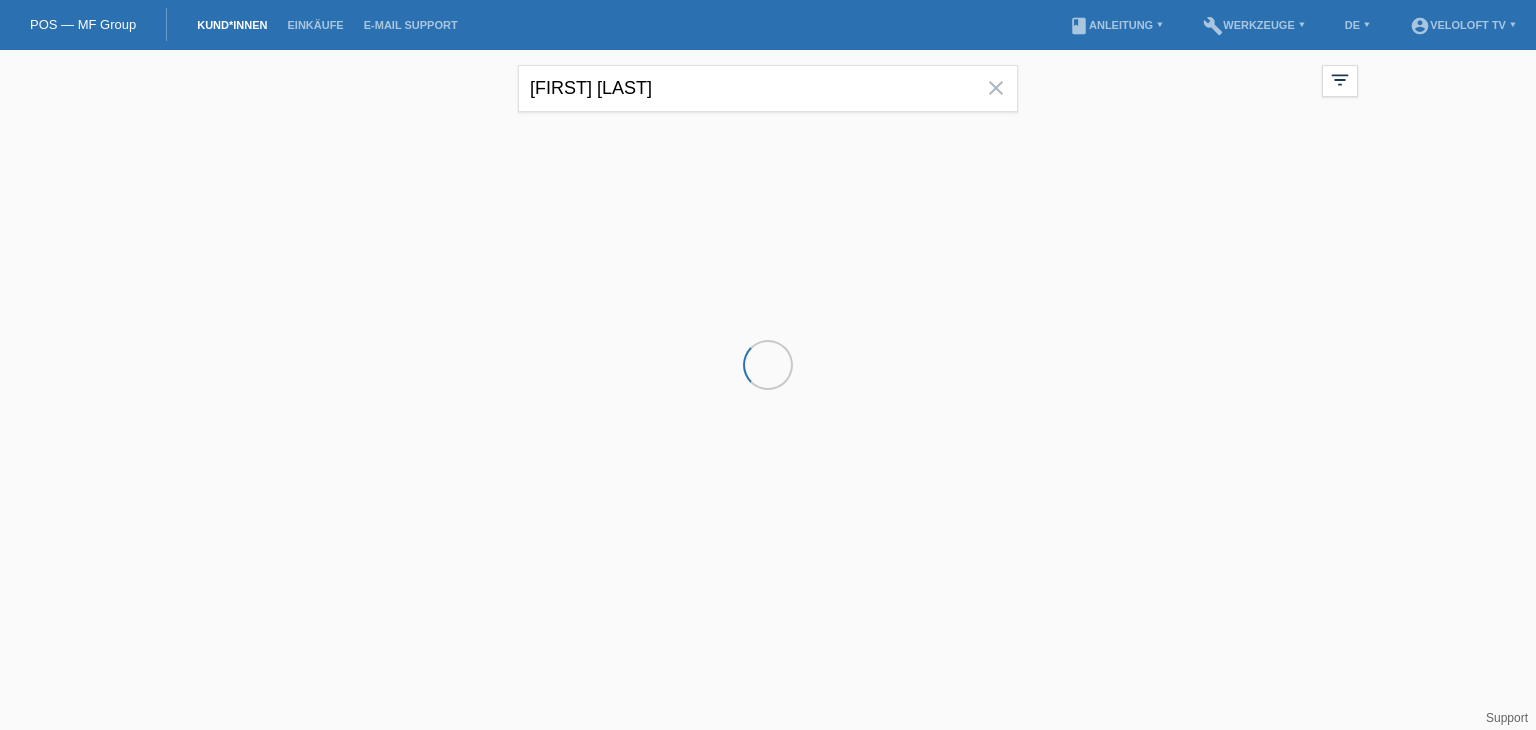 scroll, scrollTop: 0, scrollLeft: 0, axis: both 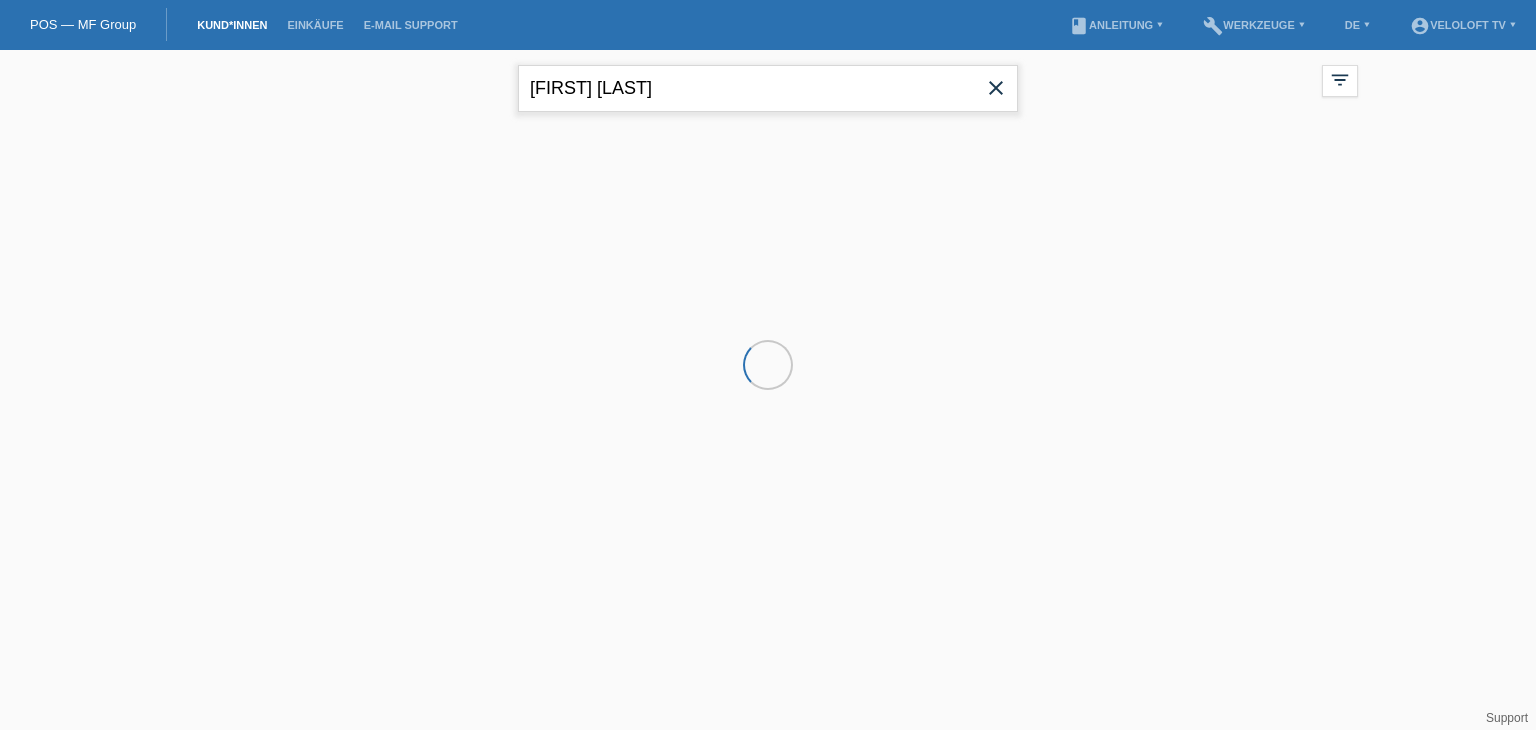 click on "[FIRST] [LAST]" at bounding box center [768, 88] 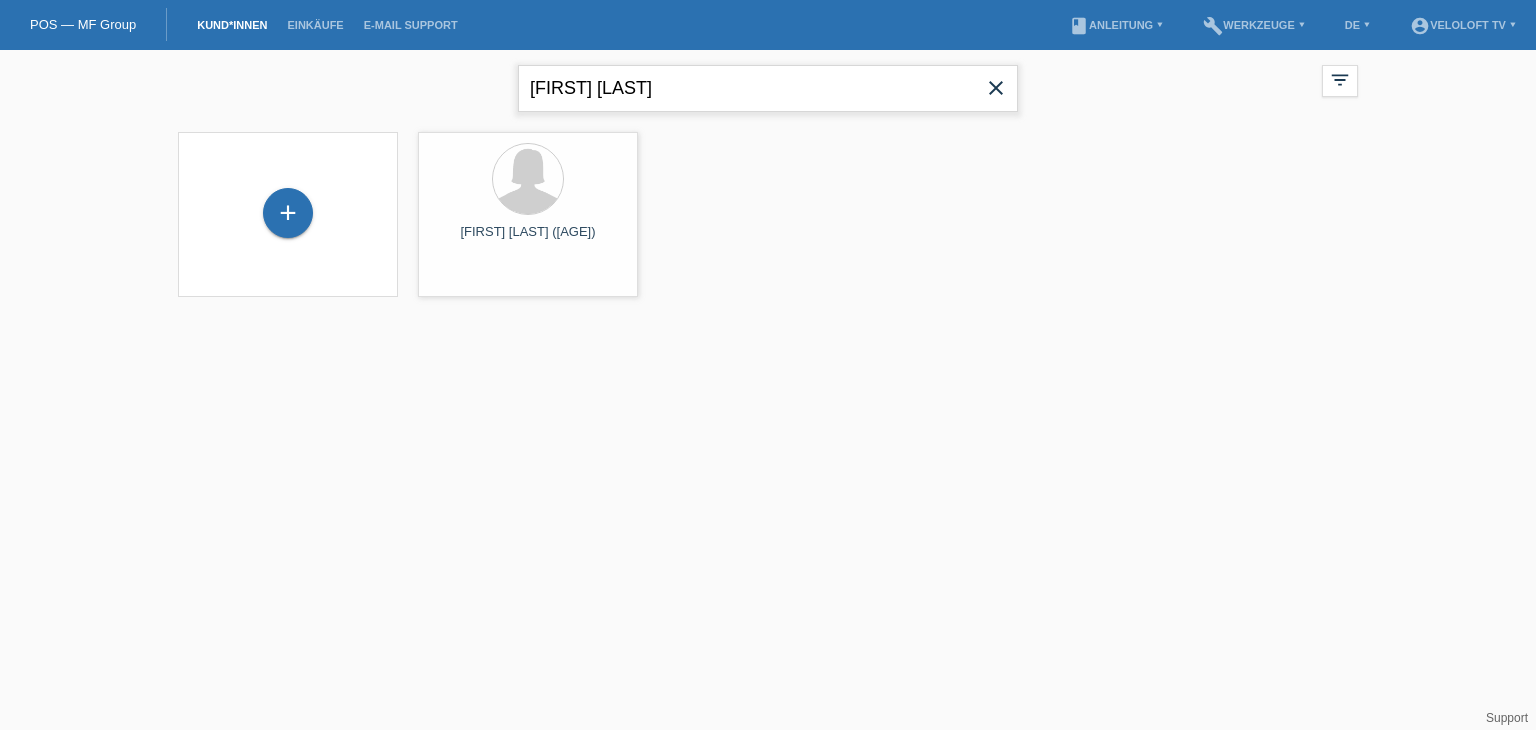 click on "[FIRST] [LAST]" at bounding box center (768, 88) 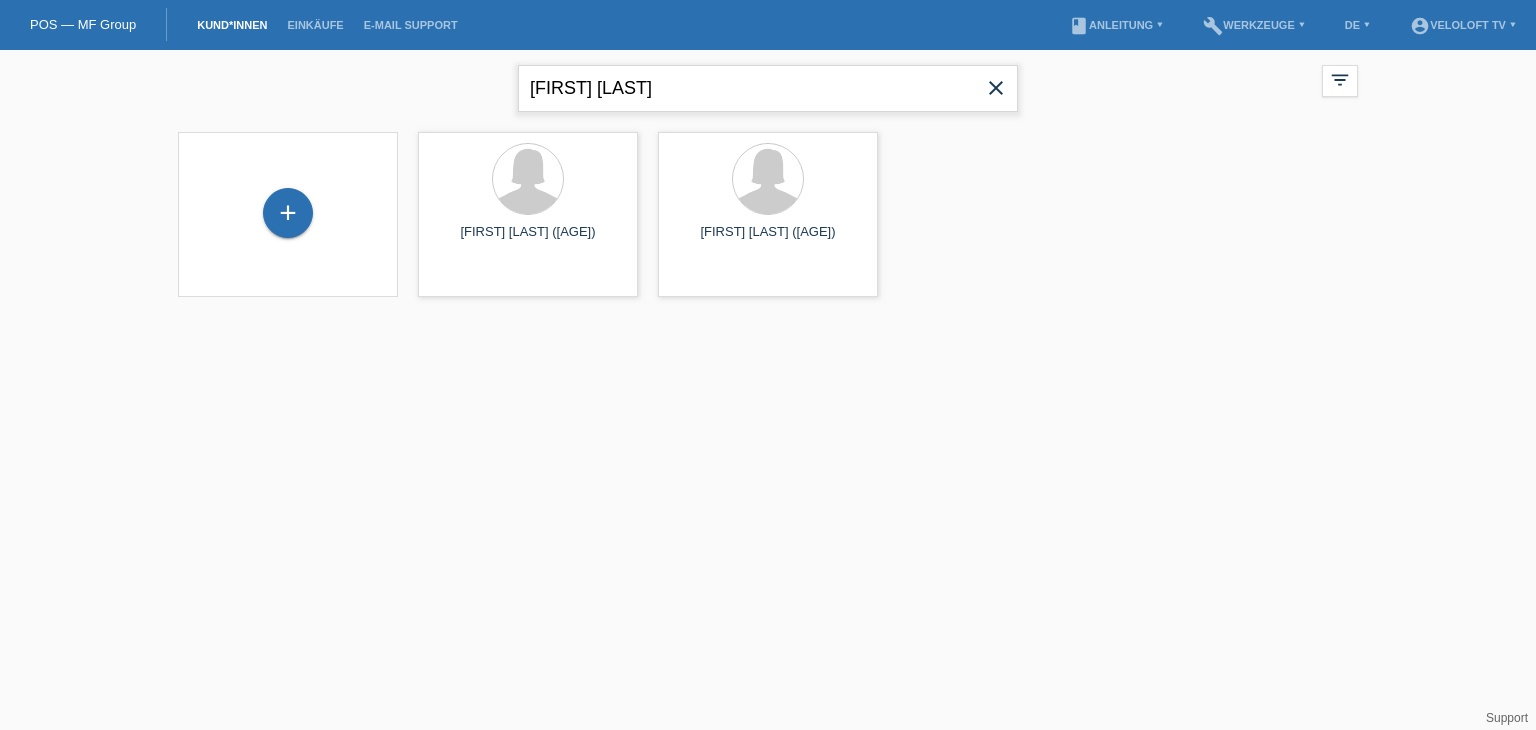 paste on "[FIRST]	[LAST]" 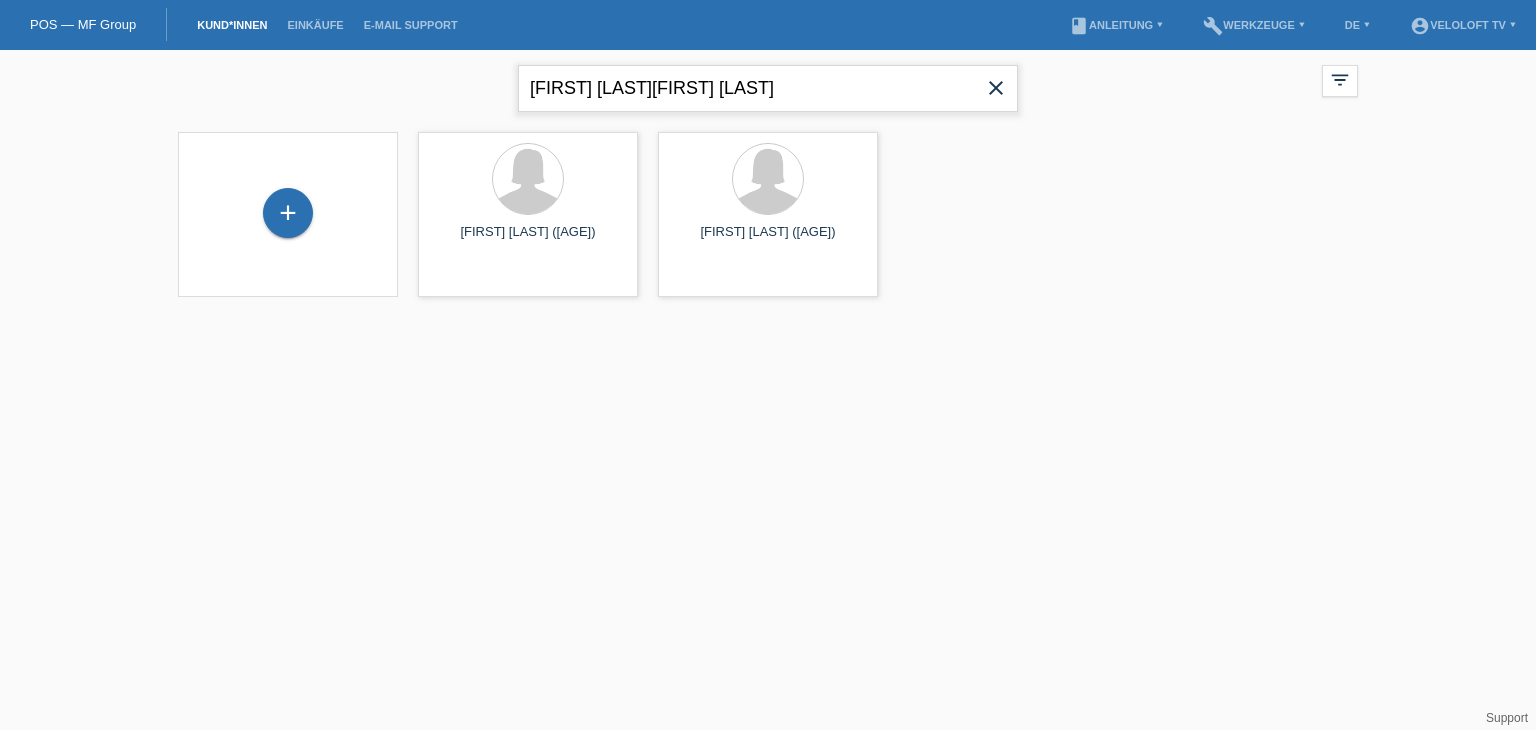 drag, startPoint x: 816, startPoint y: 81, endPoint x: 324, endPoint y: 72, distance: 492.0823 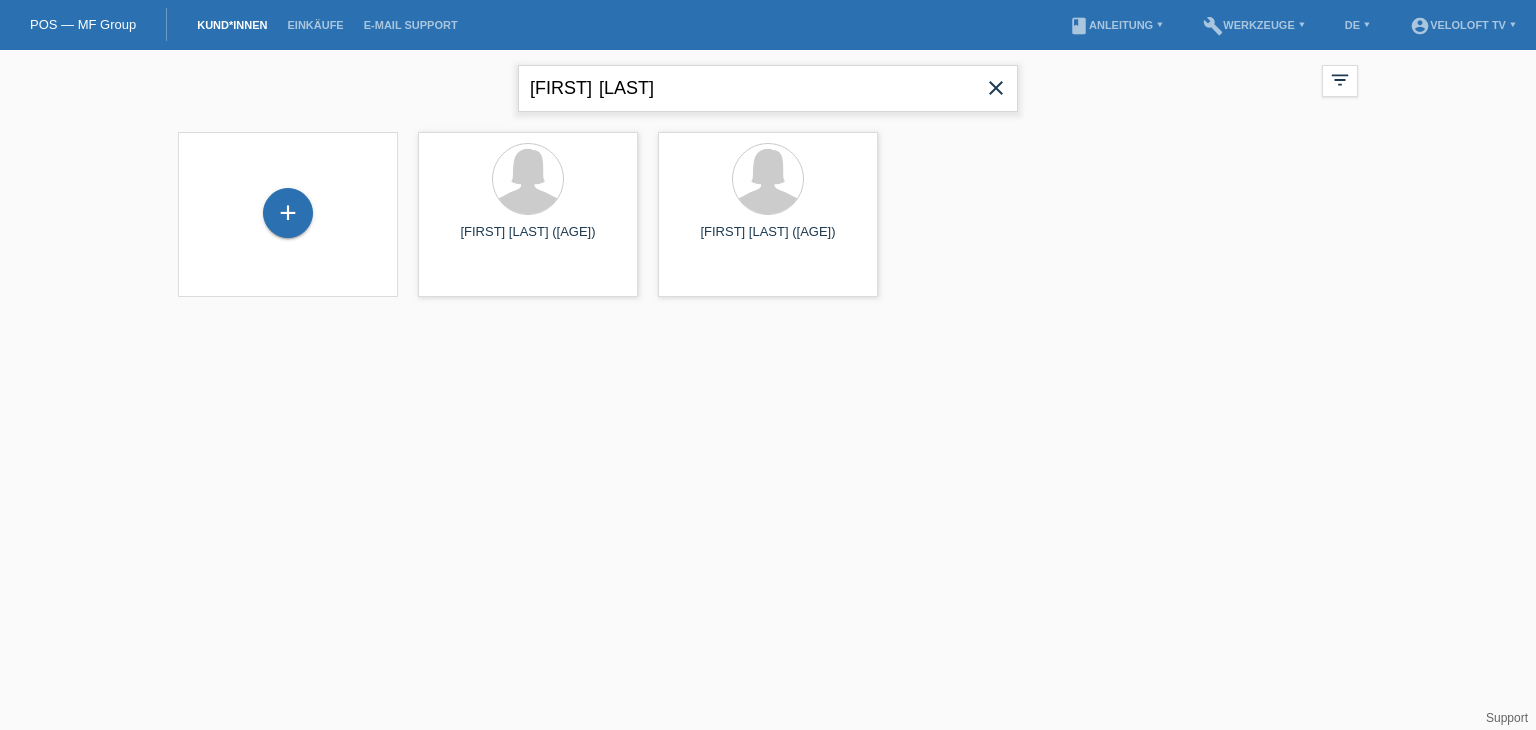 click on "[FIRST]	[LAST]" at bounding box center [768, 88] 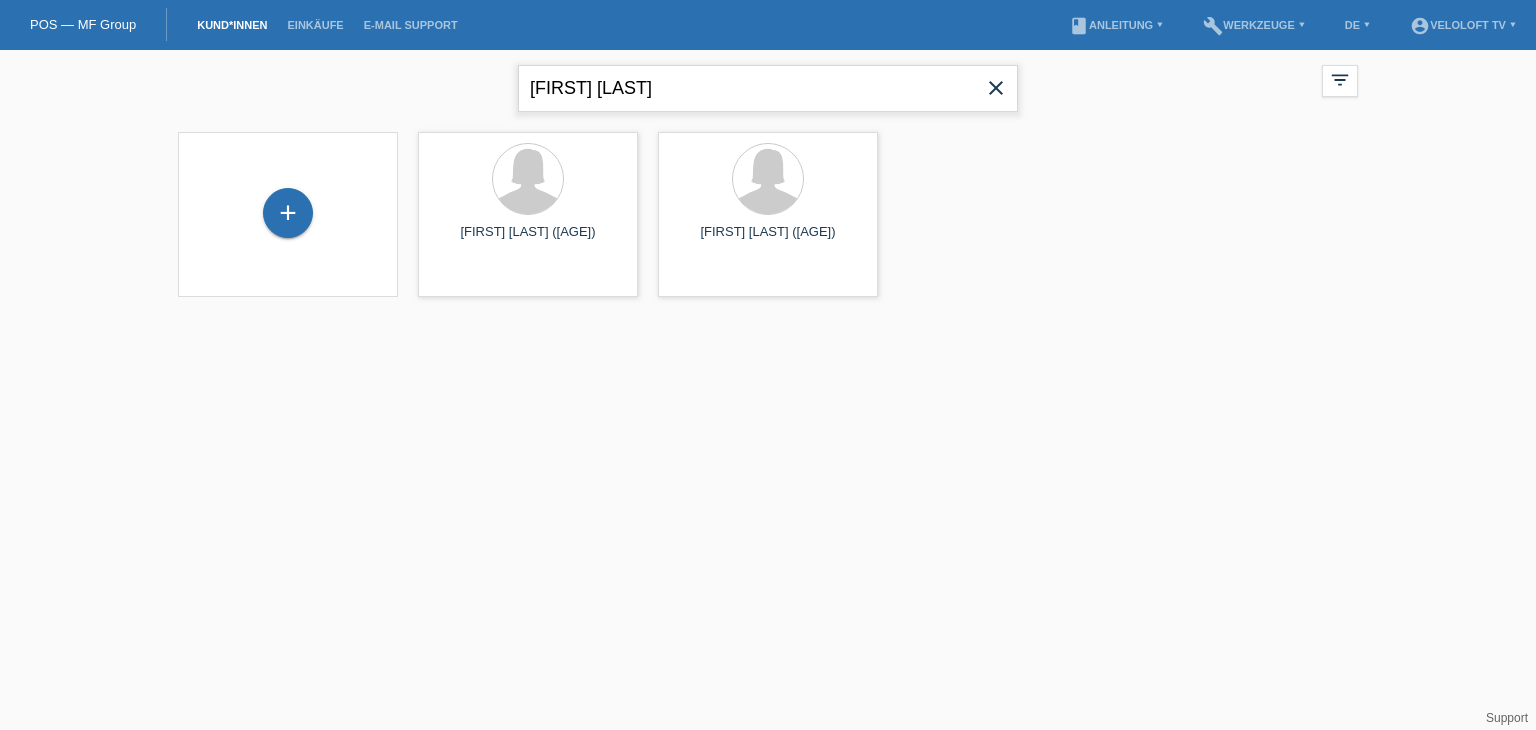 type on "[FIRST] [LAST]" 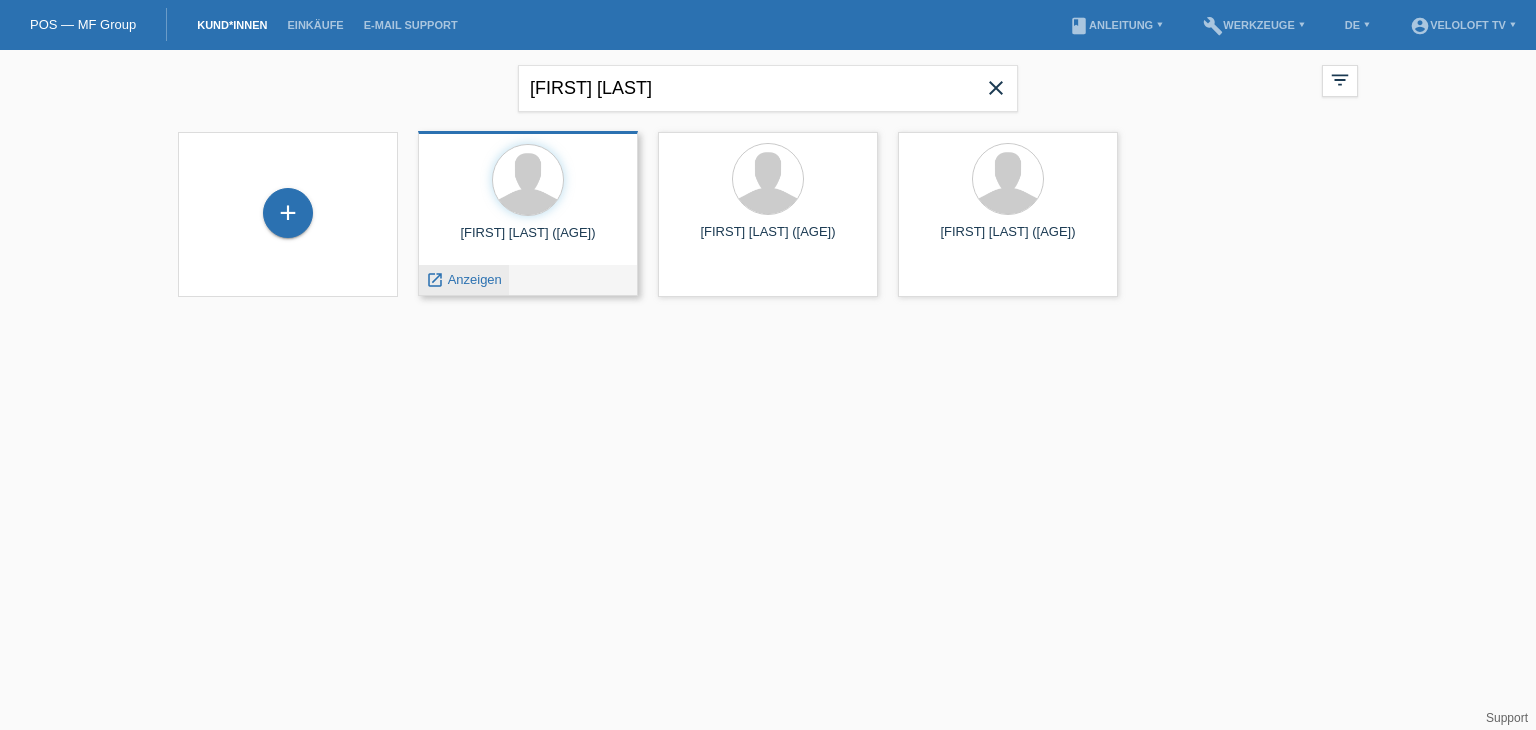 click on "Anzeigen" at bounding box center (475, 279) 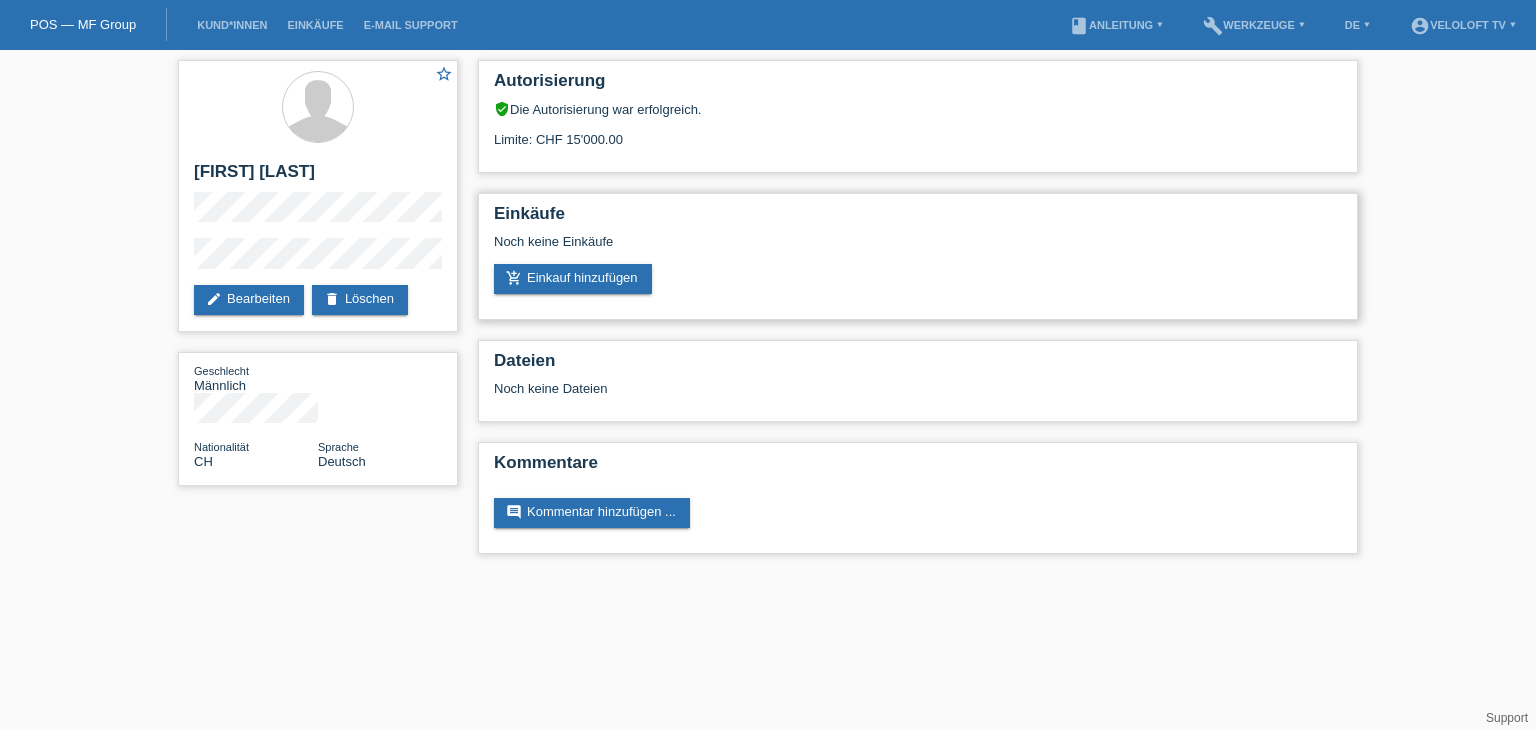 scroll, scrollTop: 0, scrollLeft: 0, axis: both 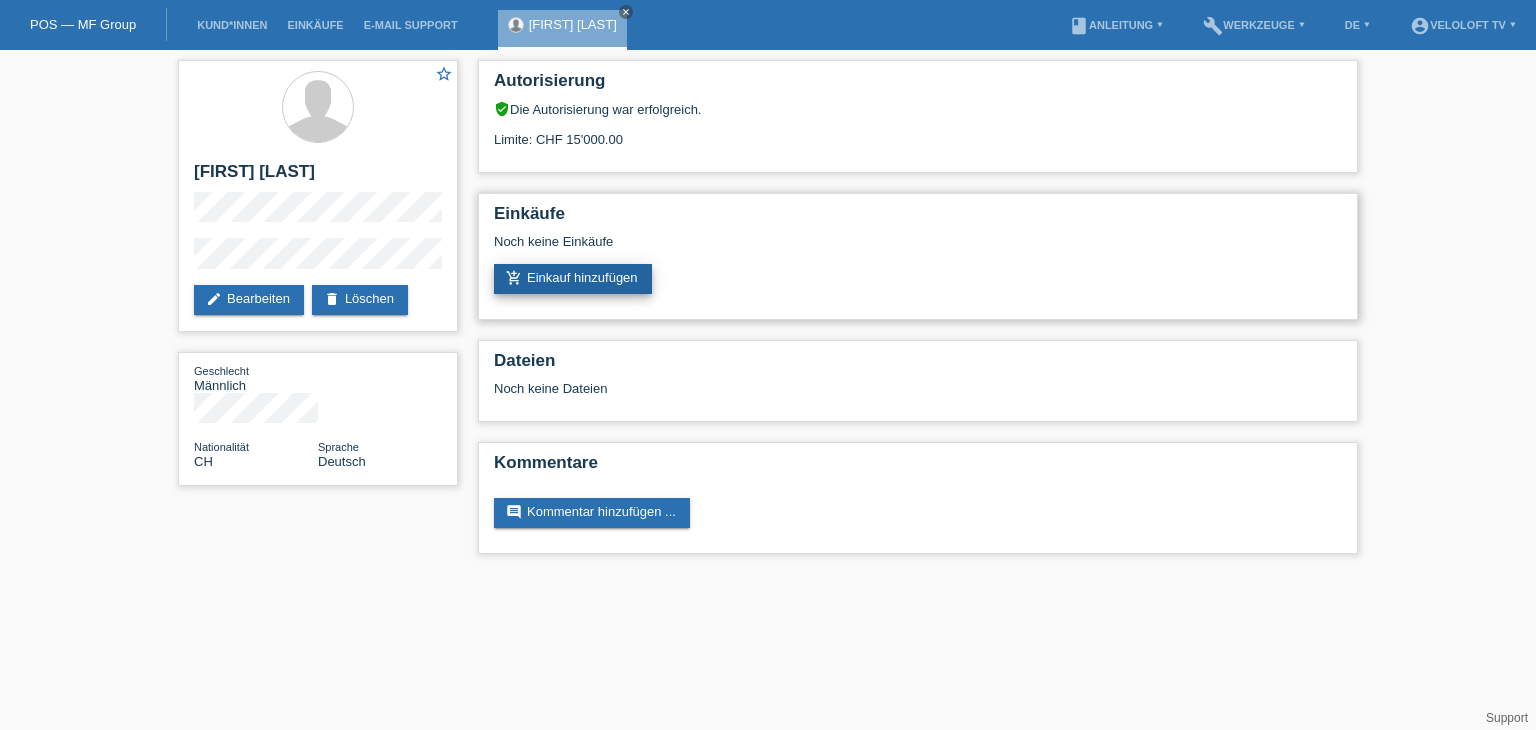 click on "add_shopping_cart  Einkauf hinzufügen" at bounding box center (573, 279) 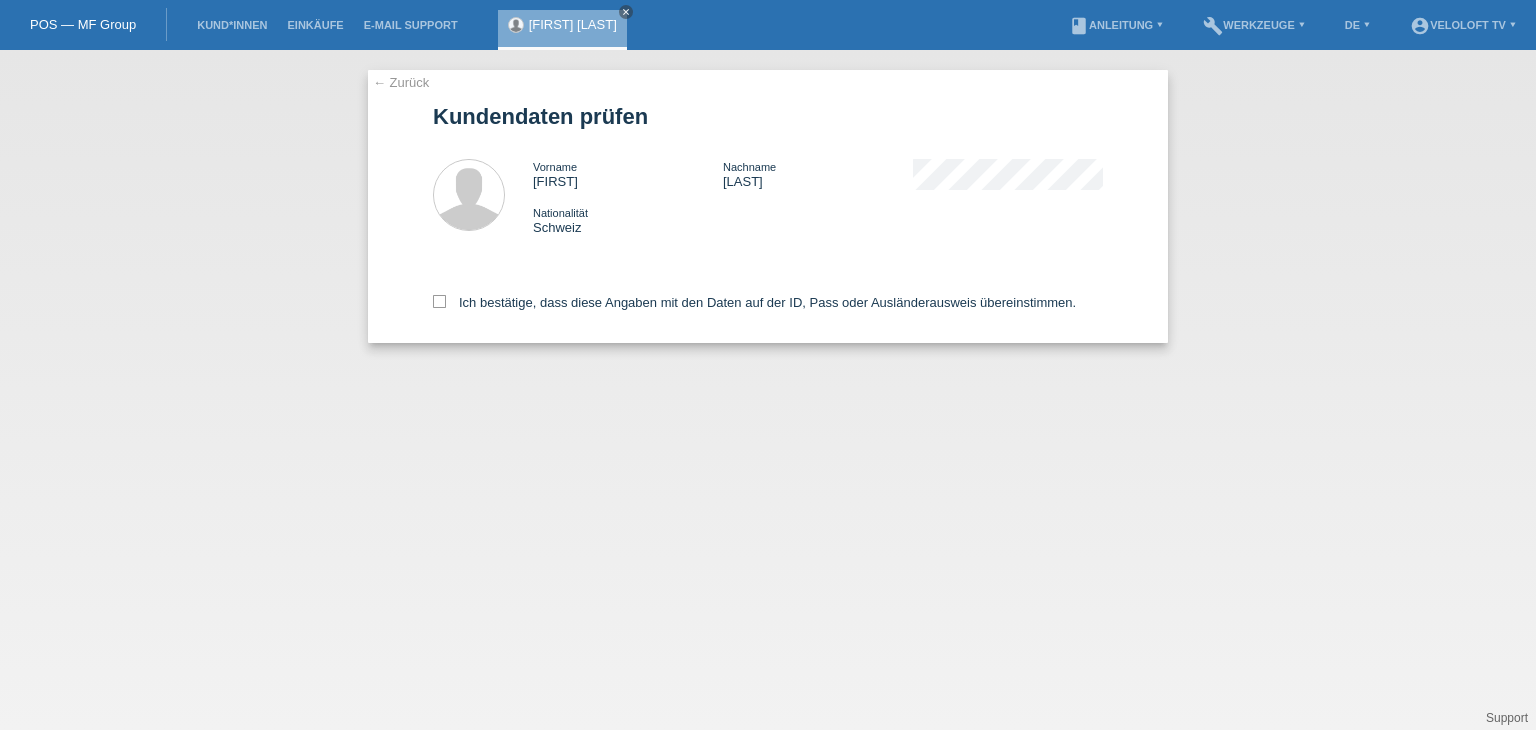 scroll, scrollTop: 0, scrollLeft: 0, axis: both 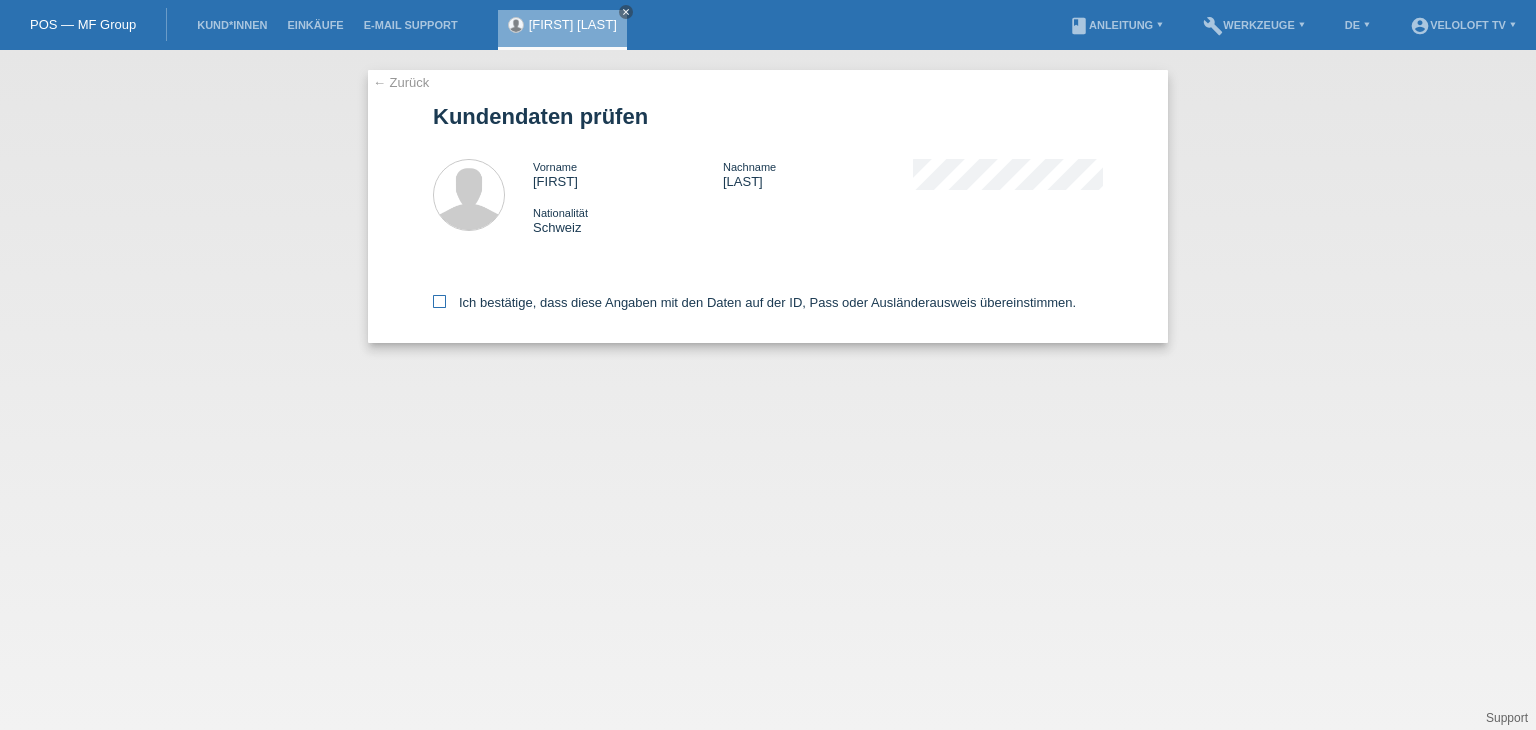 click on "Ich bestätige, dass diese Angaben mit den Daten auf der ID, Pass oder Ausländerausweis übereinstimmen." at bounding box center (754, 302) 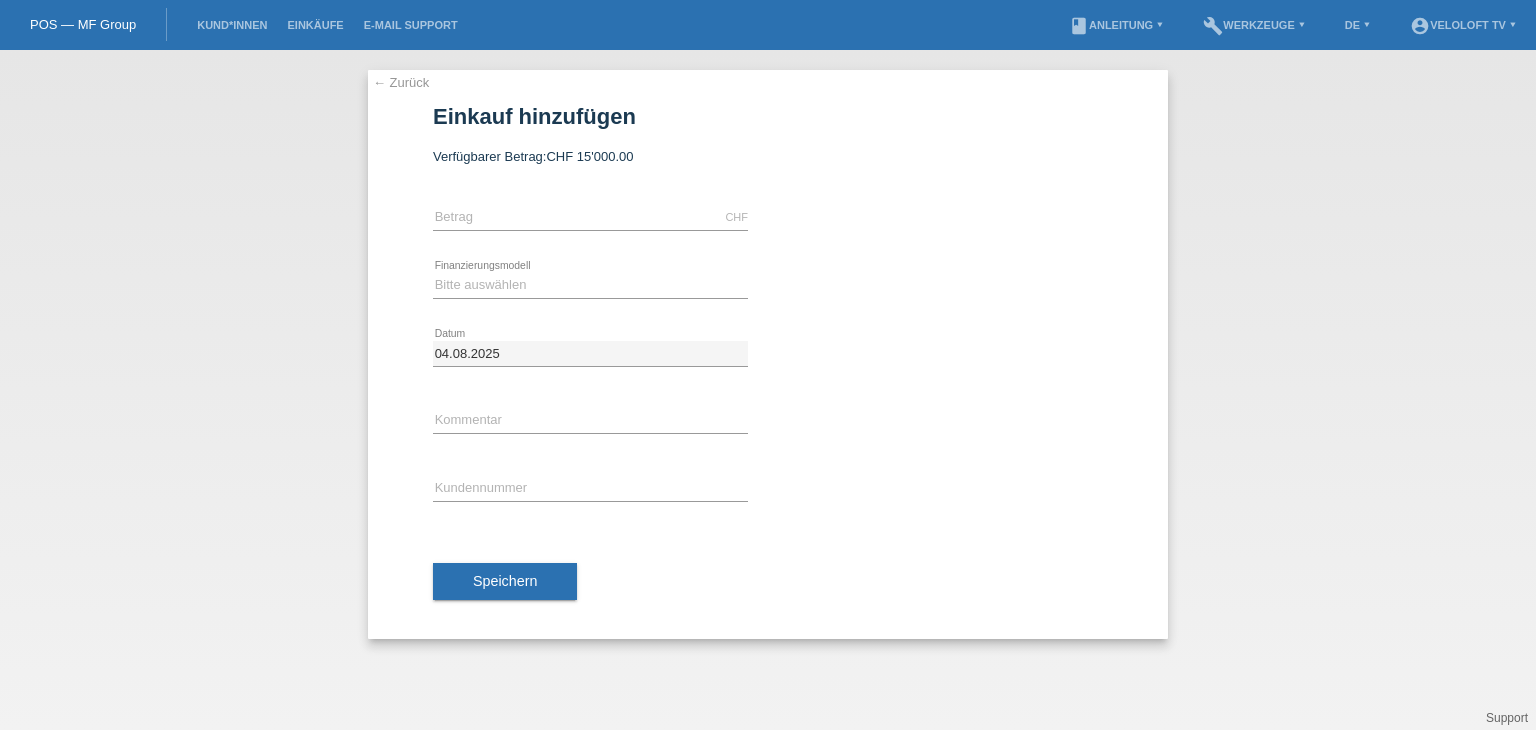 scroll, scrollTop: 0, scrollLeft: 0, axis: both 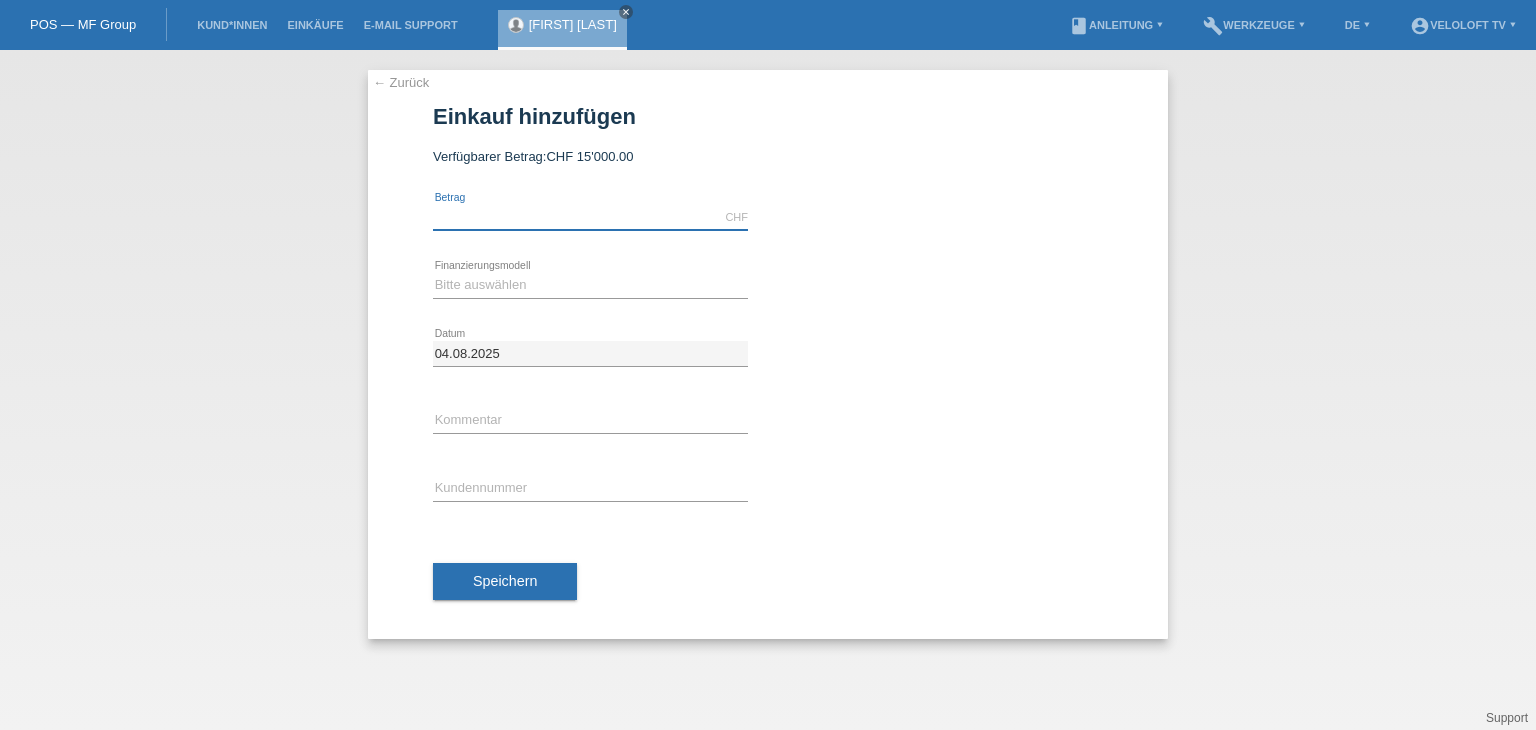 click at bounding box center (590, 217) 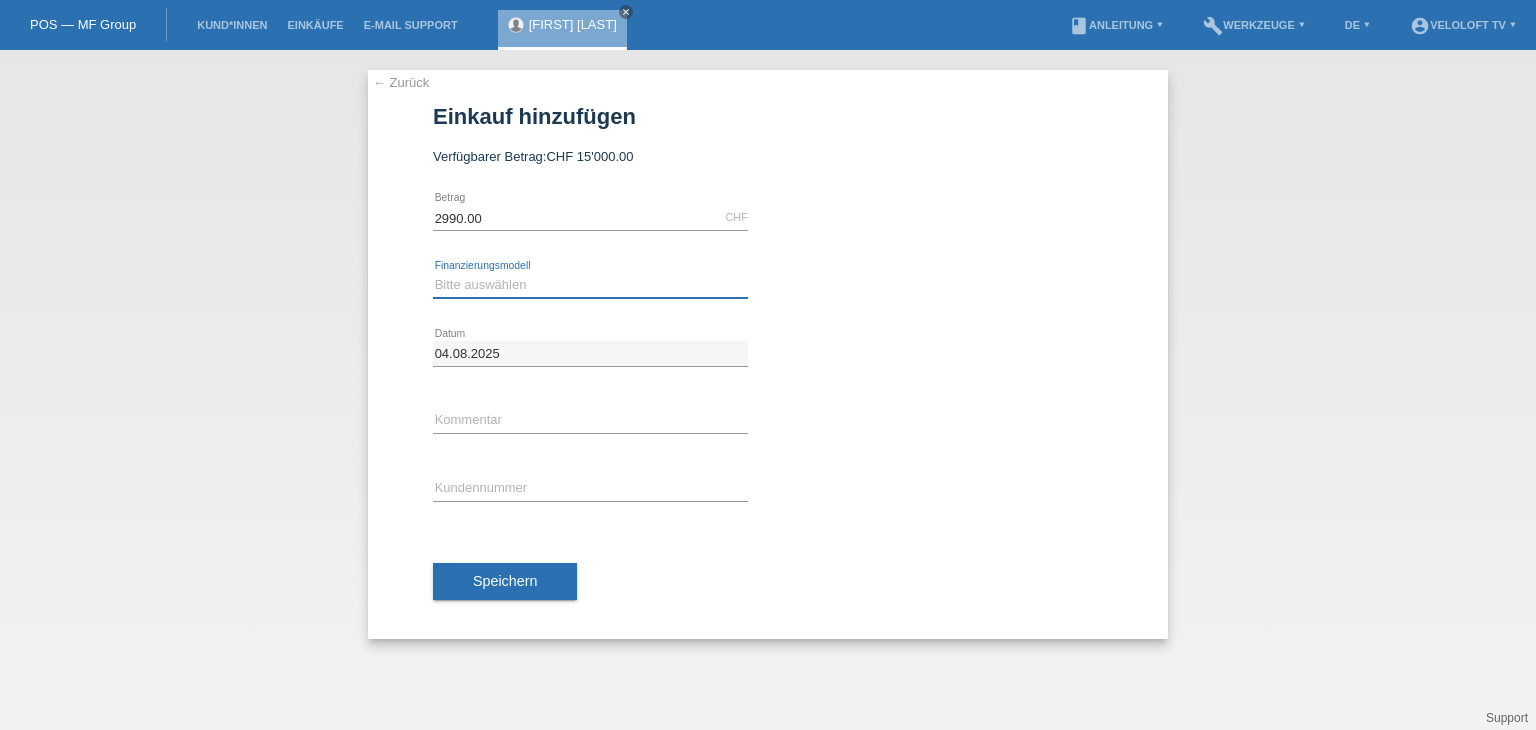 click on "Bitte auswählen
Fixe Raten
Kauf auf Rechnung mit Teilzahlungsoption" at bounding box center [590, 285] 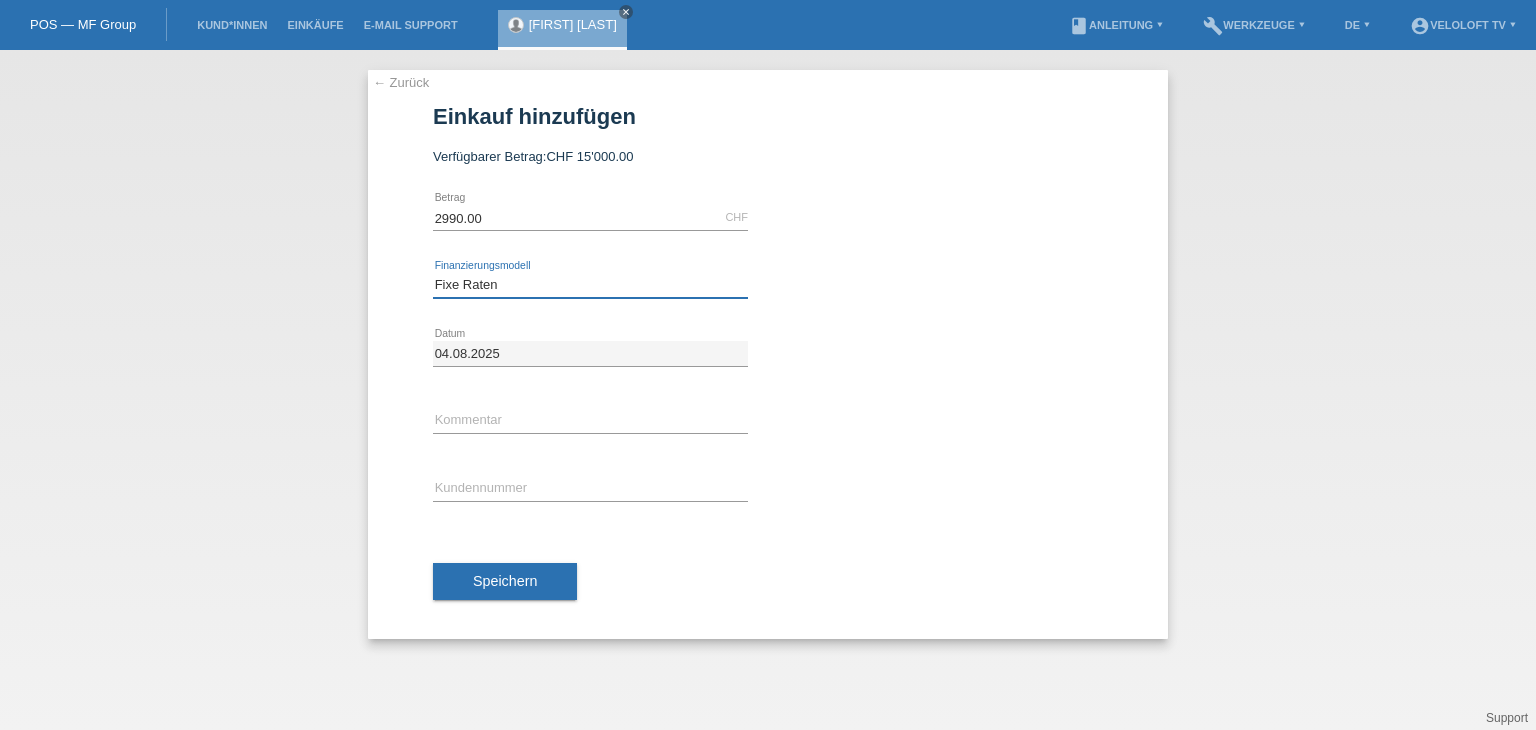 click on "Bitte auswählen
Fixe Raten
Kauf auf Rechnung mit Teilzahlungsoption" at bounding box center [590, 285] 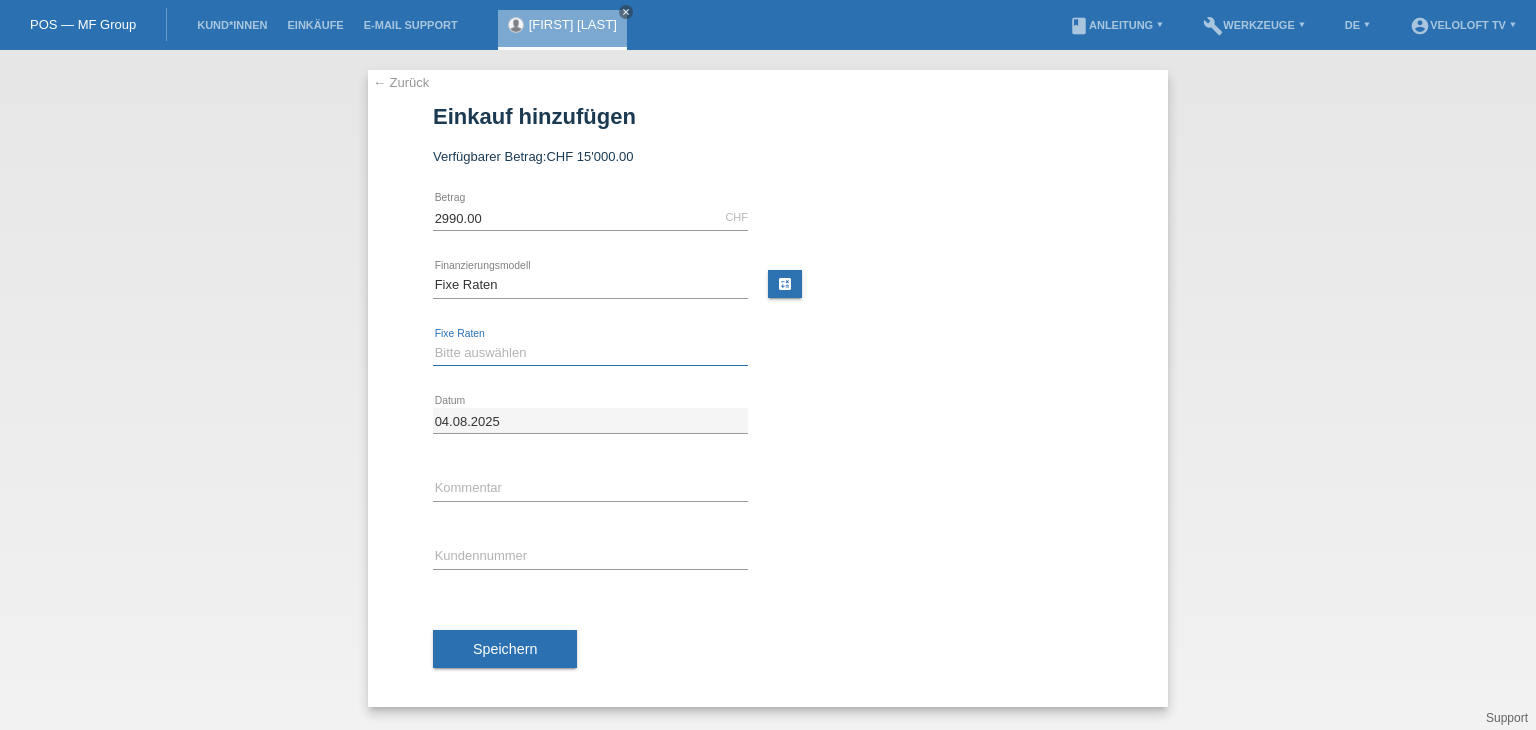 click on "Bitte auswählen
4 Raten
5 Raten
6 Raten
7 Raten
8 Raten
9 Raten
10 Raten
11 Raten" at bounding box center [590, 353] 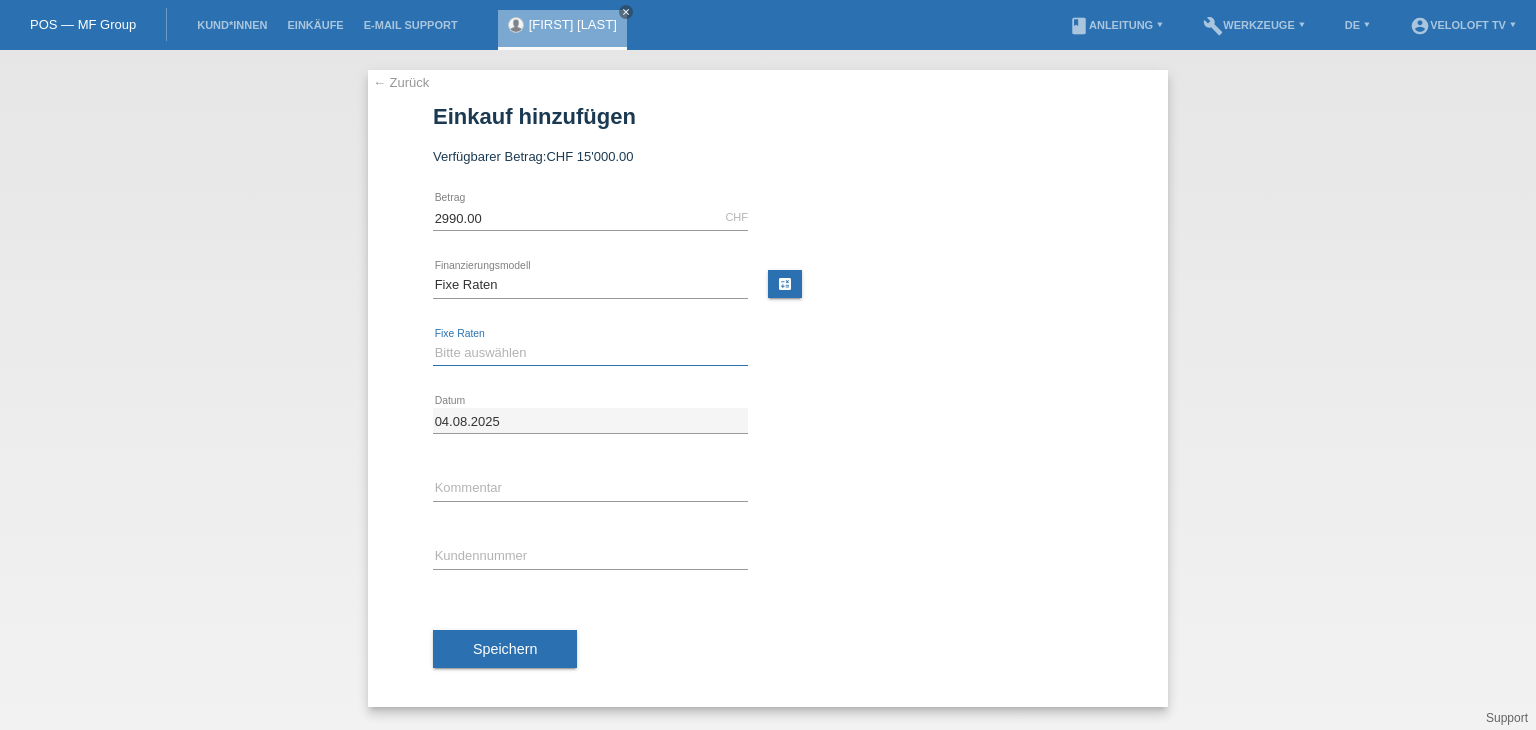 select on "172" 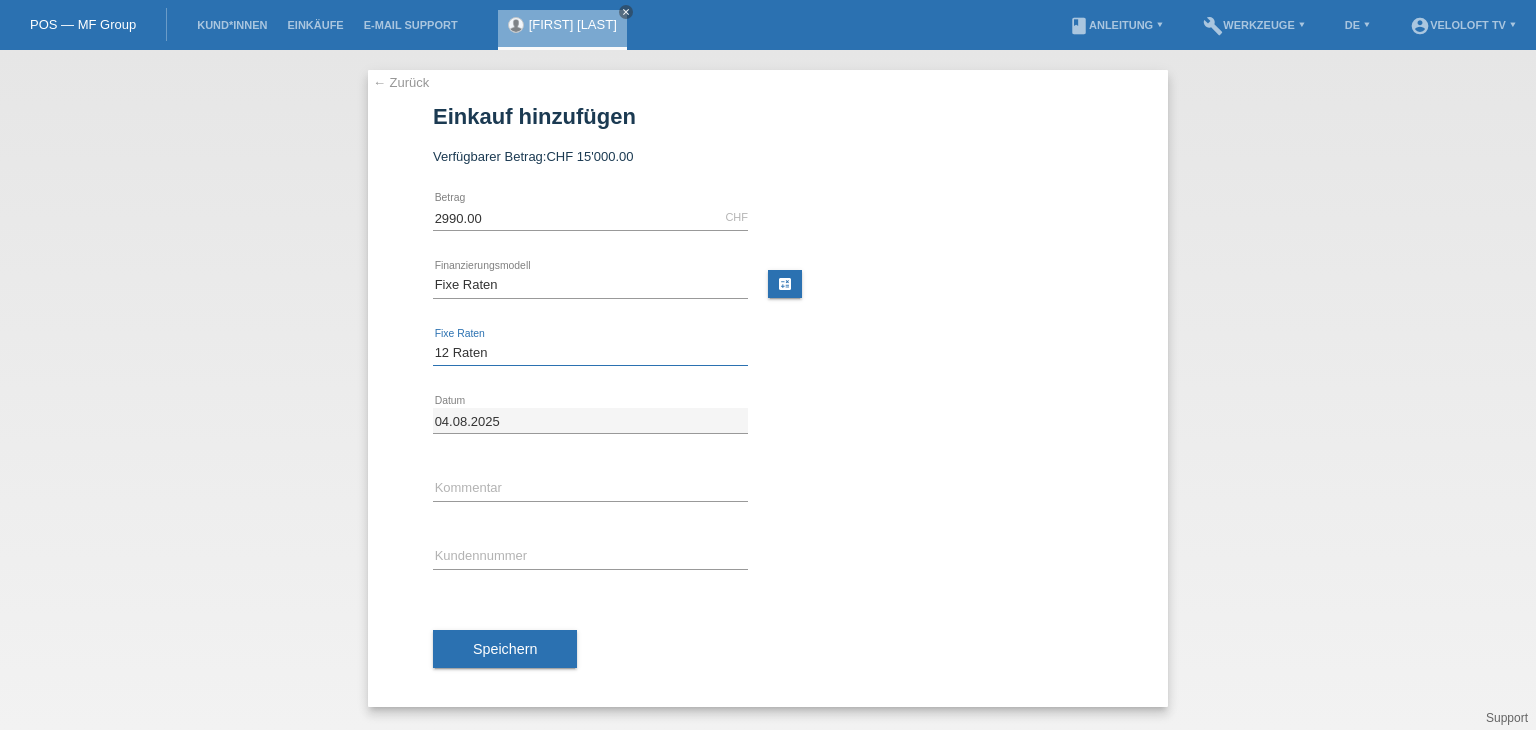 click on "Bitte auswählen
4 Raten
5 Raten
6 Raten
7 Raten
8 Raten
9 Raten
10 Raten
11 Raten" at bounding box center [590, 353] 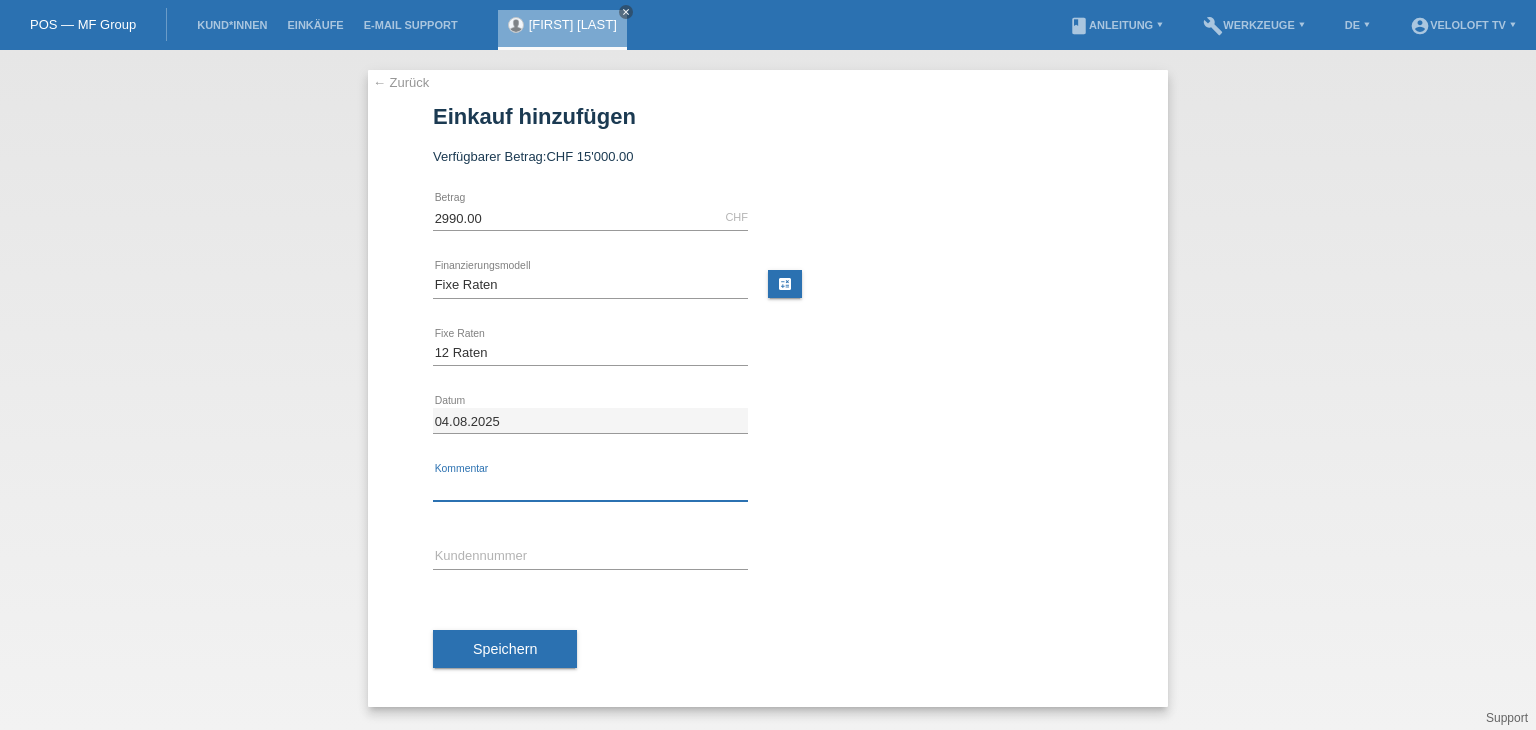 drag, startPoint x: 548, startPoint y: 484, endPoint x: 558, endPoint y: 498, distance: 17.20465 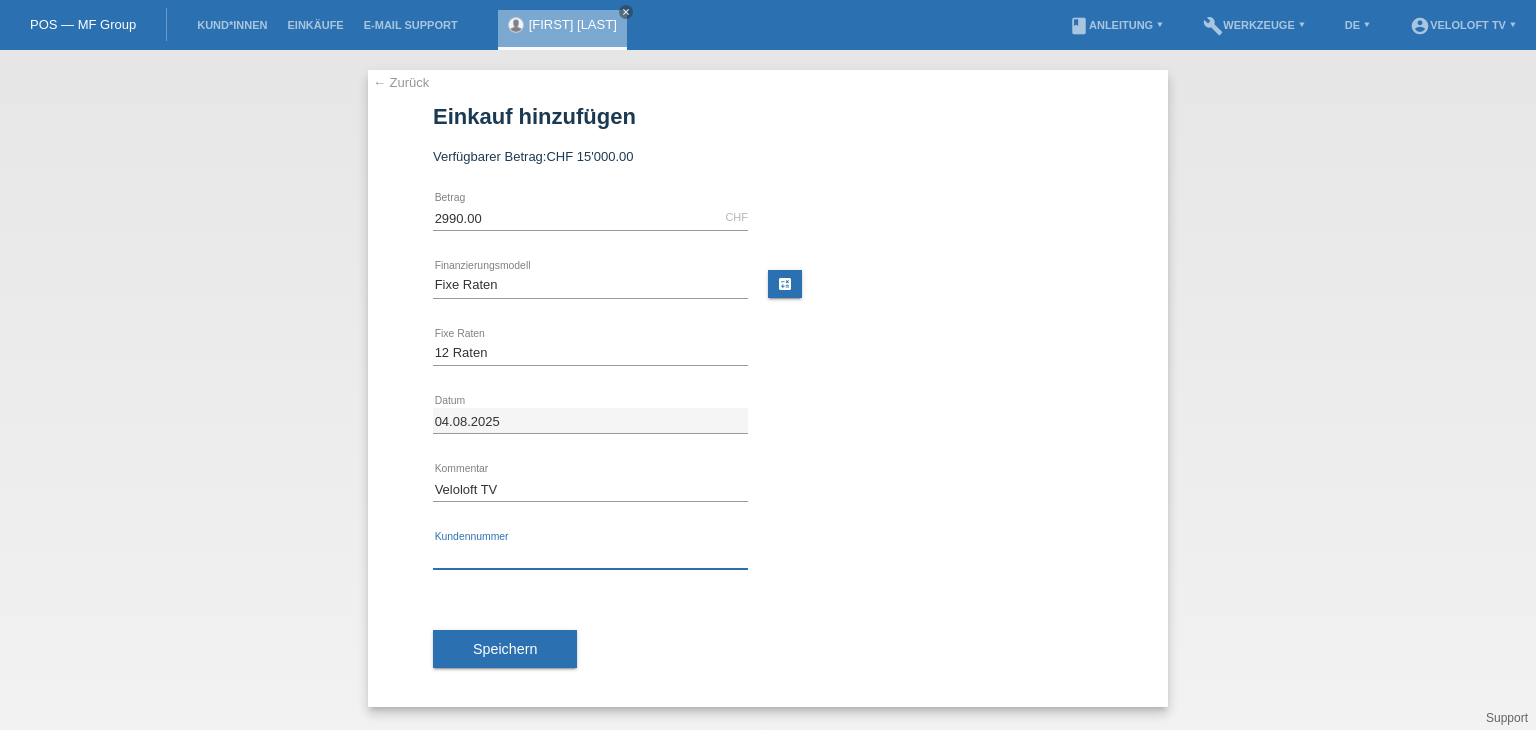 click at bounding box center (590, 556) 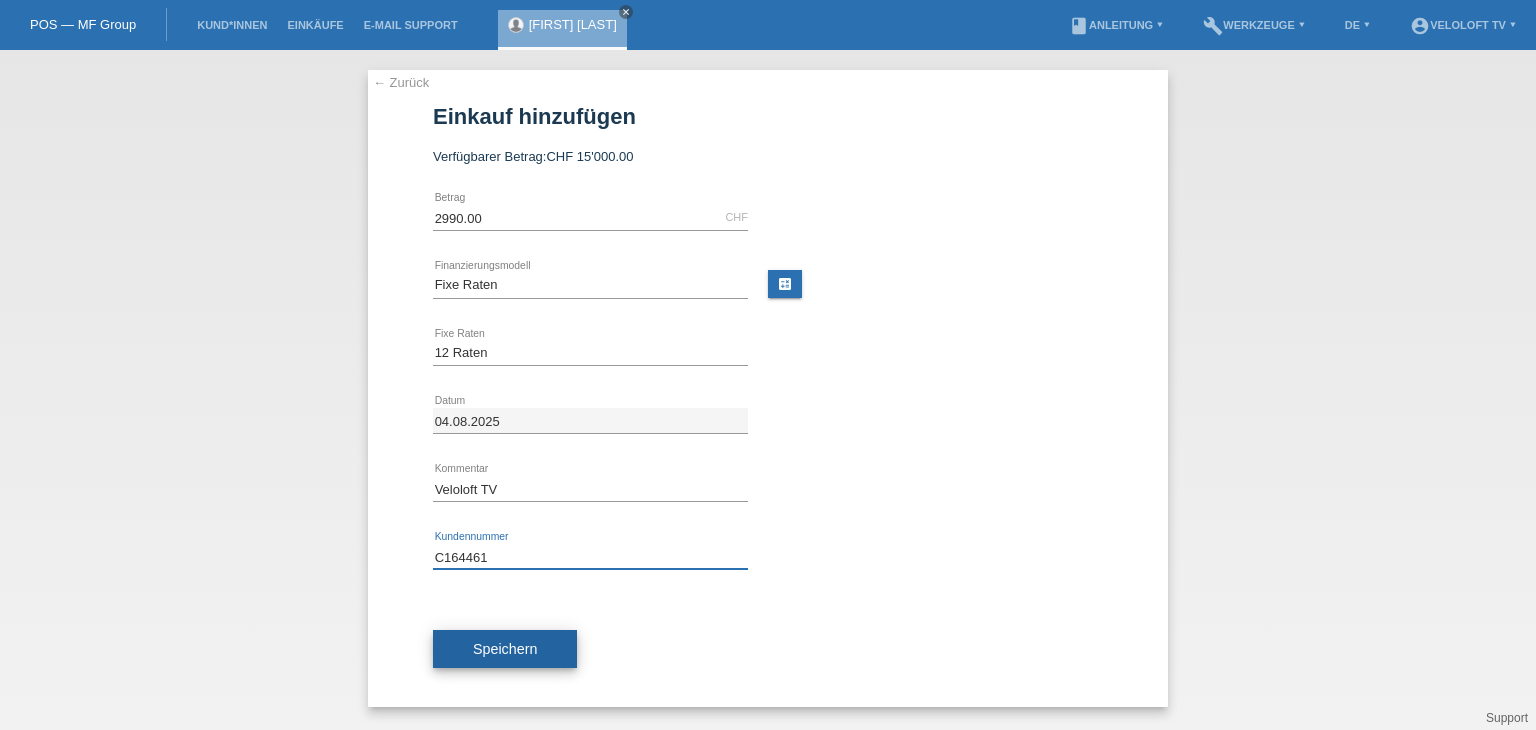 type on "C164461" 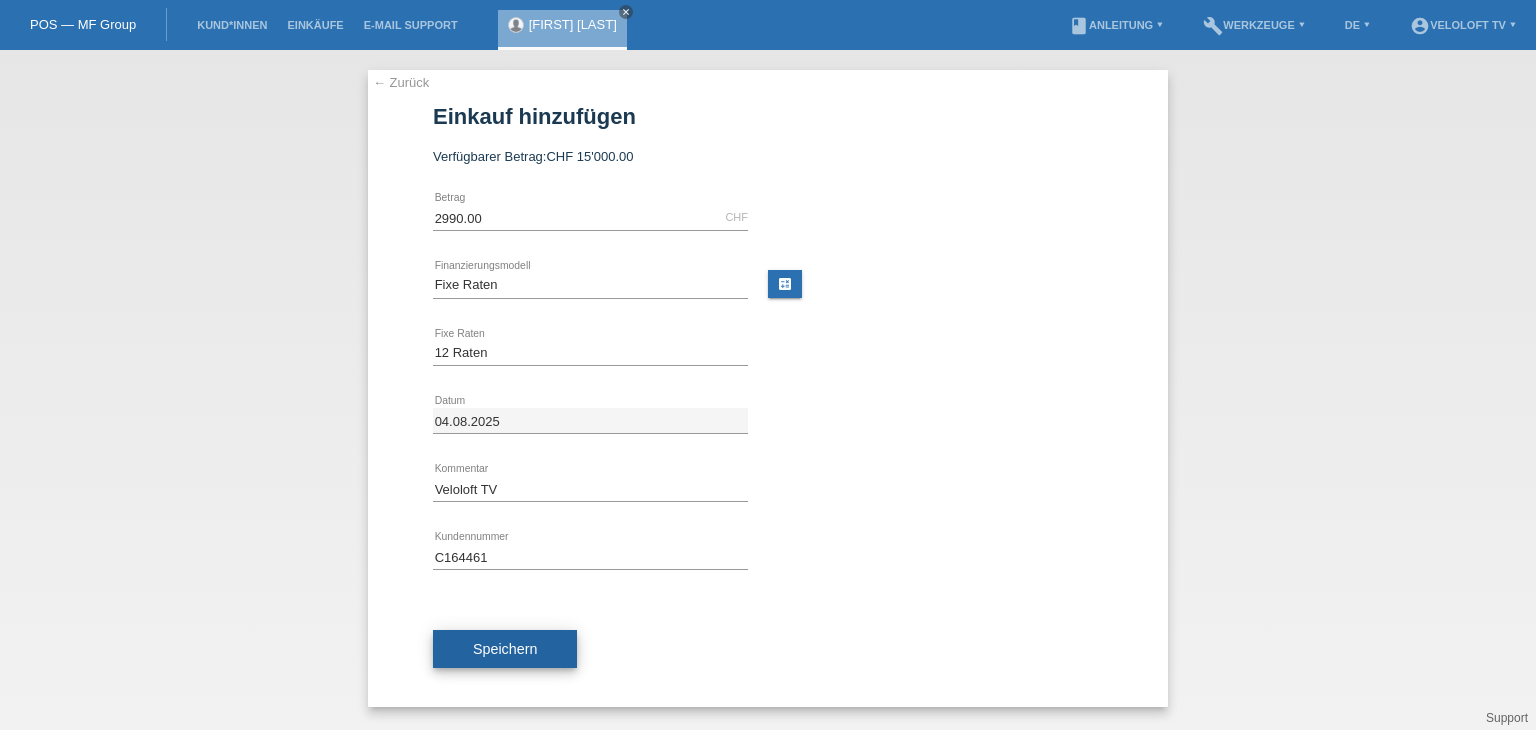 click on "Speichern" at bounding box center [505, 649] 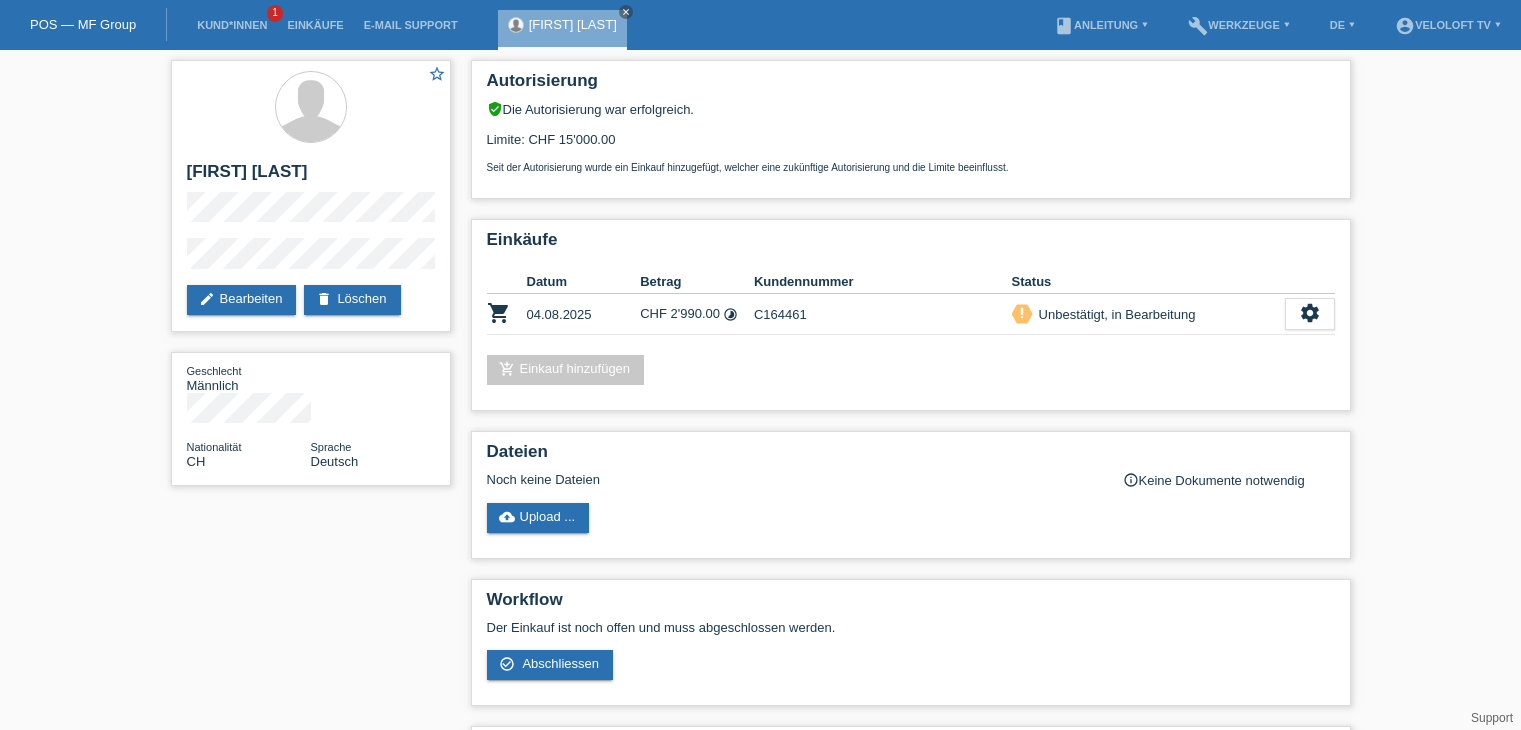 scroll, scrollTop: 0, scrollLeft: 0, axis: both 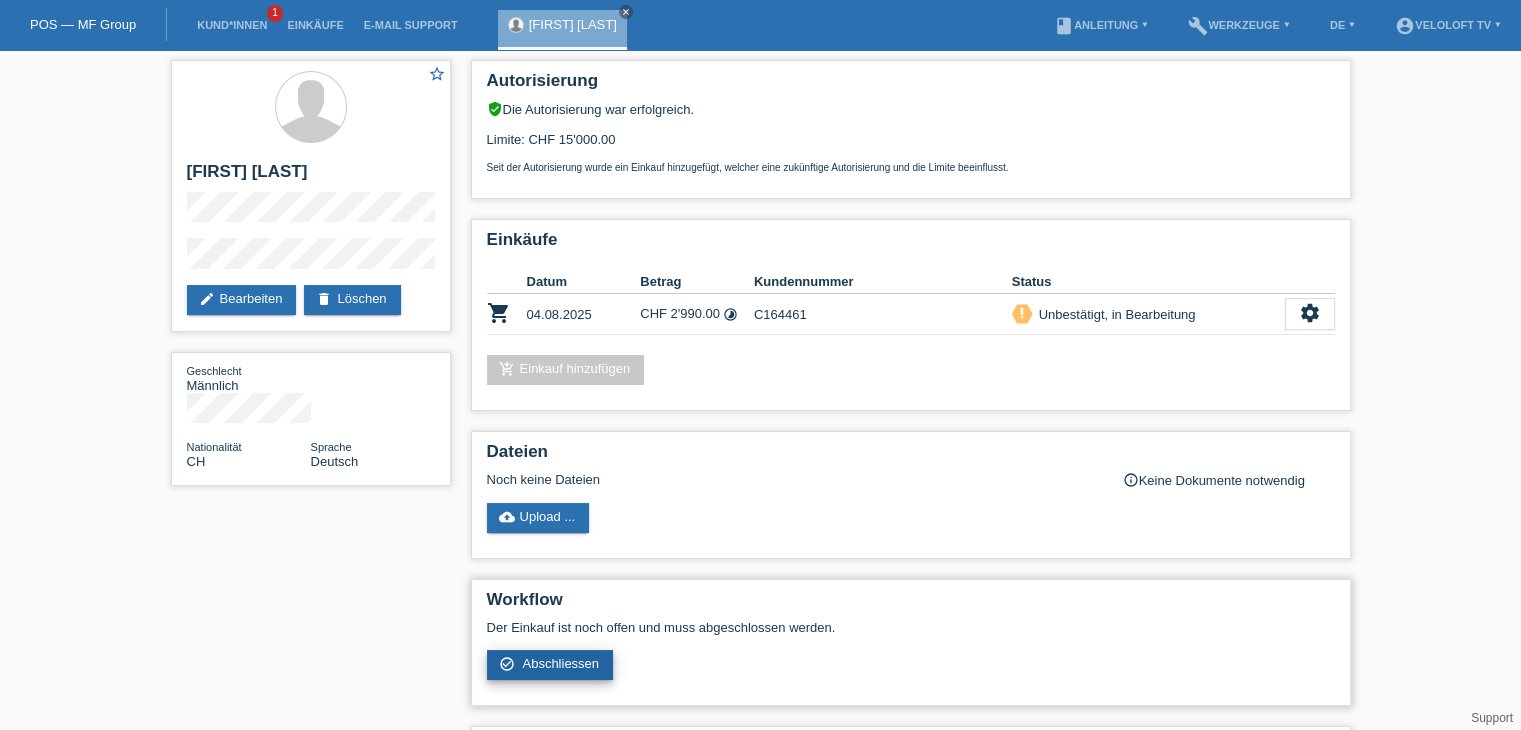 click on "Abschliessen" at bounding box center (560, 663) 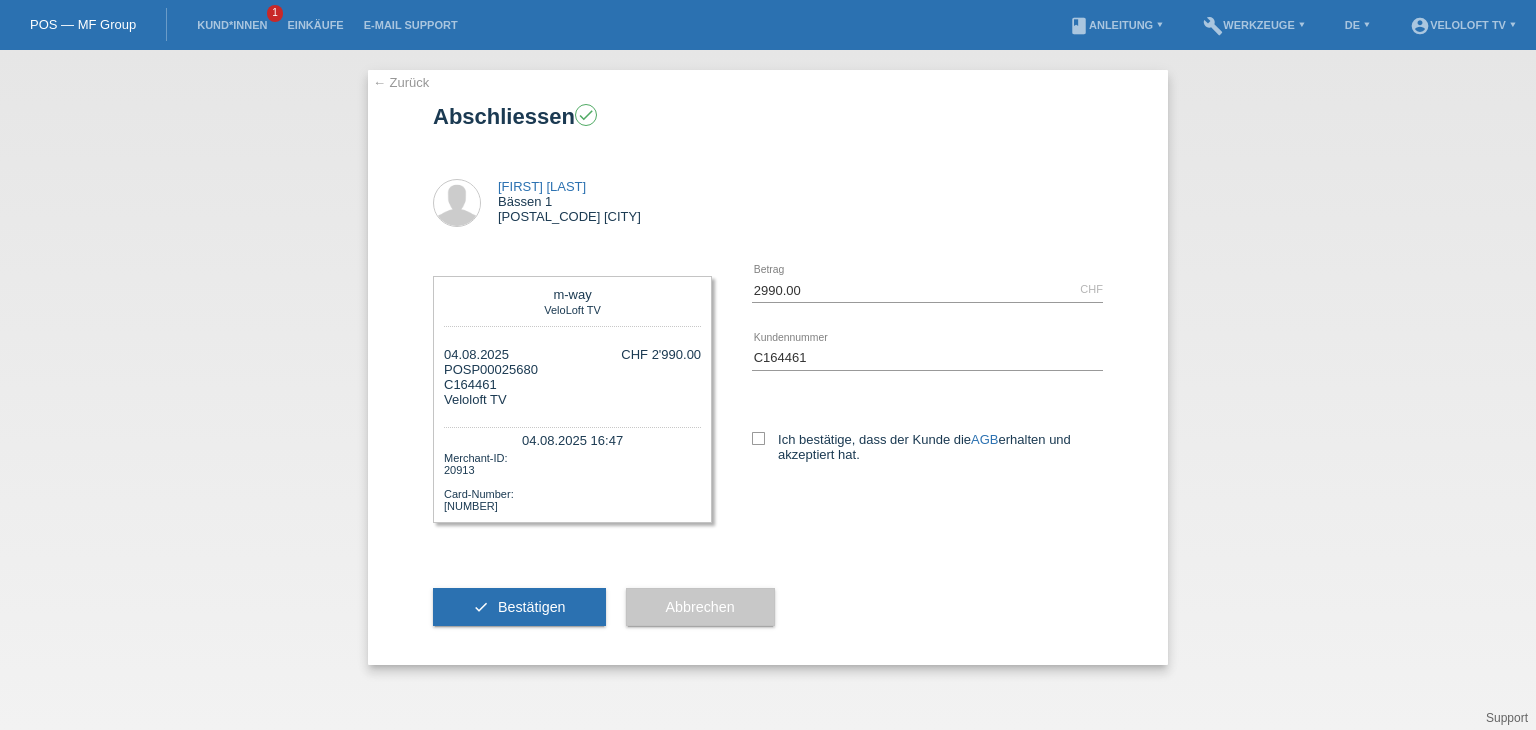 scroll, scrollTop: 0, scrollLeft: 0, axis: both 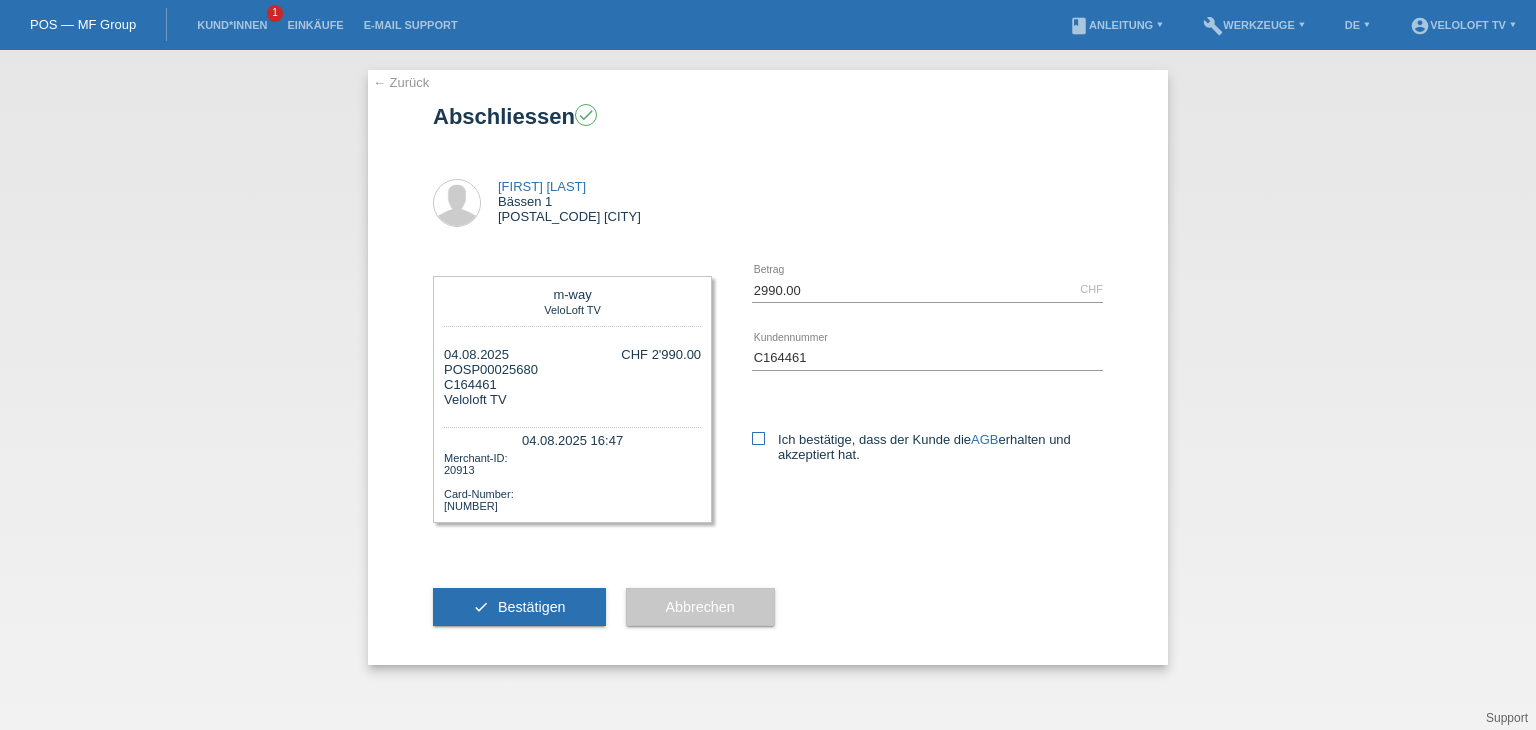 click on "Ich bestätige, dass der Kunde die  AGB  erhalten und akzeptiert hat." at bounding box center (927, 447) 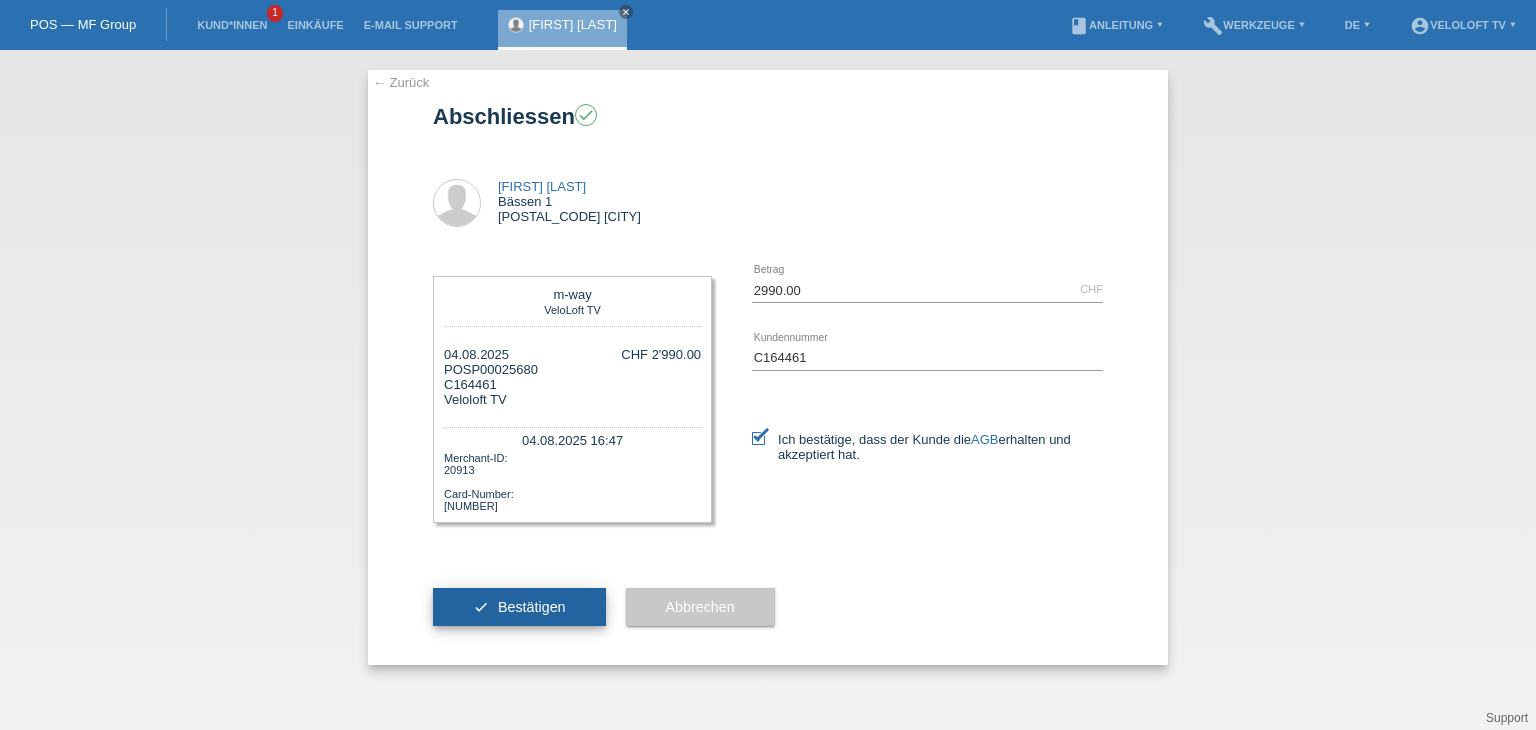 click on "check   Bestätigen" at bounding box center (519, 607) 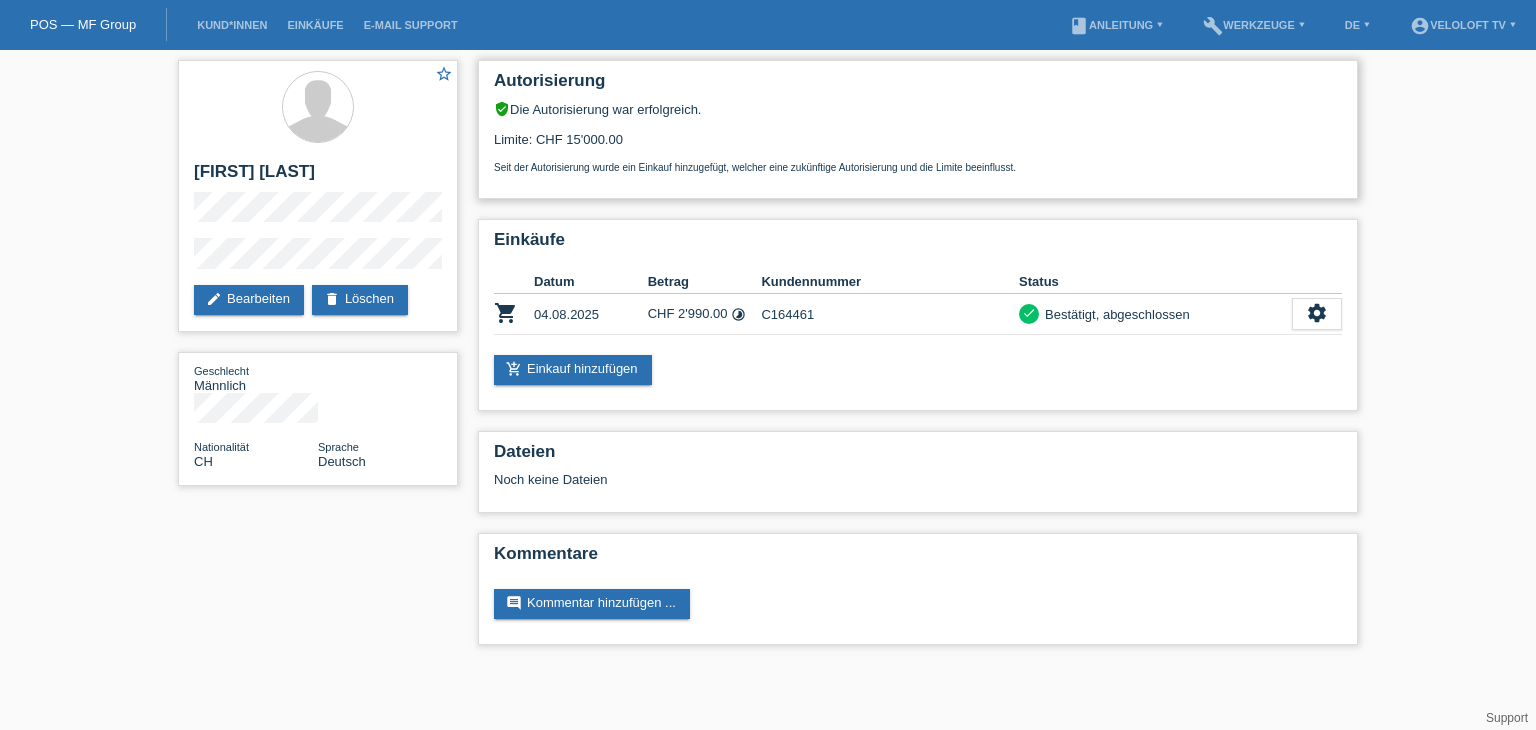 scroll, scrollTop: 0, scrollLeft: 0, axis: both 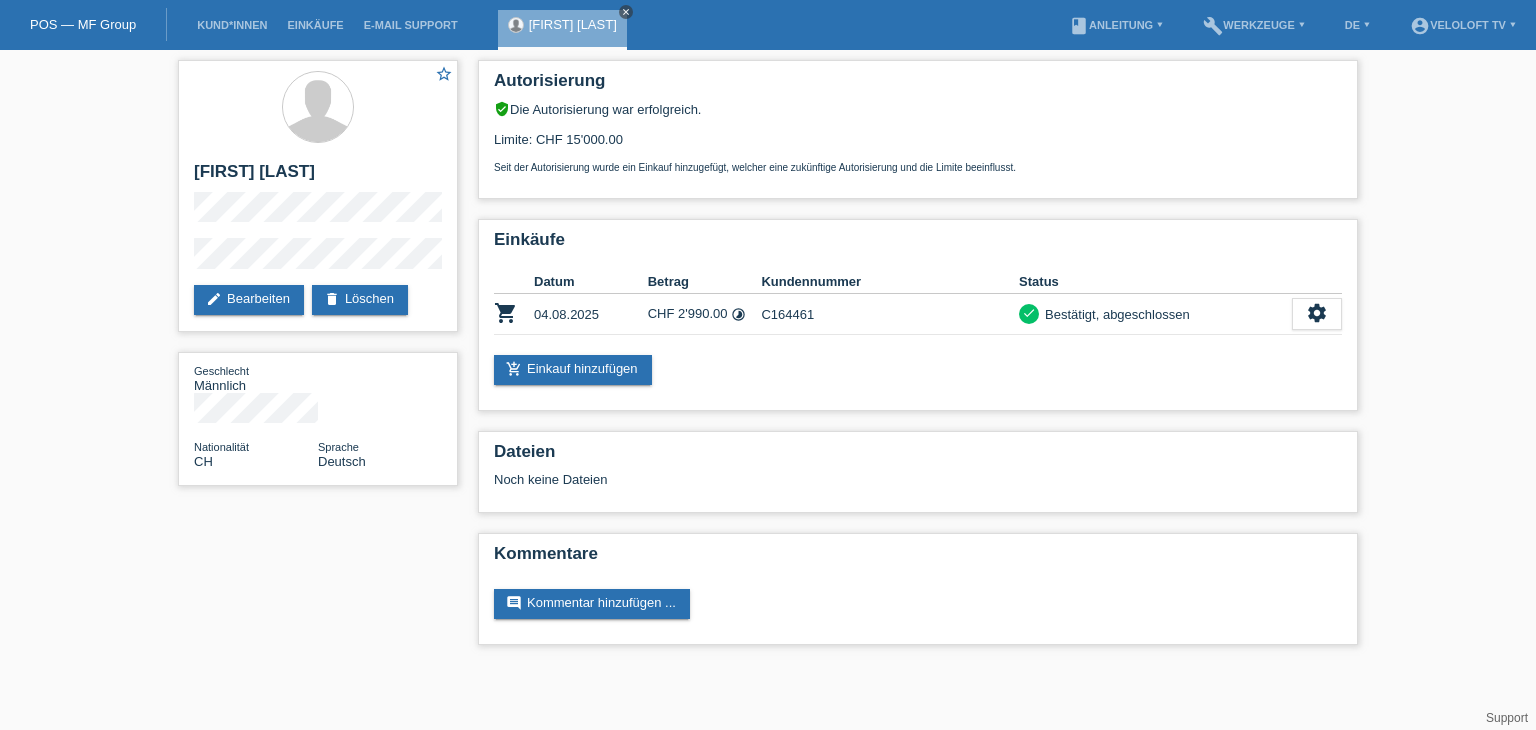 click on "close" at bounding box center (626, 12) 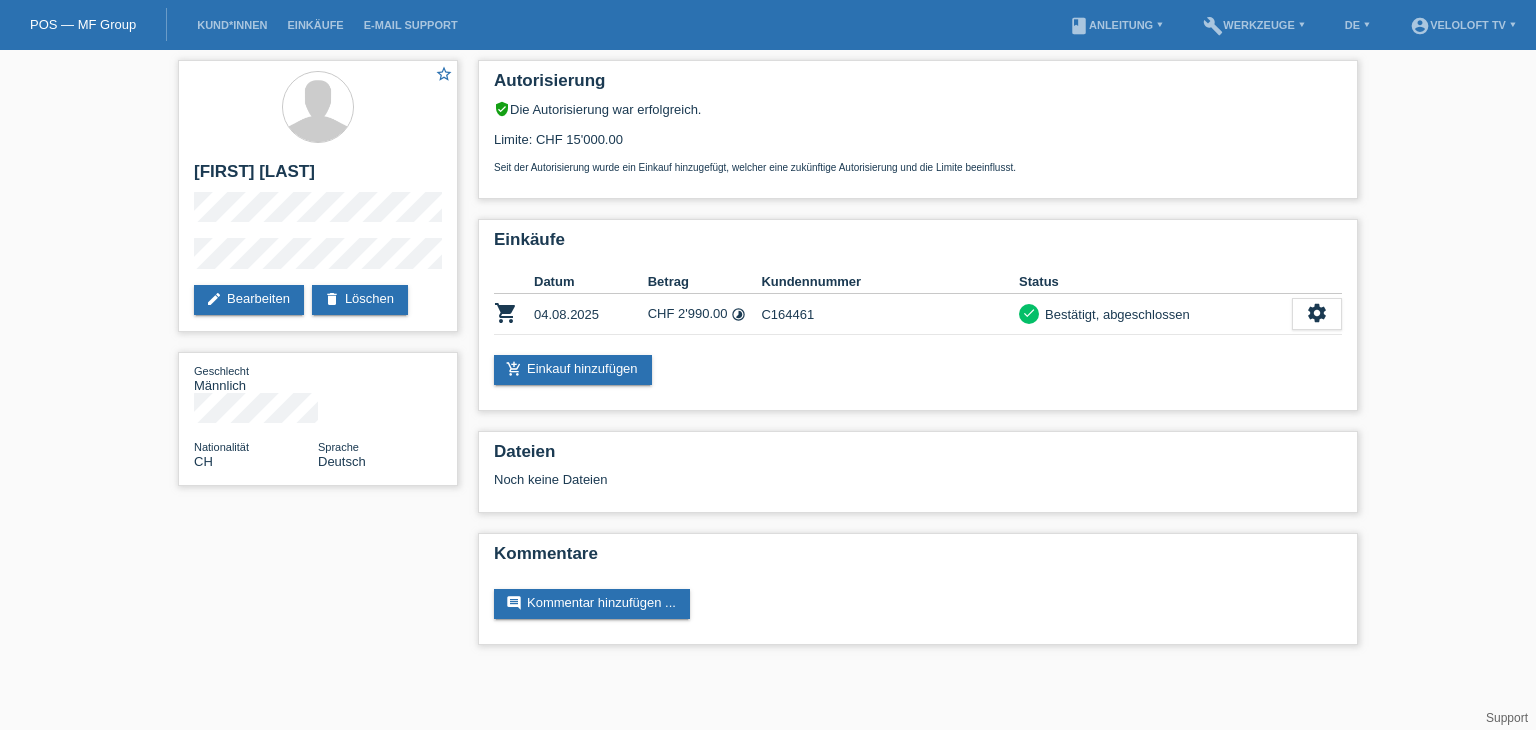 click on "Kund*innen" at bounding box center [232, 25] 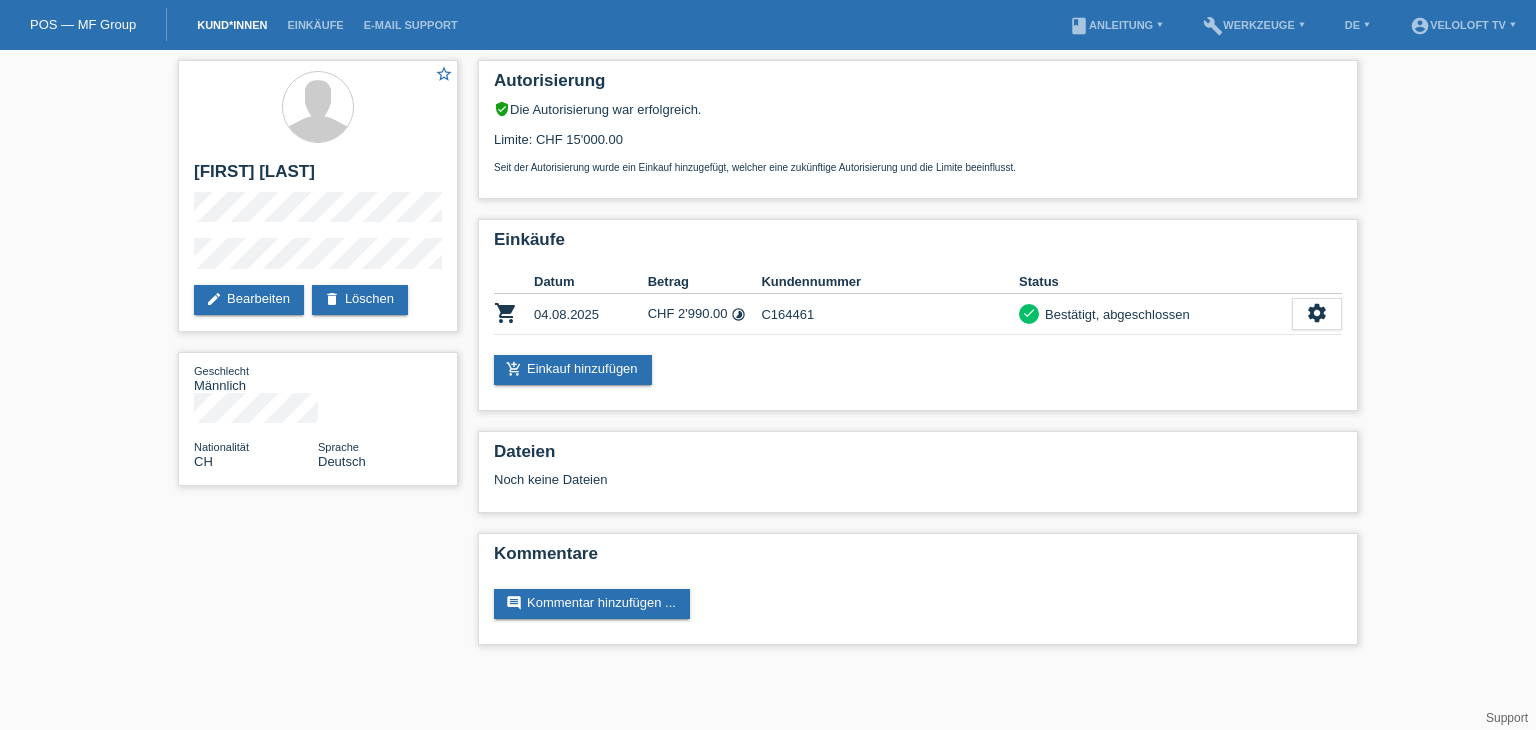 click on "Kund*innen" at bounding box center [232, 25] 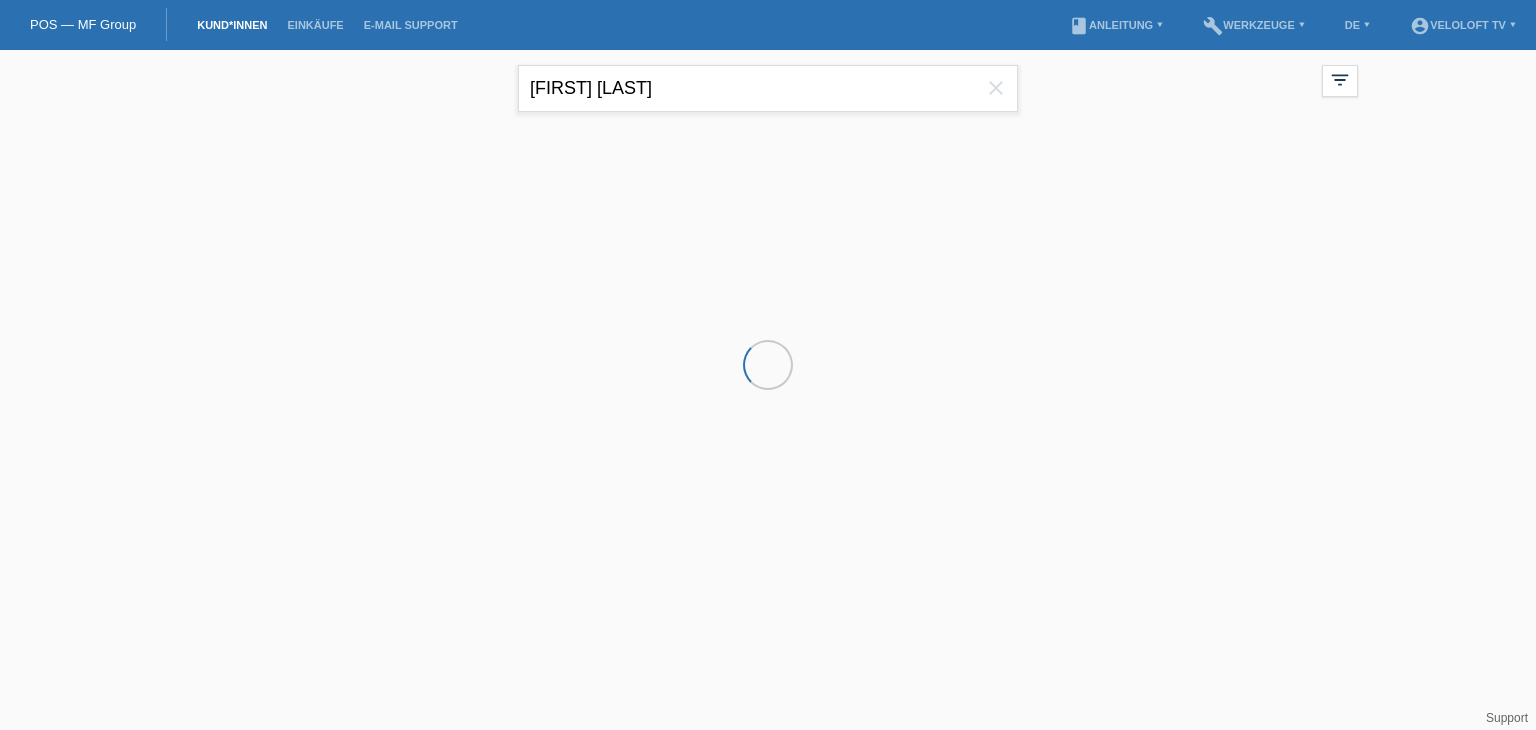 scroll, scrollTop: 0, scrollLeft: 0, axis: both 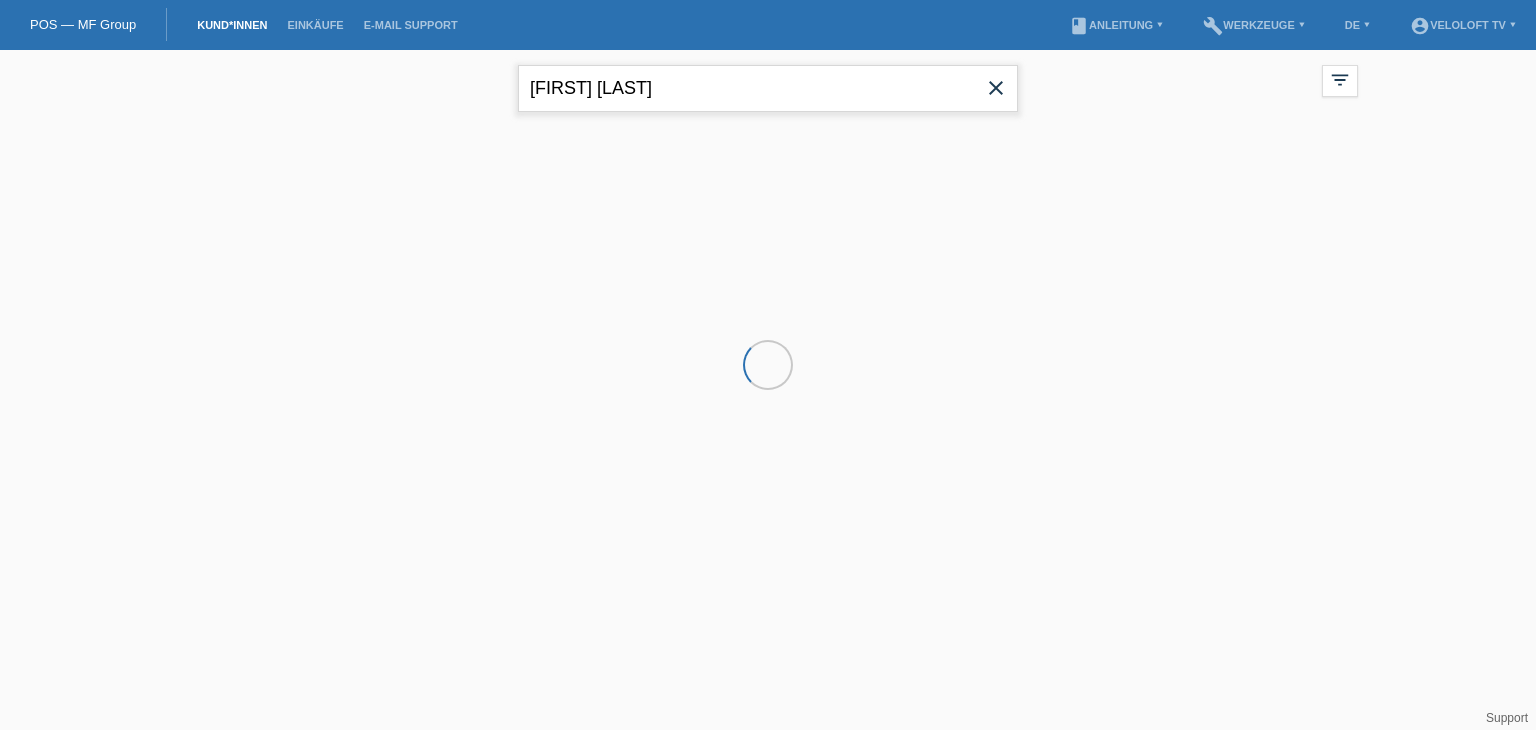 click on "[FIRST] [LAST]" at bounding box center [768, 88] 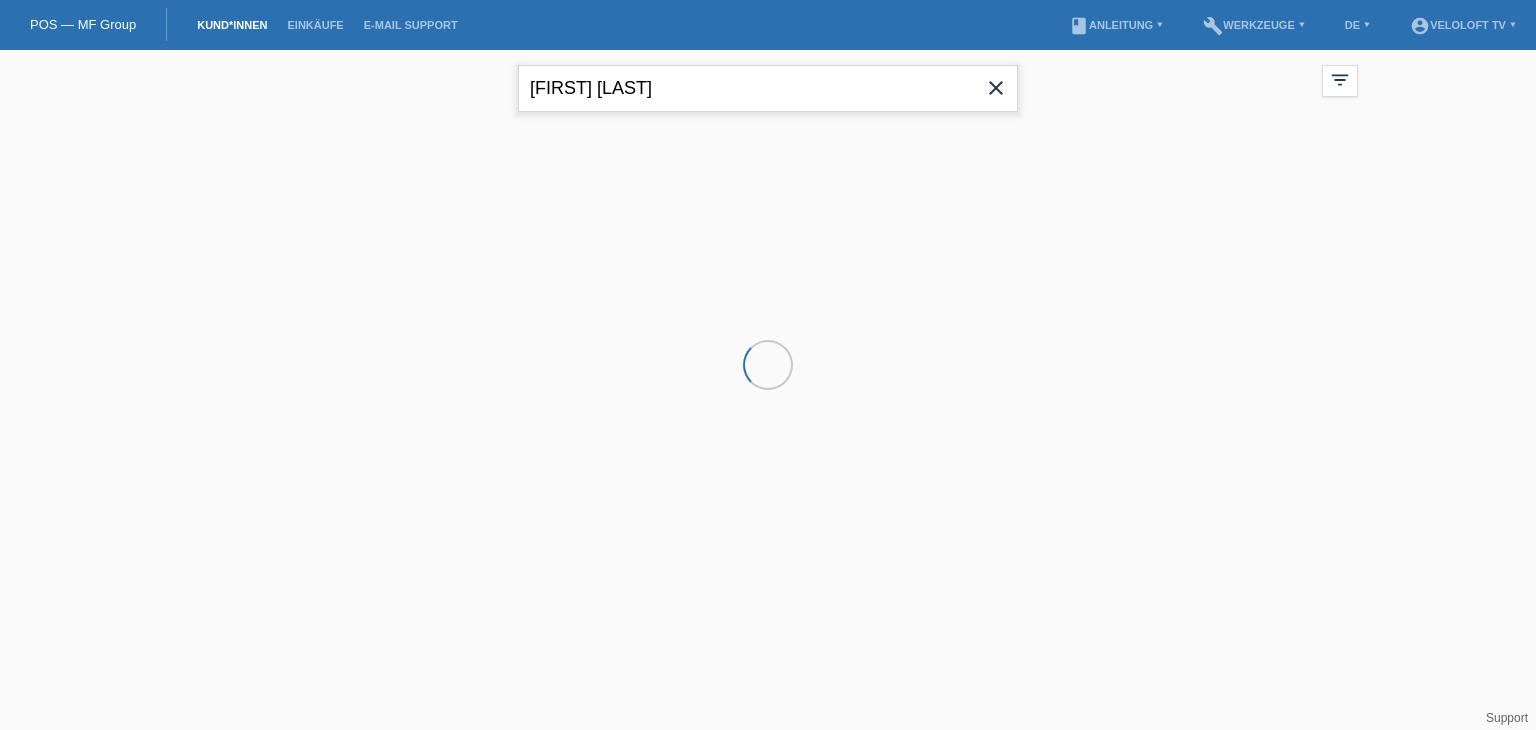 click on "[FIRST] [LAST]" at bounding box center [768, 88] 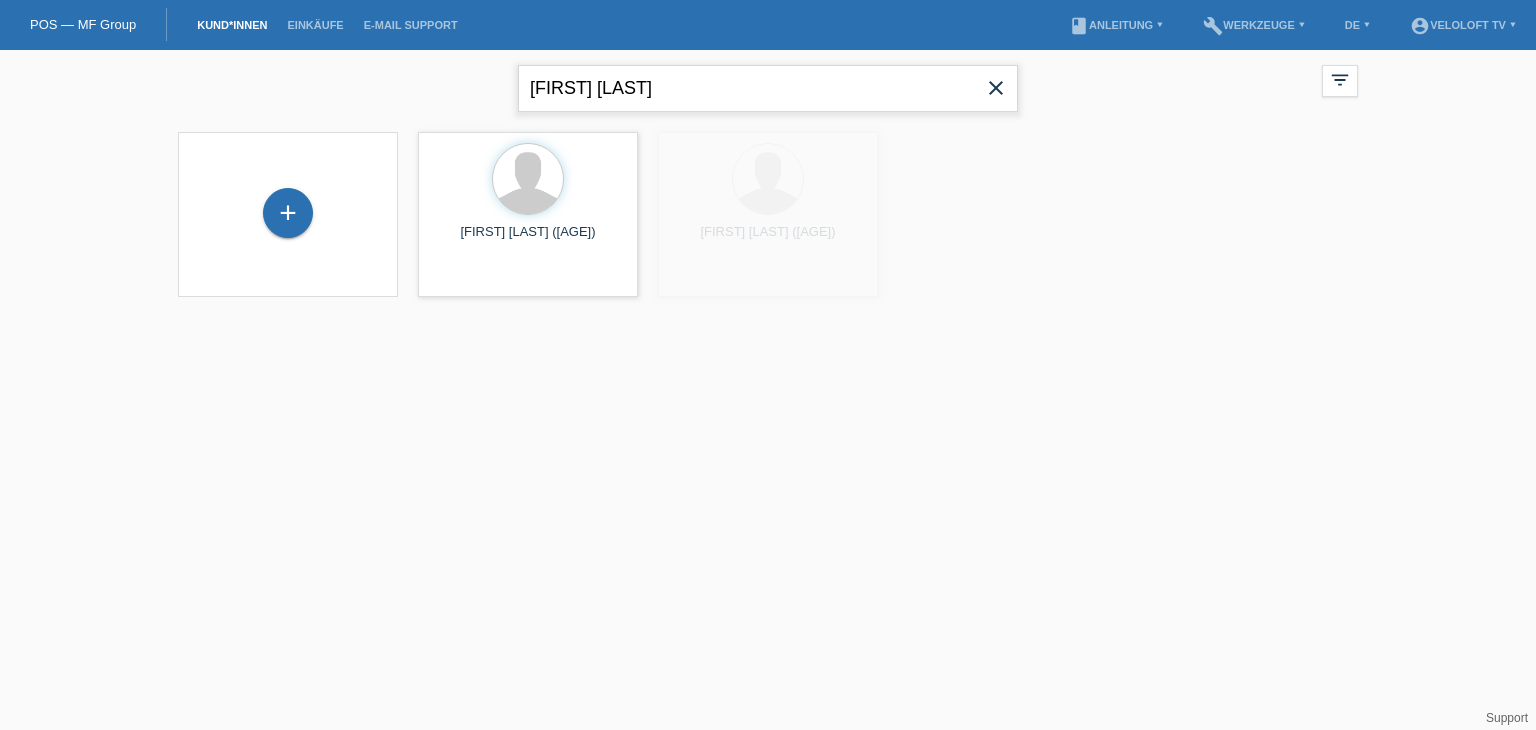 paste on "[FIRST]	[LAST]" 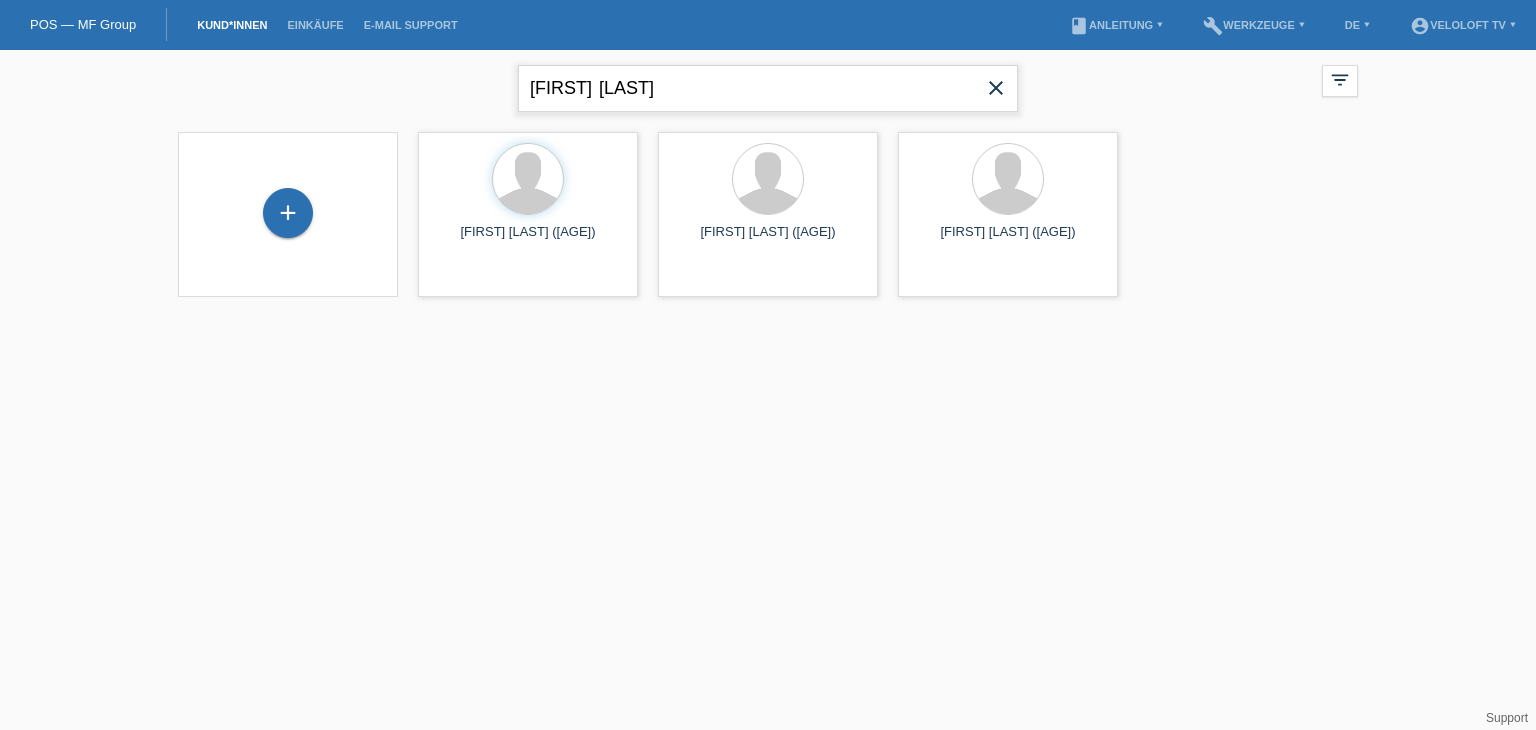 click on "[FIRST]	[LAST]" at bounding box center [768, 88] 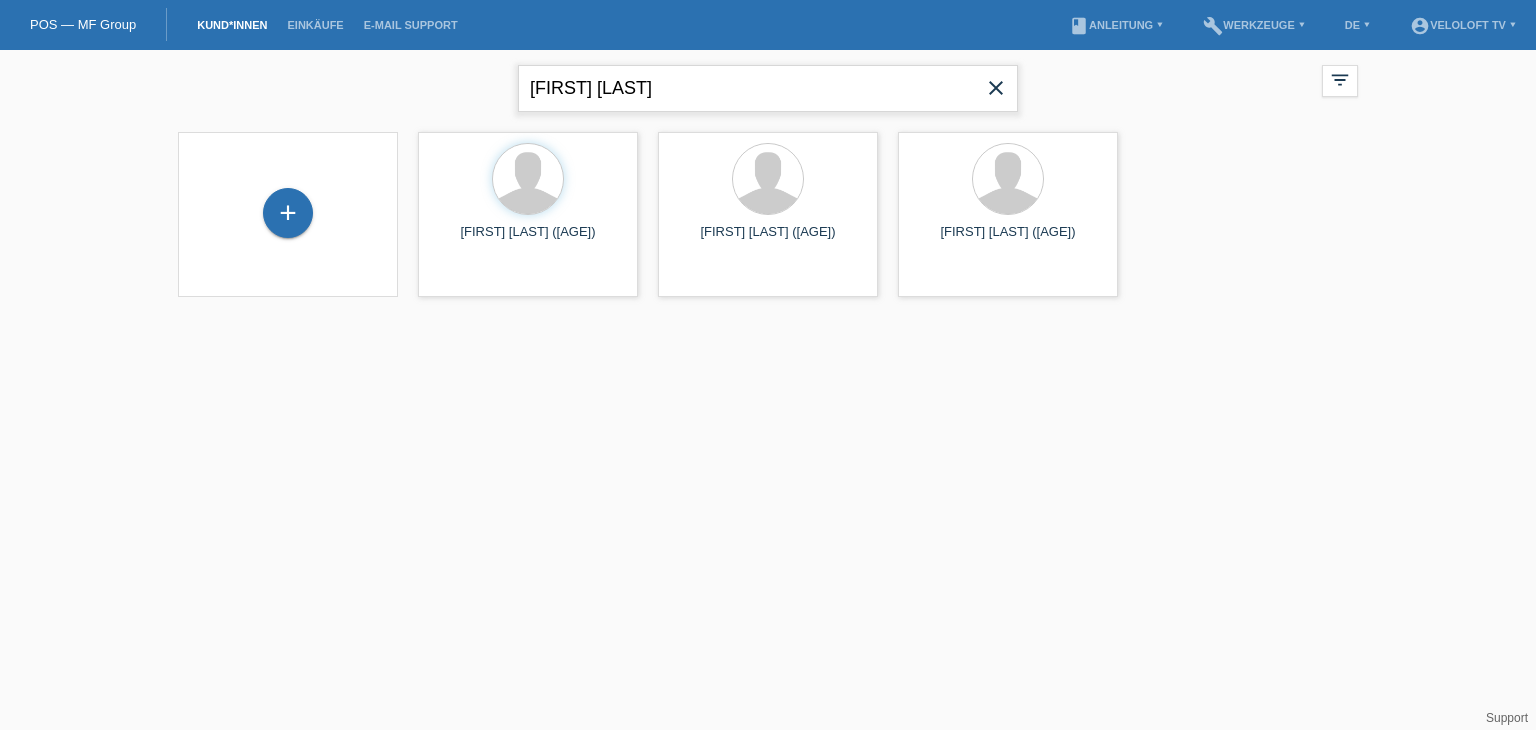 type on "[FIRST] [LAST]" 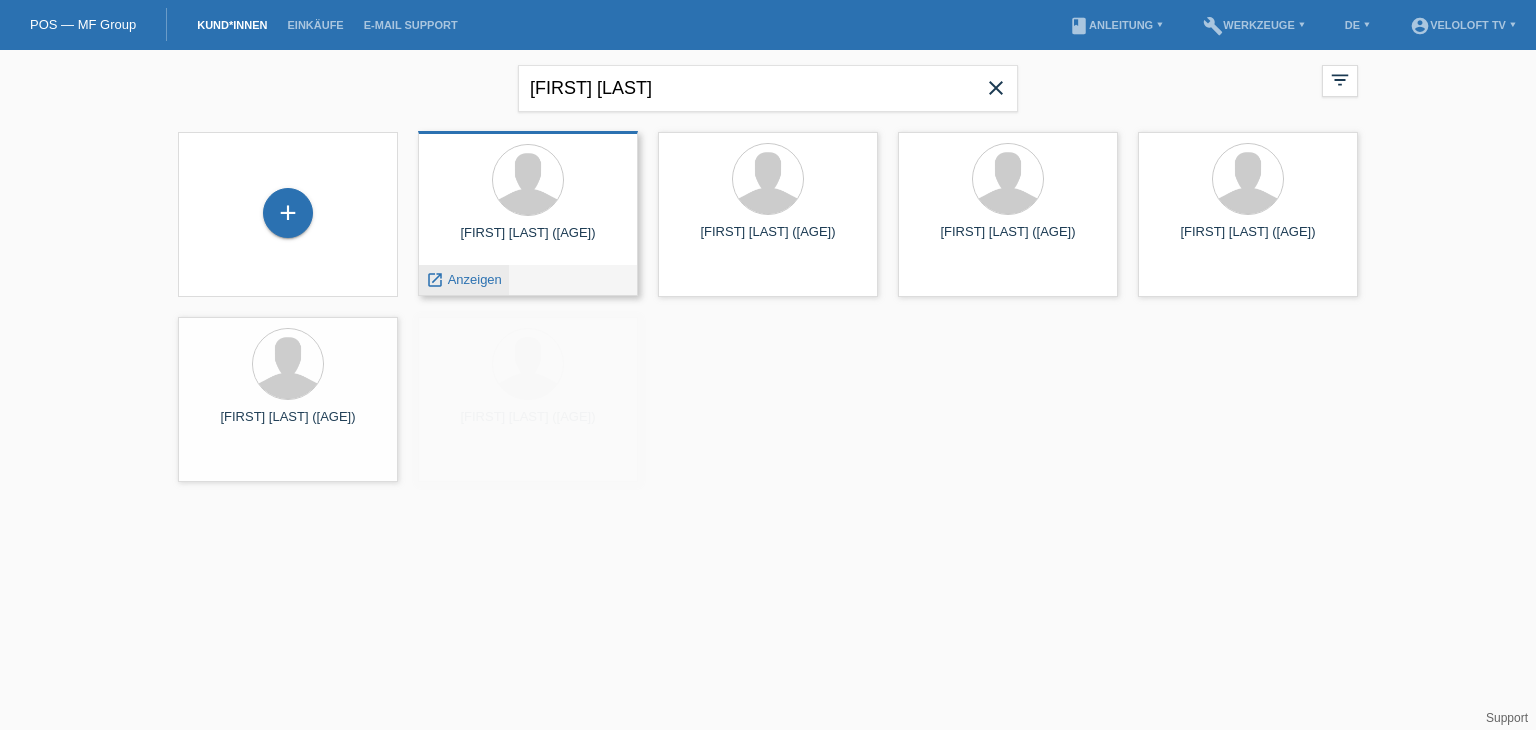 click on "Anzeigen" at bounding box center (475, 279) 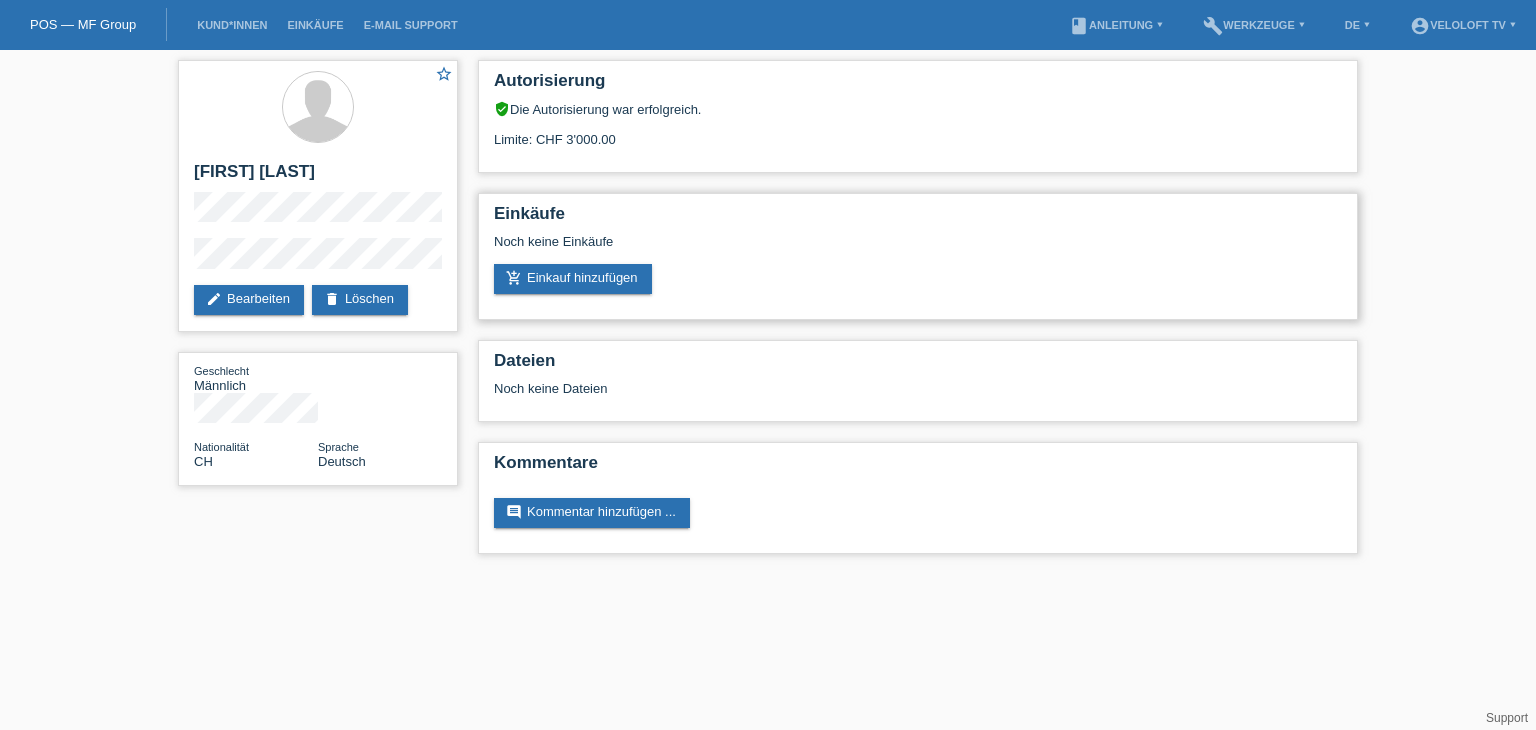 scroll, scrollTop: 0, scrollLeft: 0, axis: both 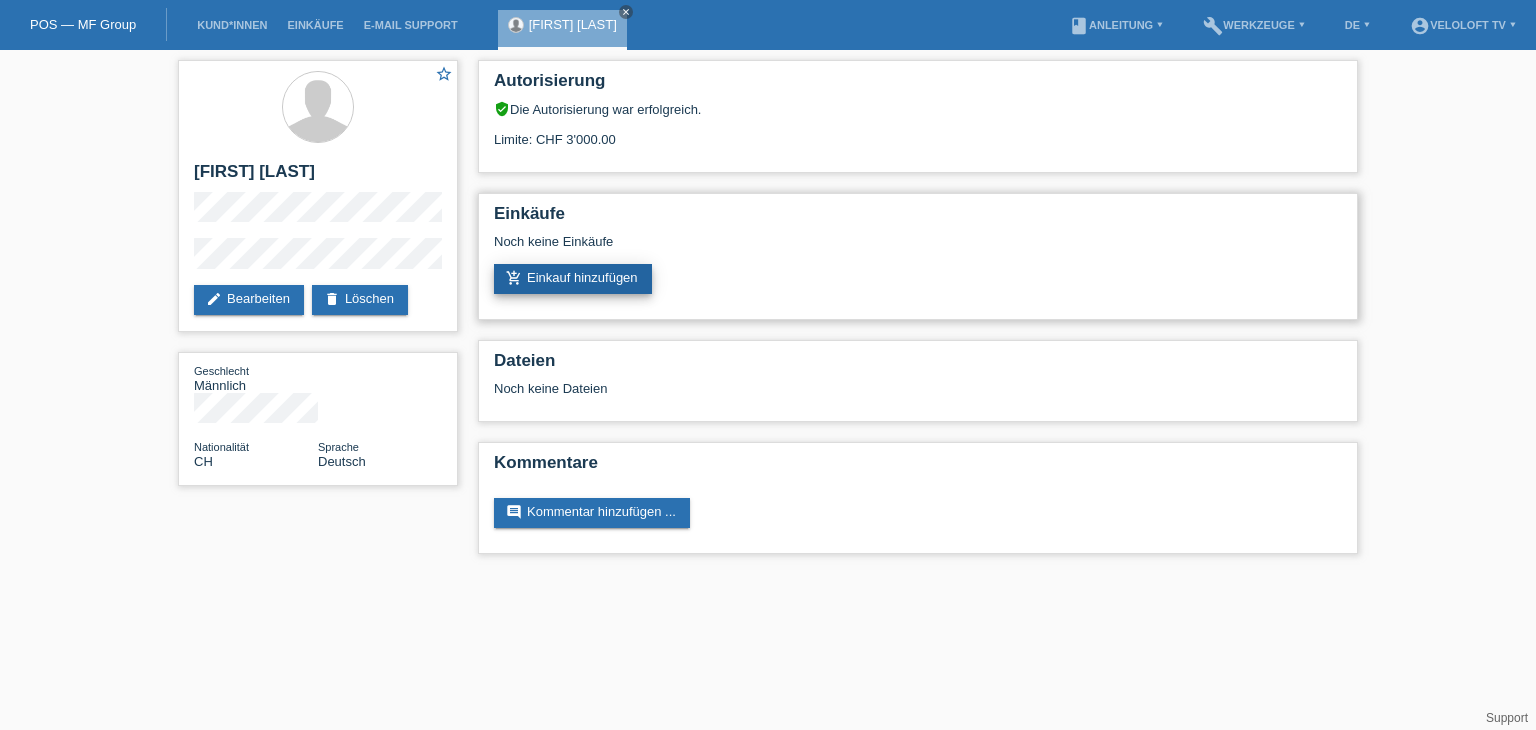 click on "add_shopping_cart  Einkauf hinzufügen" at bounding box center [573, 279] 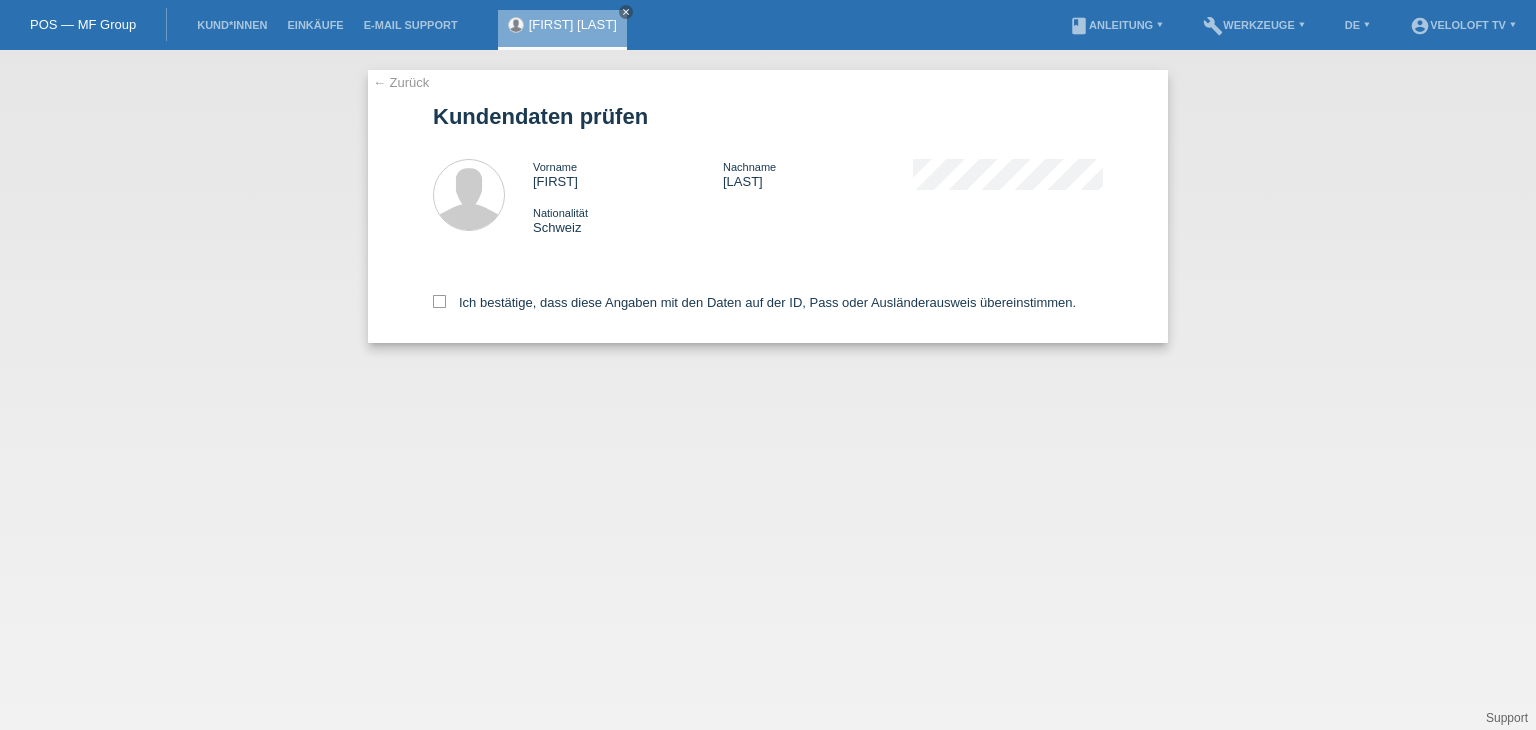 scroll, scrollTop: 0, scrollLeft: 0, axis: both 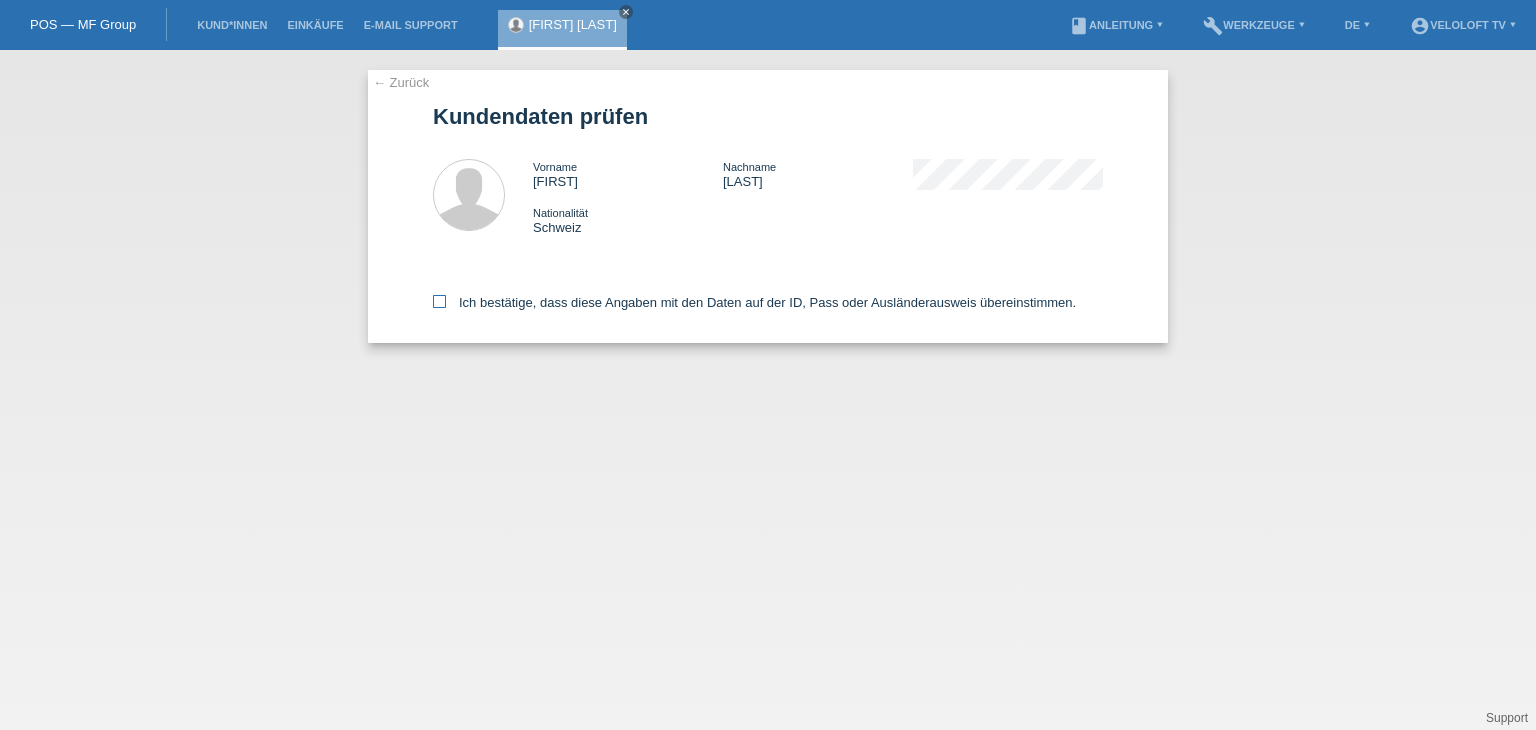 click on "Ich bestätige, dass diese Angaben mit den Daten auf der ID, Pass oder Ausländerausweis übereinstimmen." at bounding box center [754, 302] 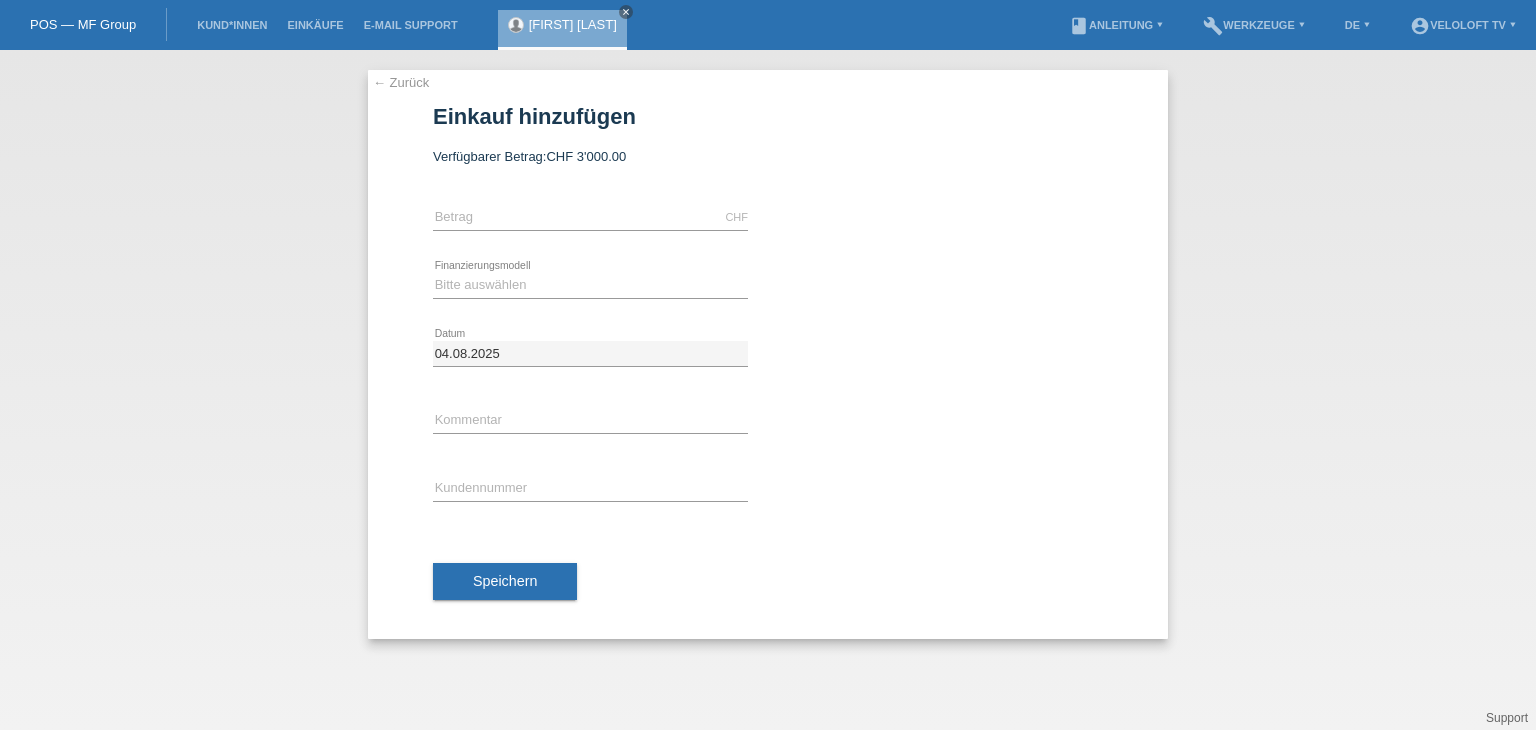 scroll, scrollTop: 0, scrollLeft: 0, axis: both 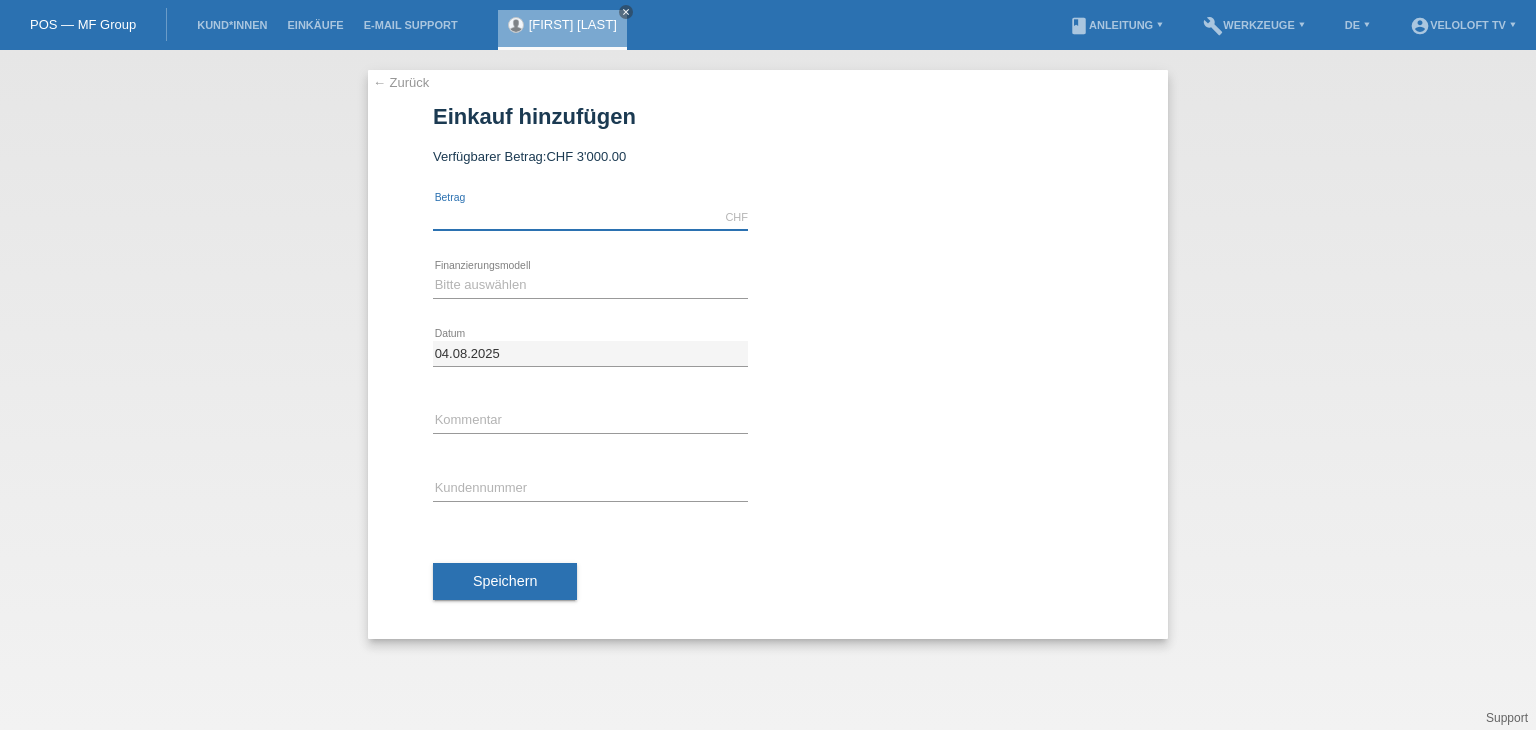 click at bounding box center [590, 217] 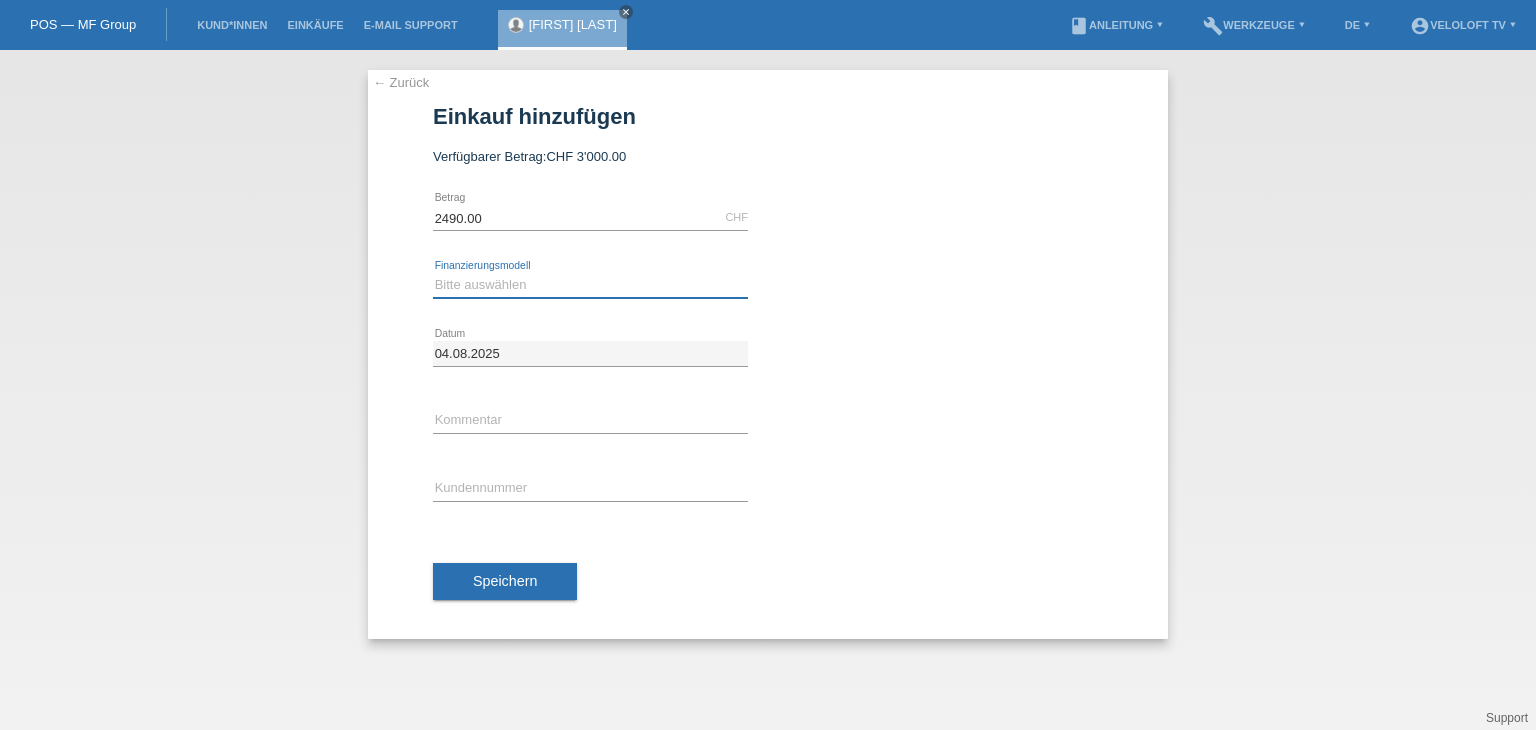 click on "Bitte auswählen
Fixe Raten
Kauf auf Rechnung mit Teilzahlungsoption" at bounding box center [590, 285] 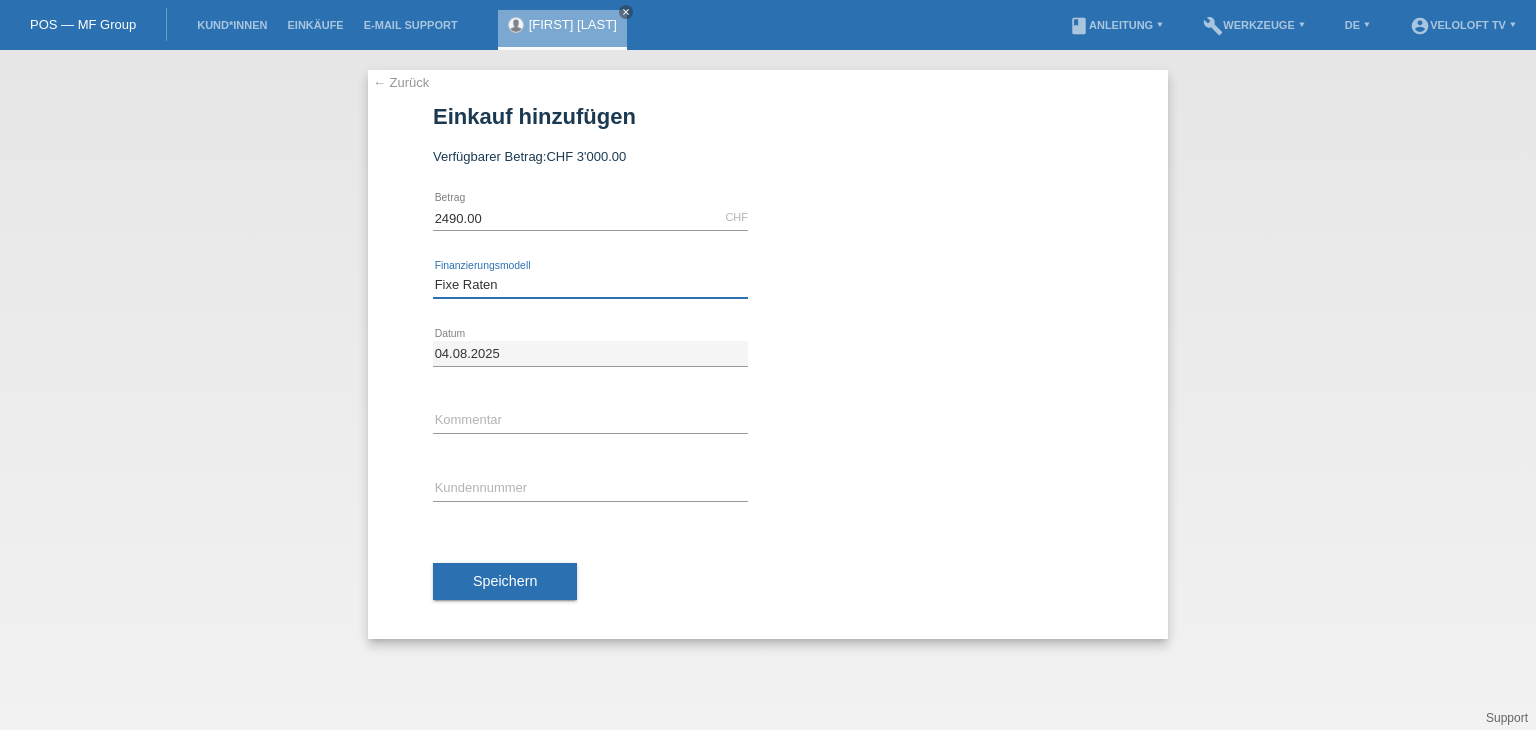 click on "Bitte auswählen
Fixe Raten
Kauf auf Rechnung mit Teilzahlungsoption" at bounding box center (590, 285) 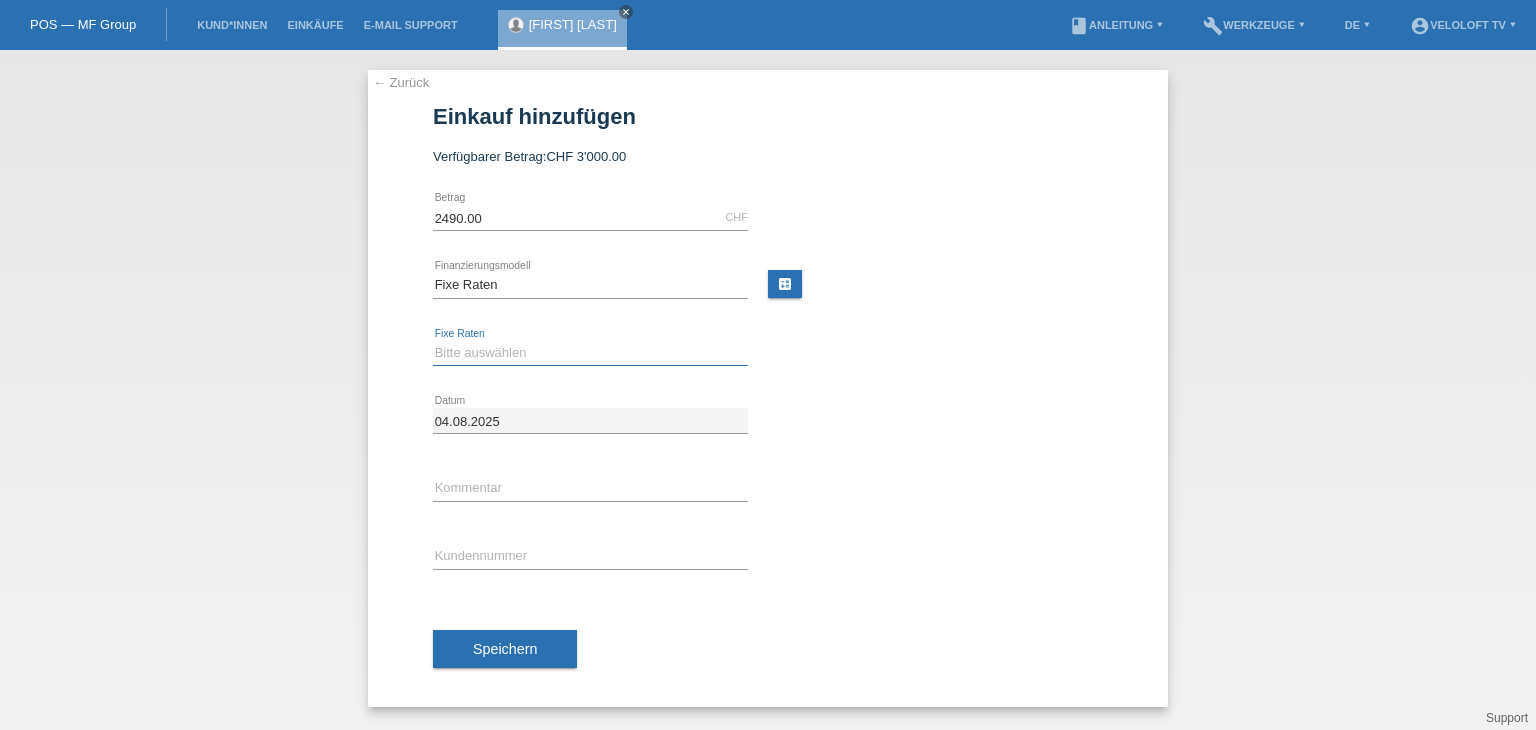 drag, startPoint x: 532, startPoint y: 356, endPoint x: 518, endPoint y: 359, distance: 14.3178215 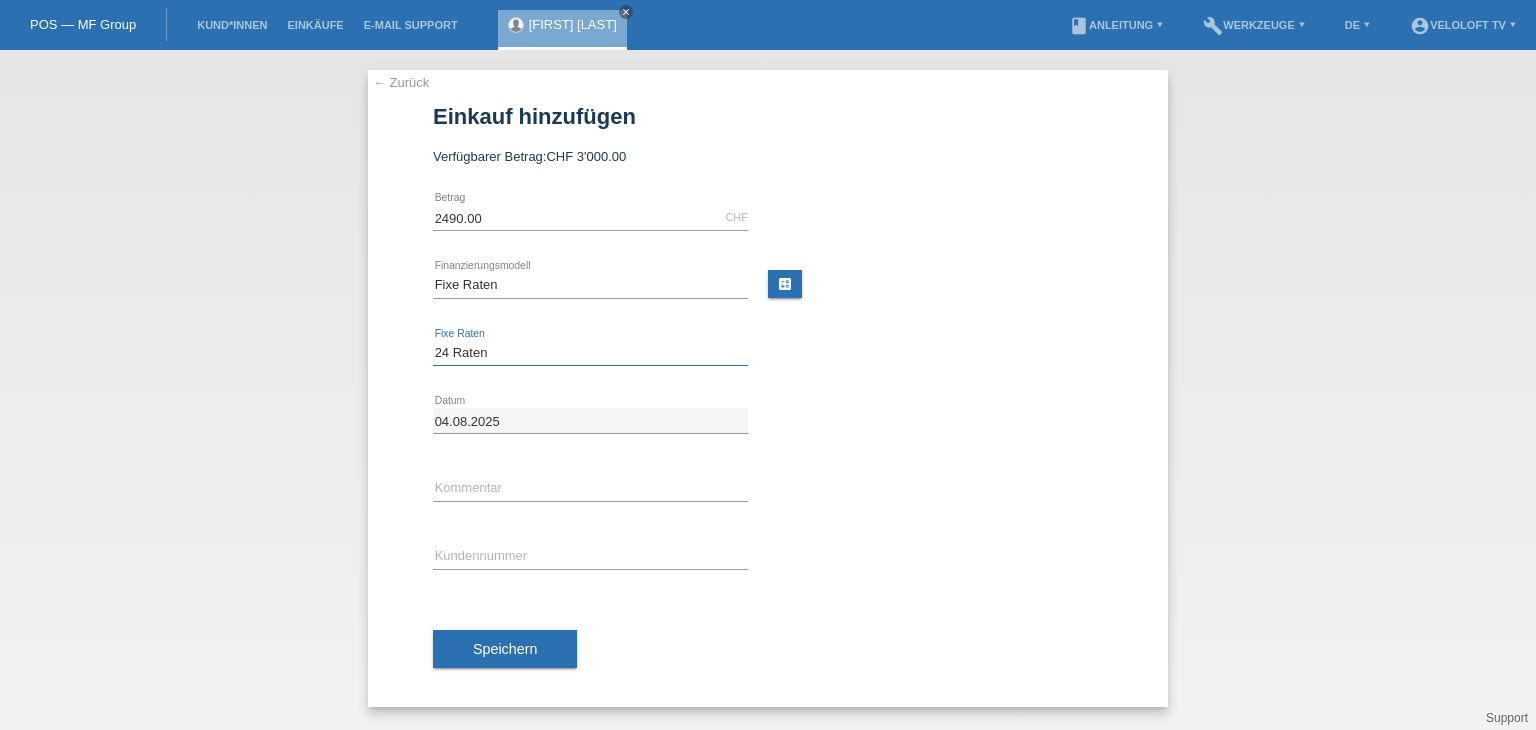 click on "Bitte auswählen
4 Raten
5 Raten
6 Raten
7 Raten
8 Raten
9 Raten
10 Raten
11 Raten" at bounding box center (590, 353) 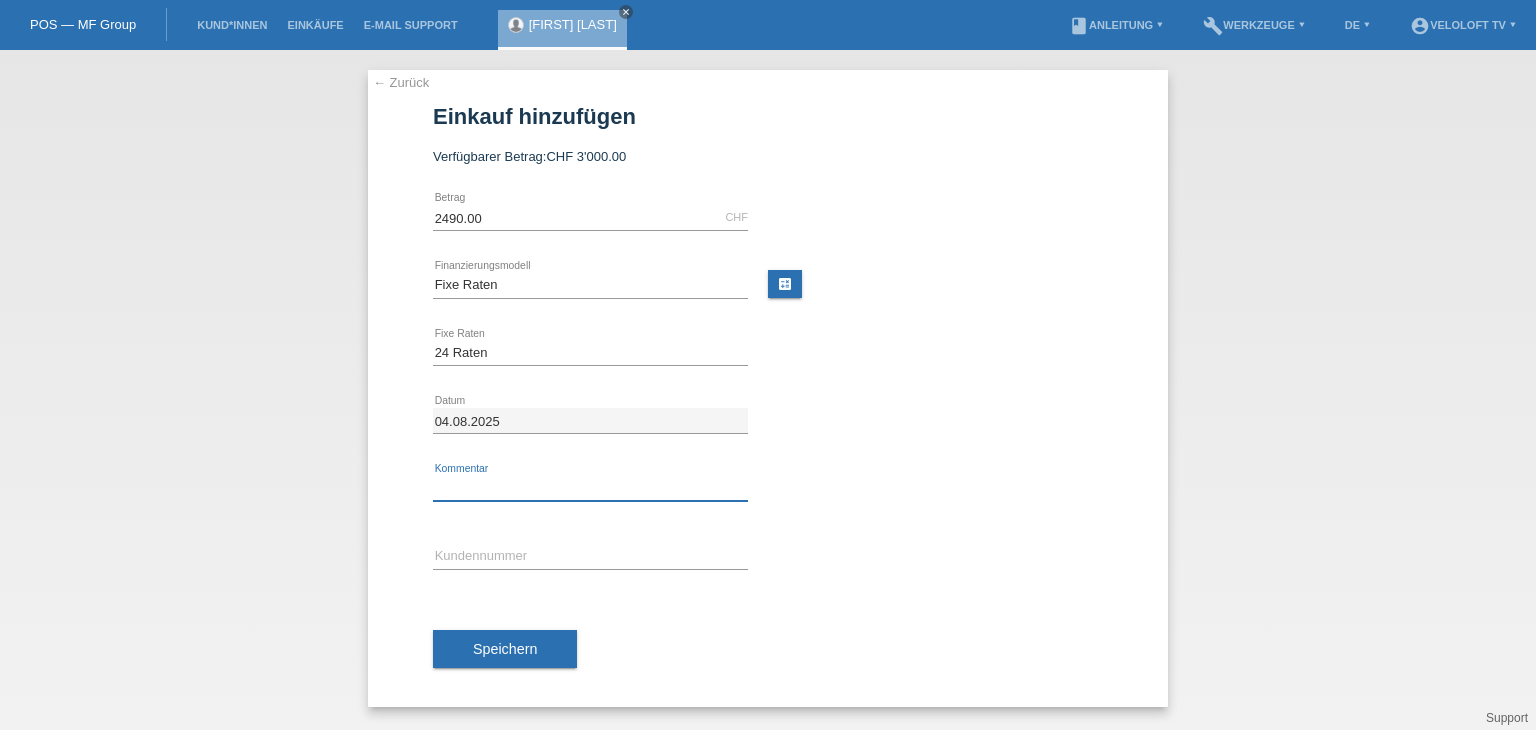click at bounding box center (590, 488) 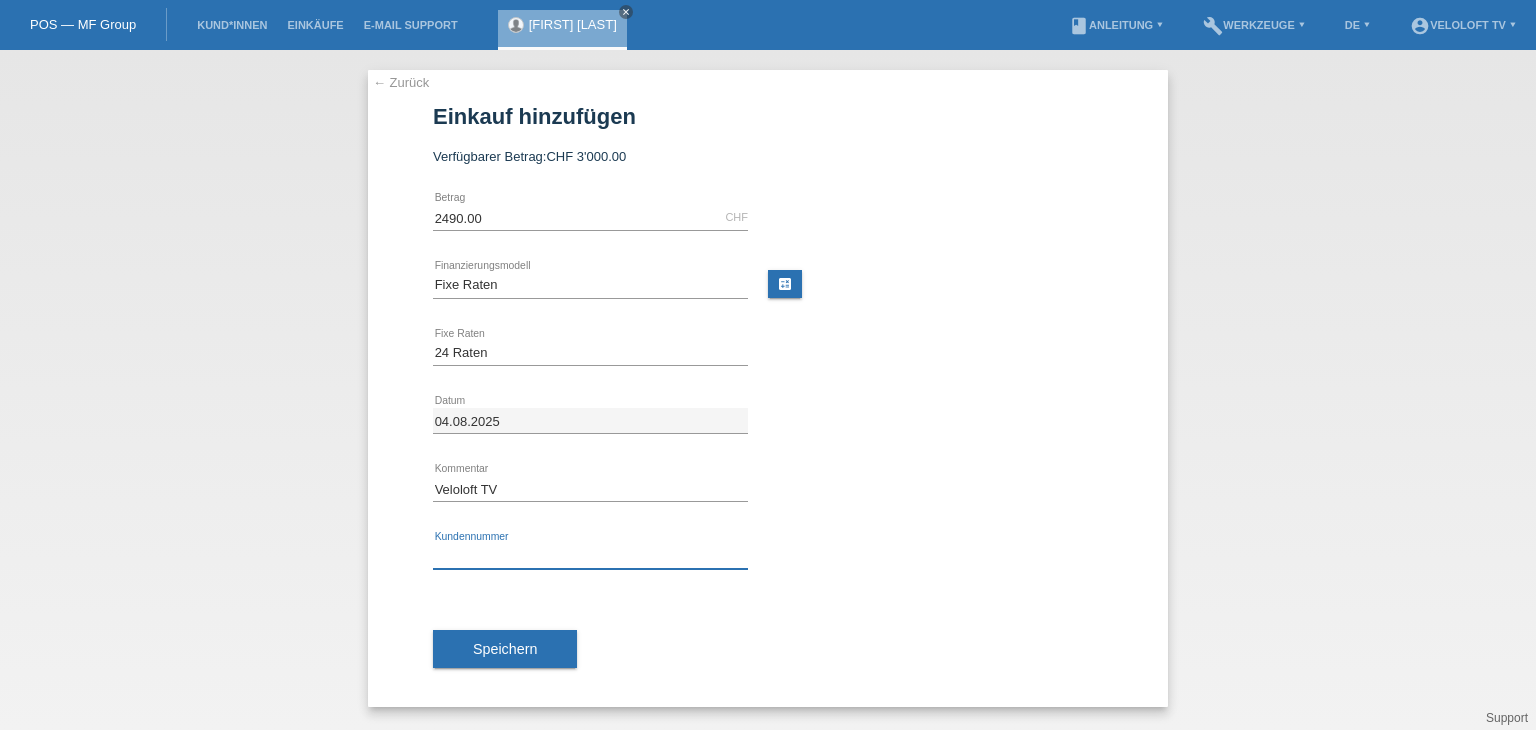 click at bounding box center [590, 556] 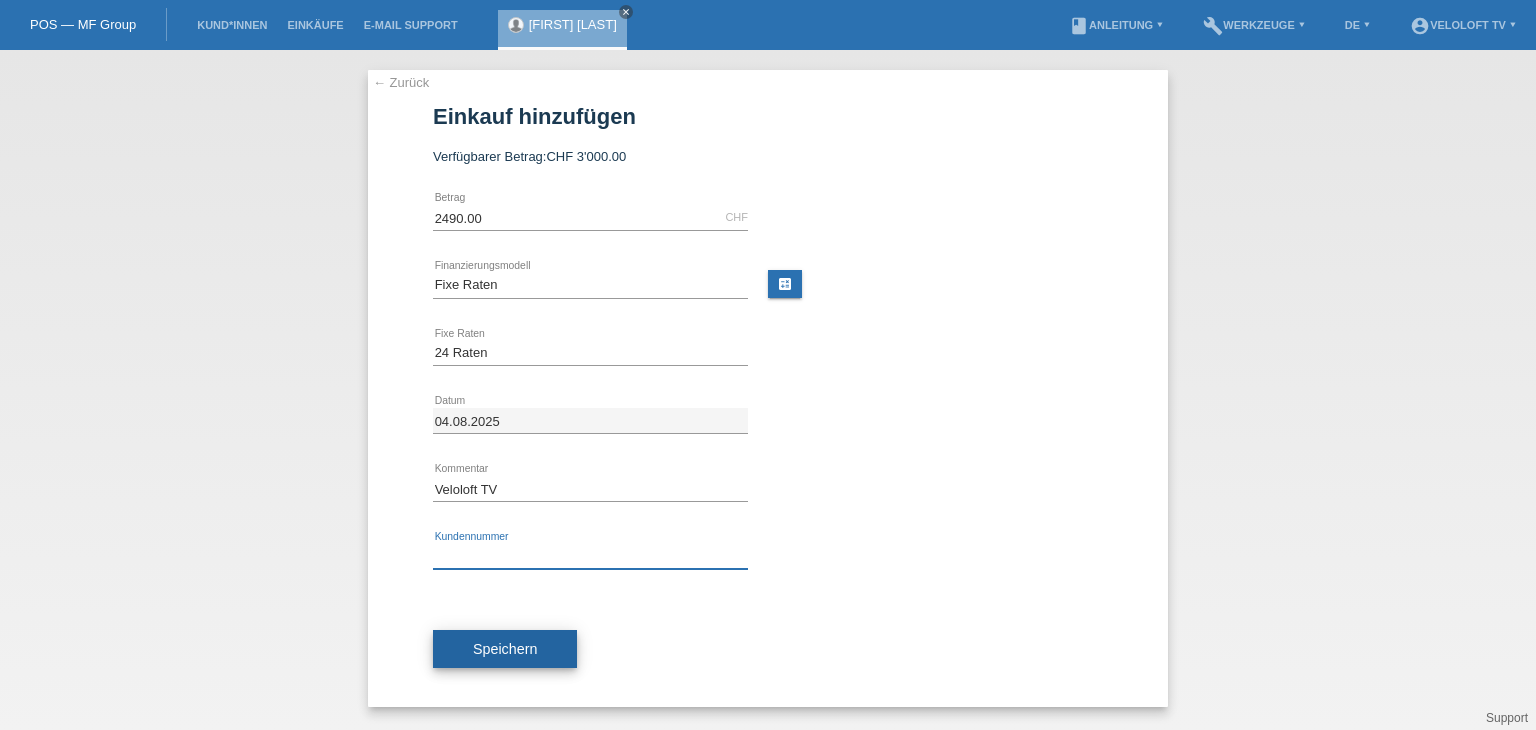 paste on "C164462" 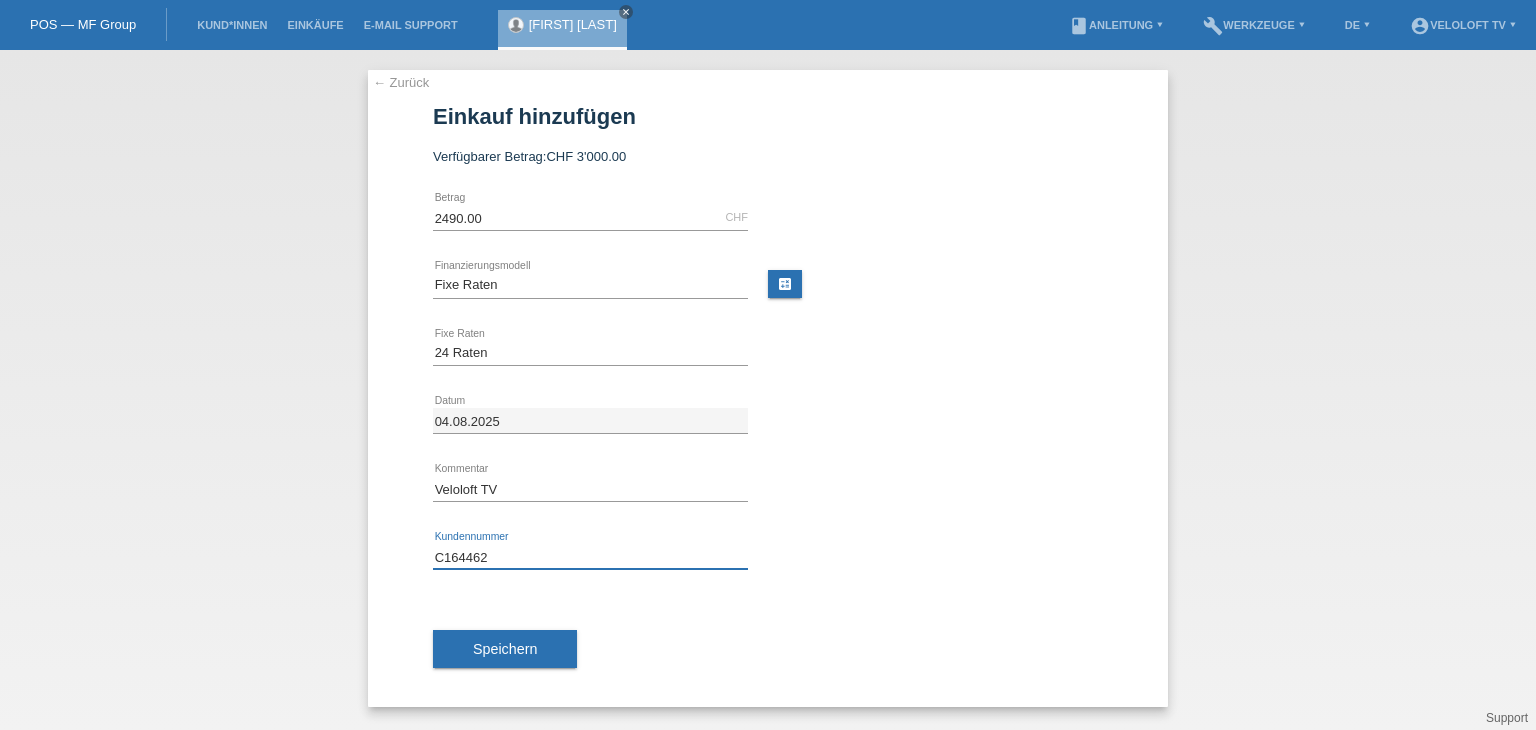type on "C164462" 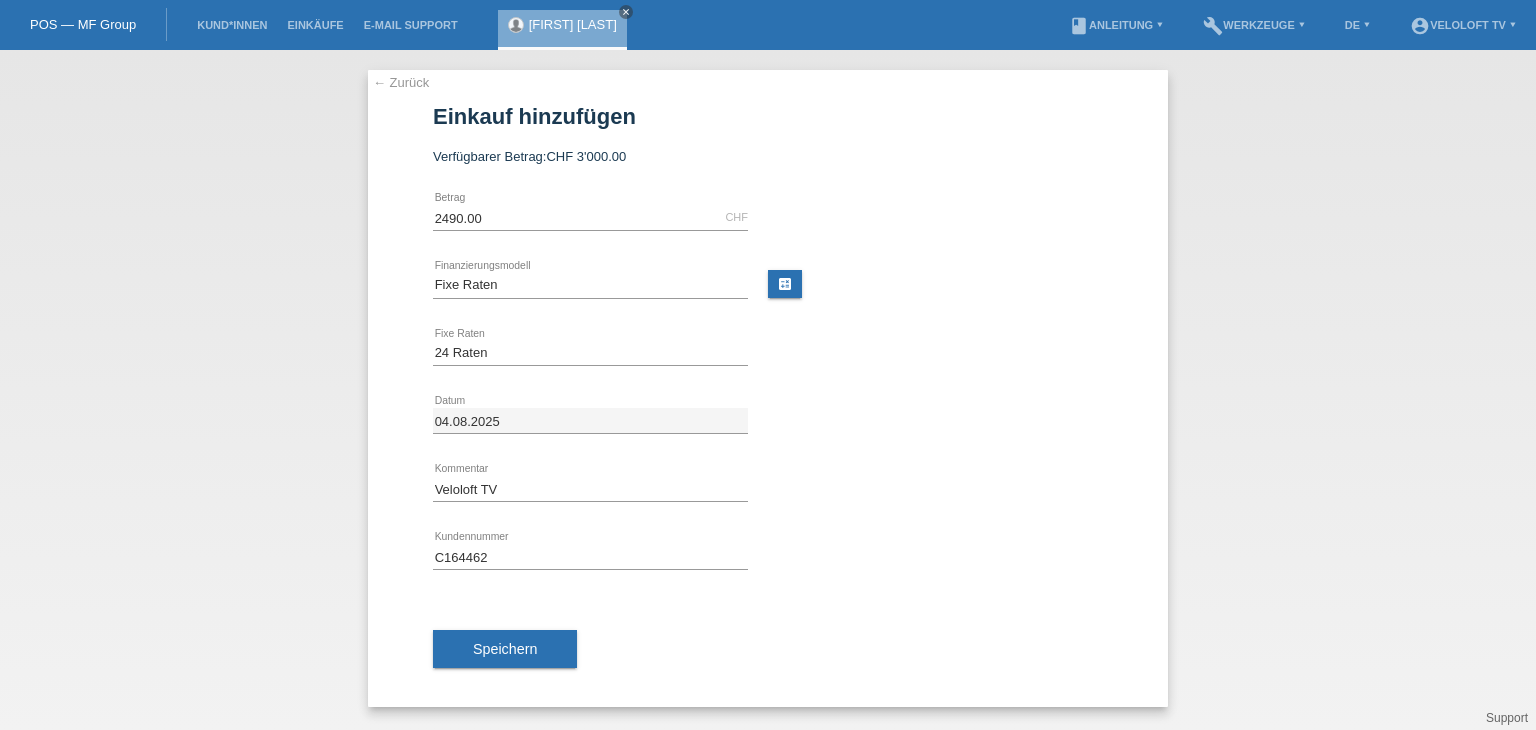 click on "Speichern" at bounding box center [768, 649] 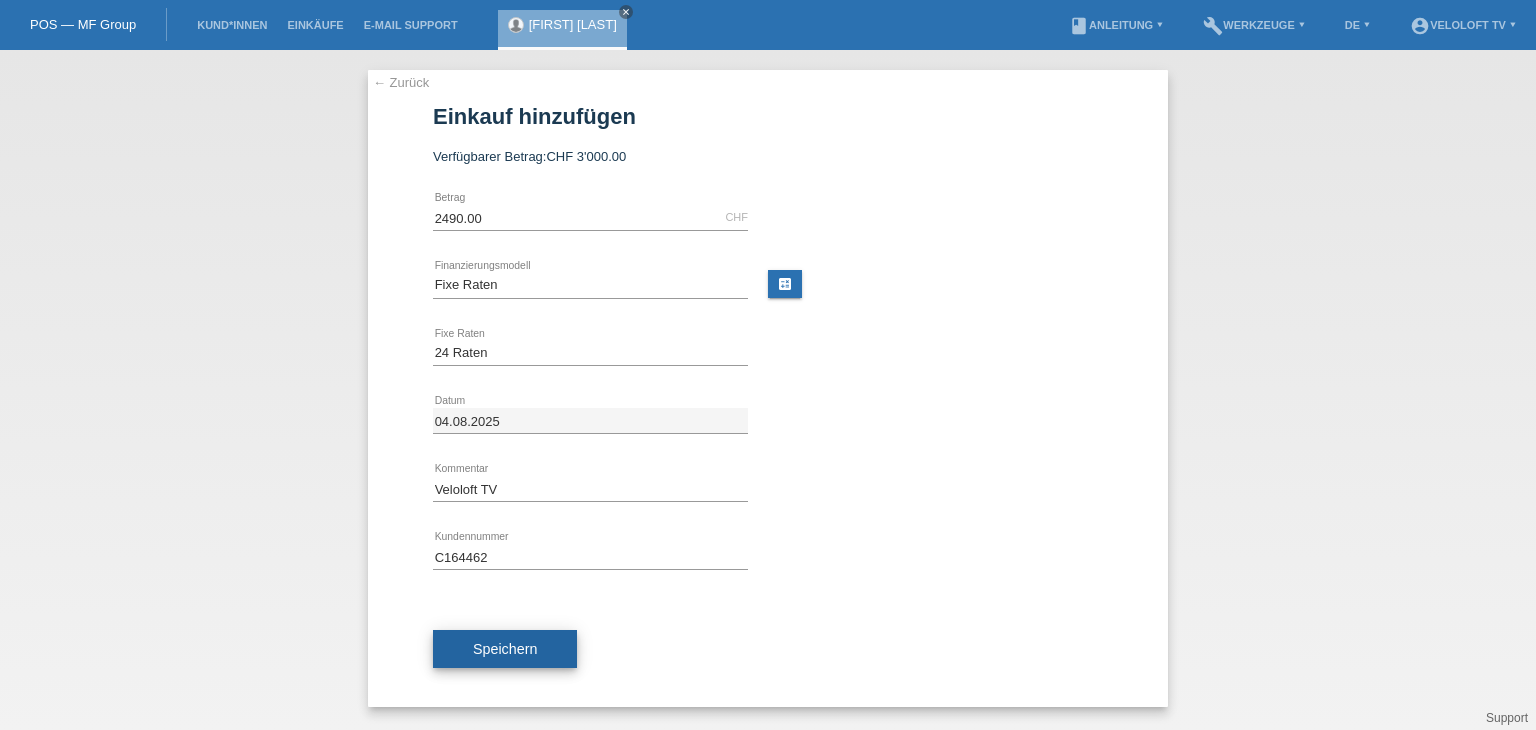 click on "Speichern" at bounding box center [505, 649] 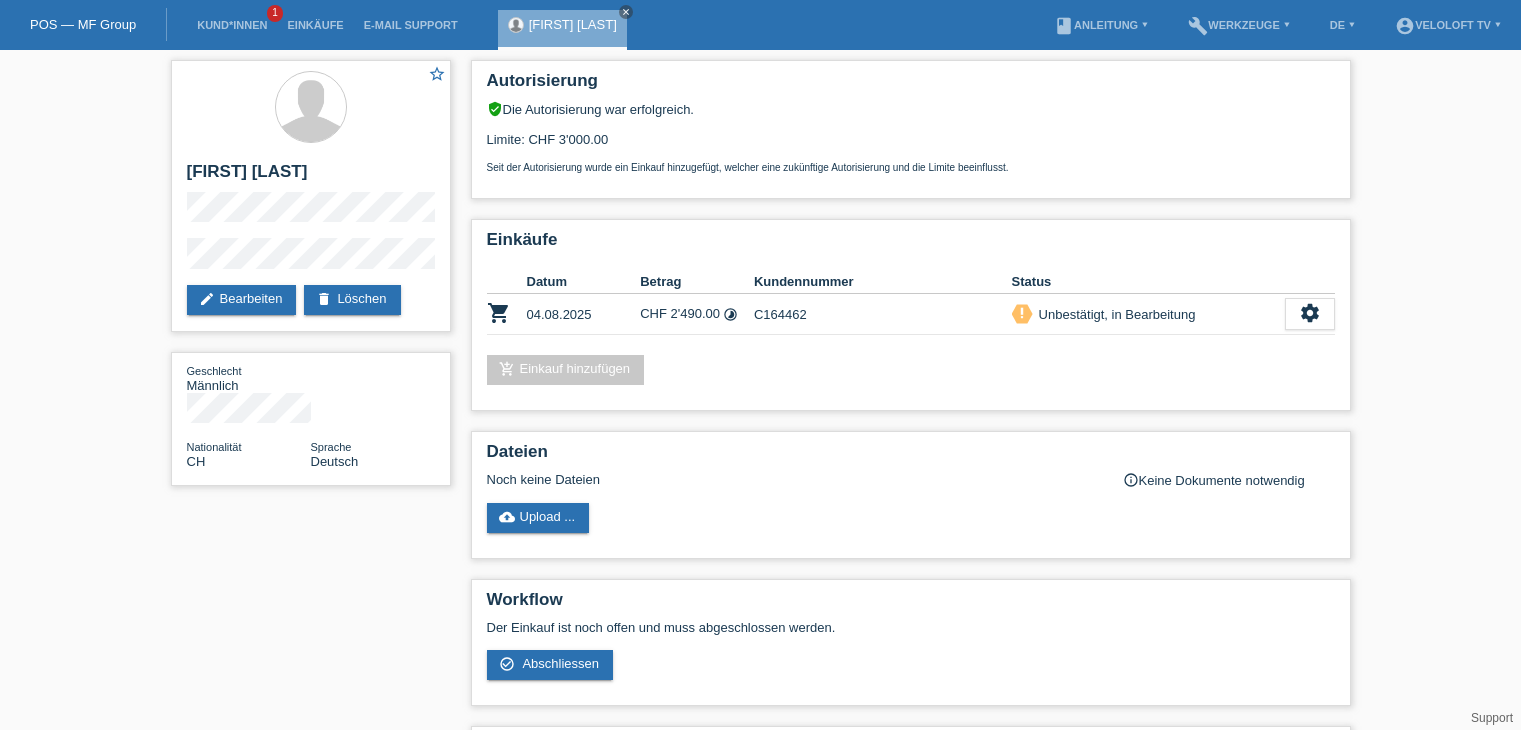 scroll, scrollTop: 0, scrollLeft: 0, axis: both 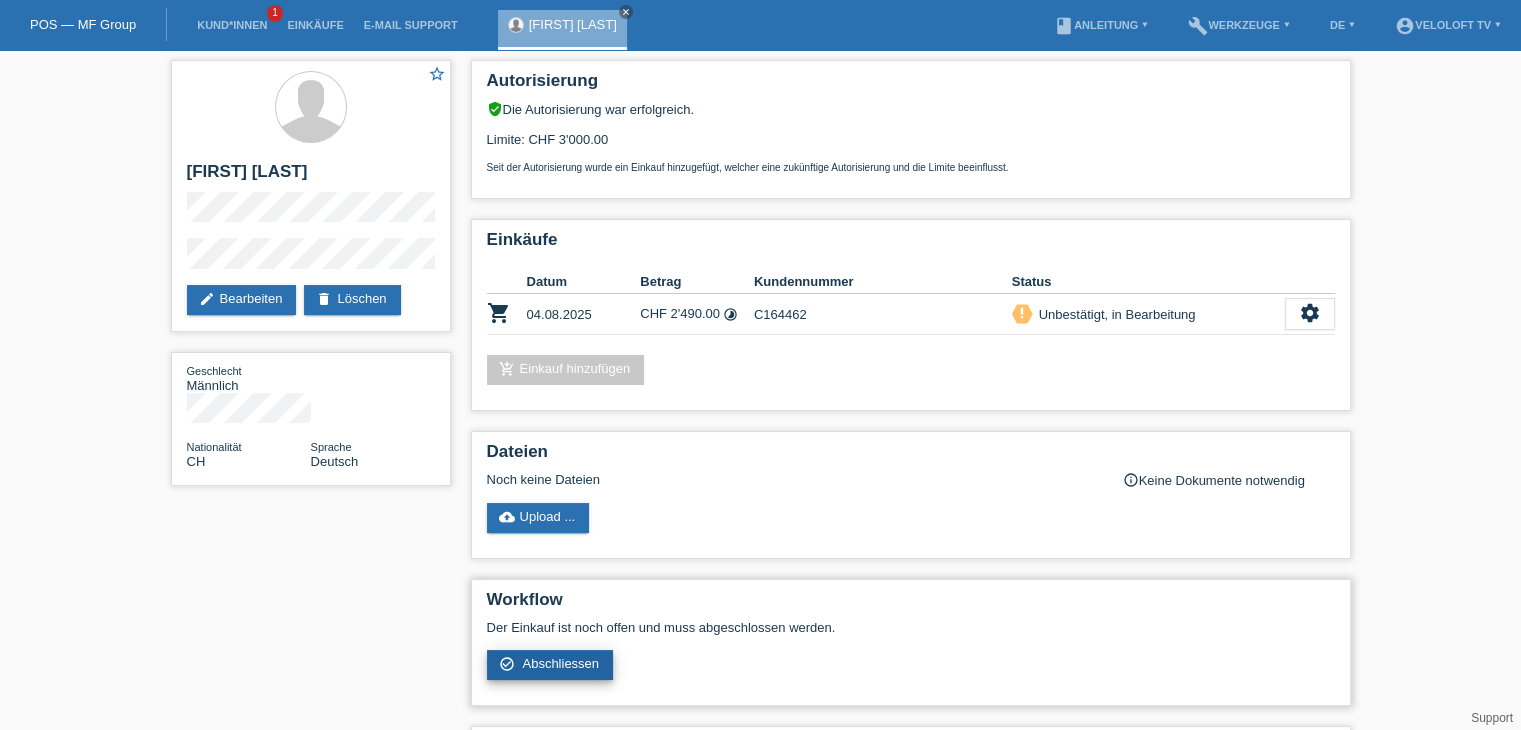 click on "Abschliessen" at bounding box center [560, 663] 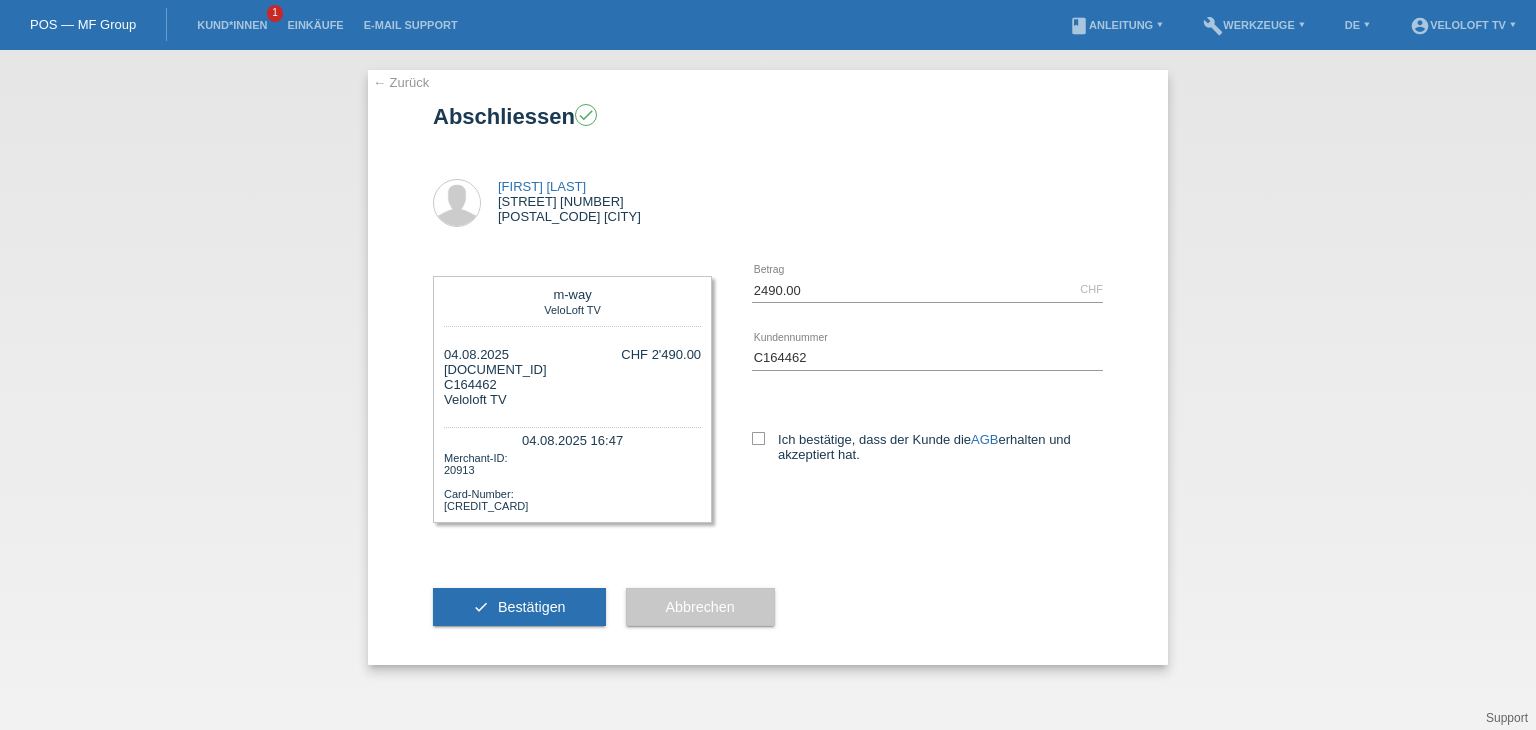 scroll, scrollTop: 0, scrollLeft: 0, axis: both 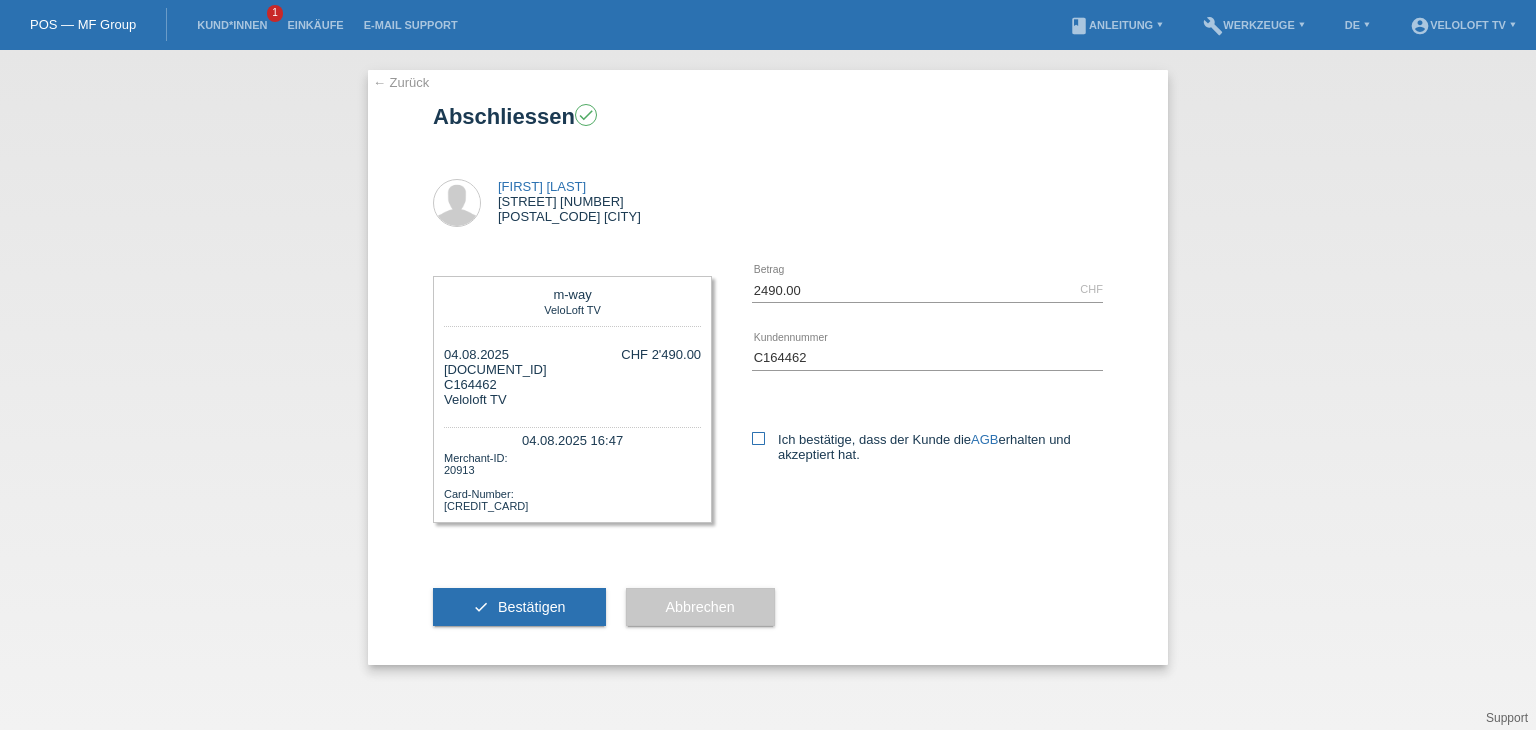 click on "Ich bestätige, dass der Kunde die  AGB  erhalten und akzeptiert hat." at bounding box center [927, 447] 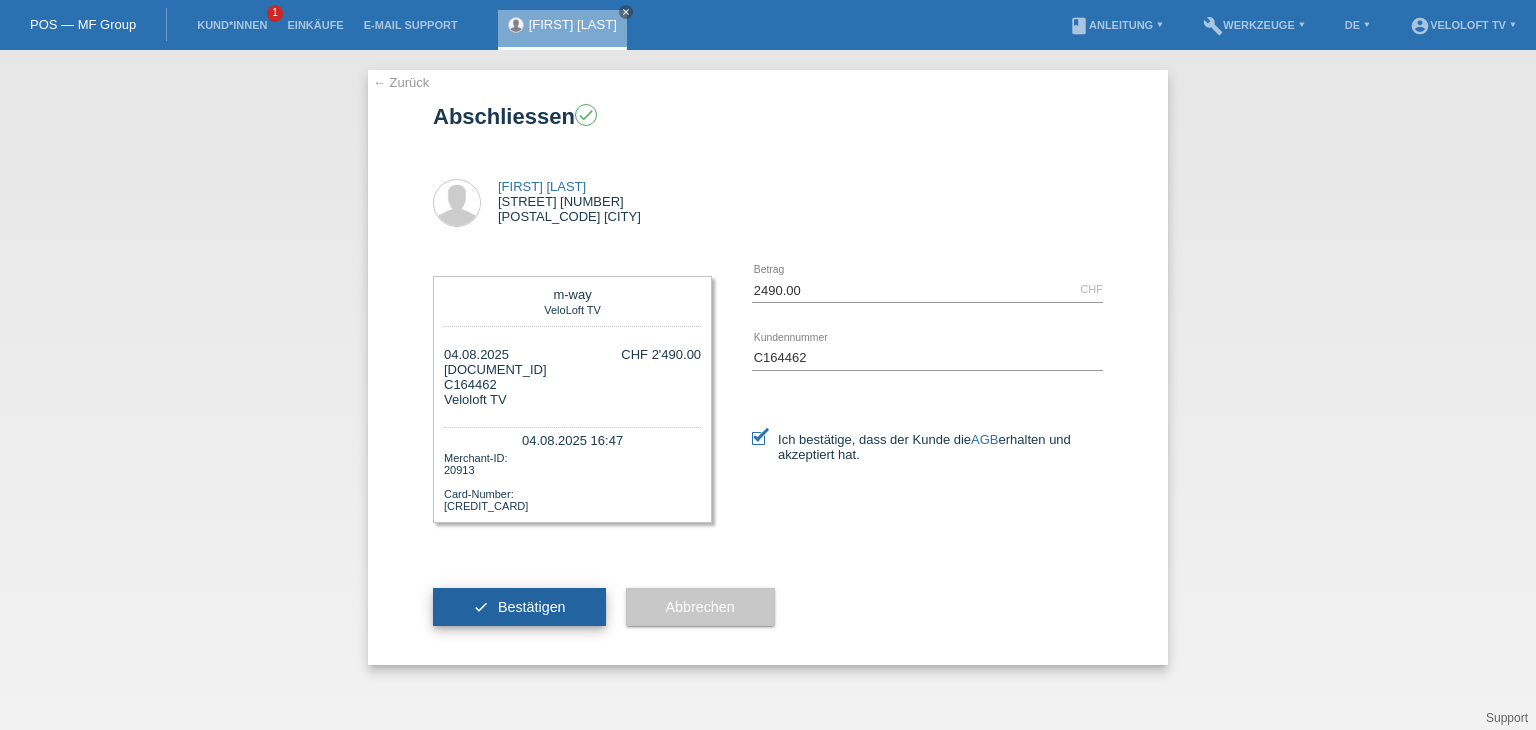 click on "Bestätigen" at bounding box center [532, 607] 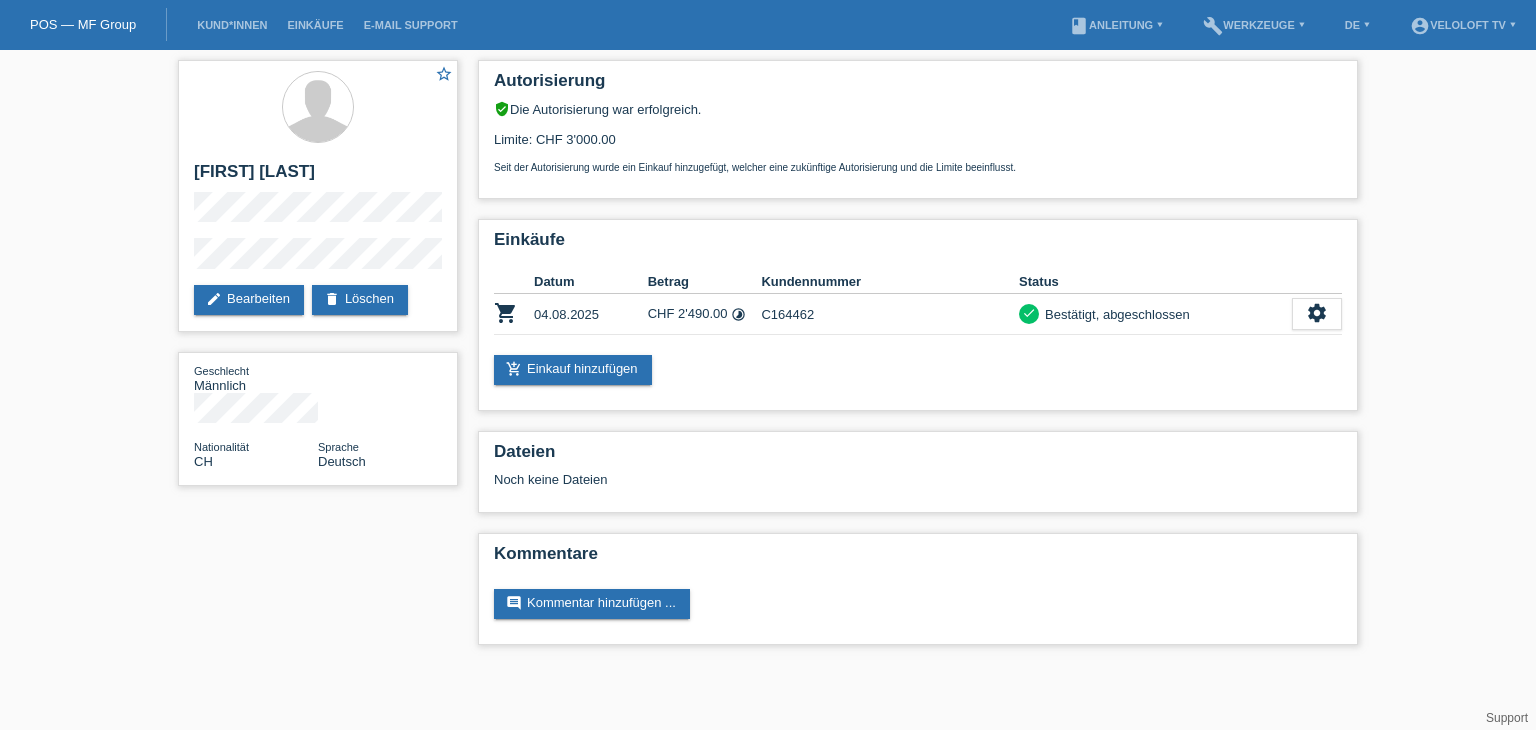 scroll, scrollTop: 0, scrollLeft: 0, axis: both 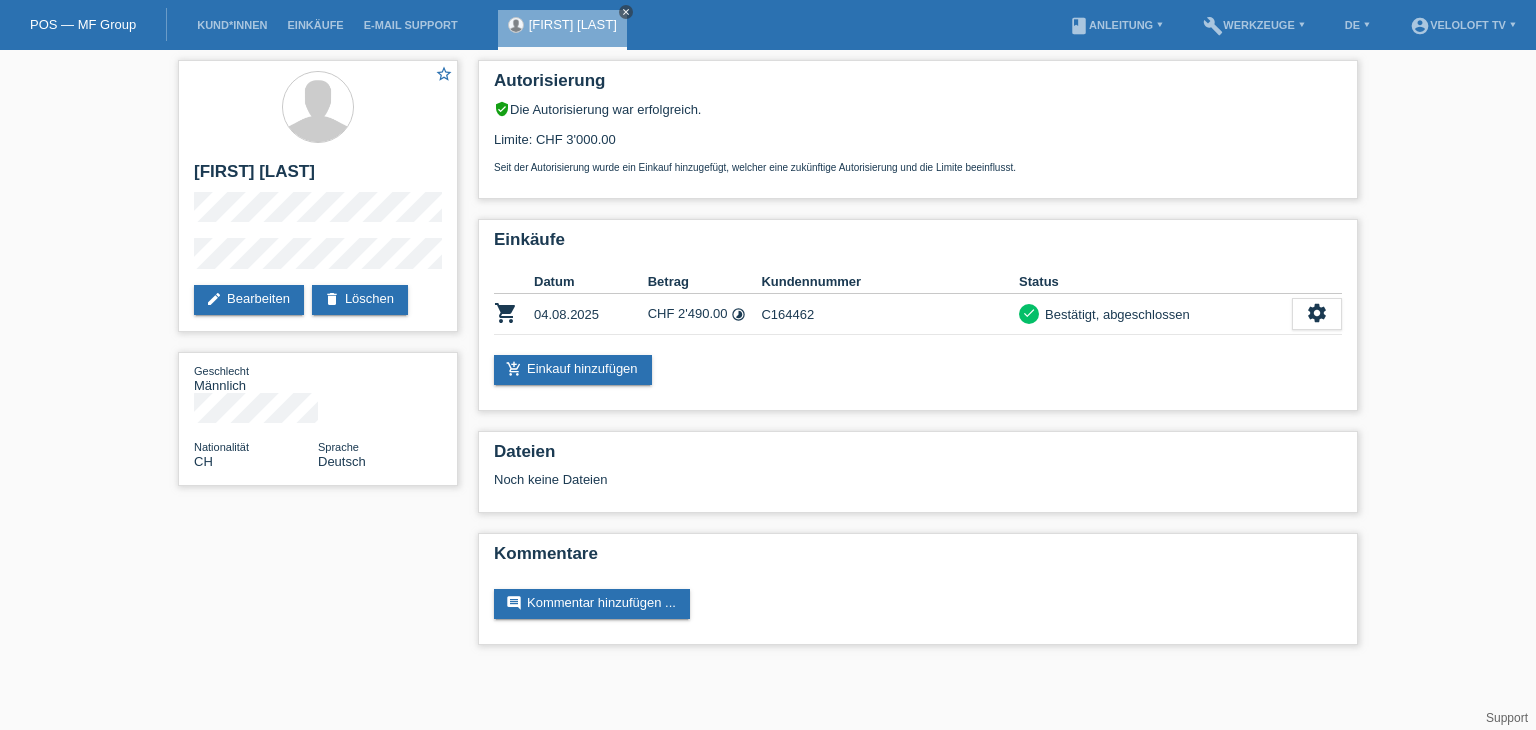 click on "close" at bounding box center [626, 12] 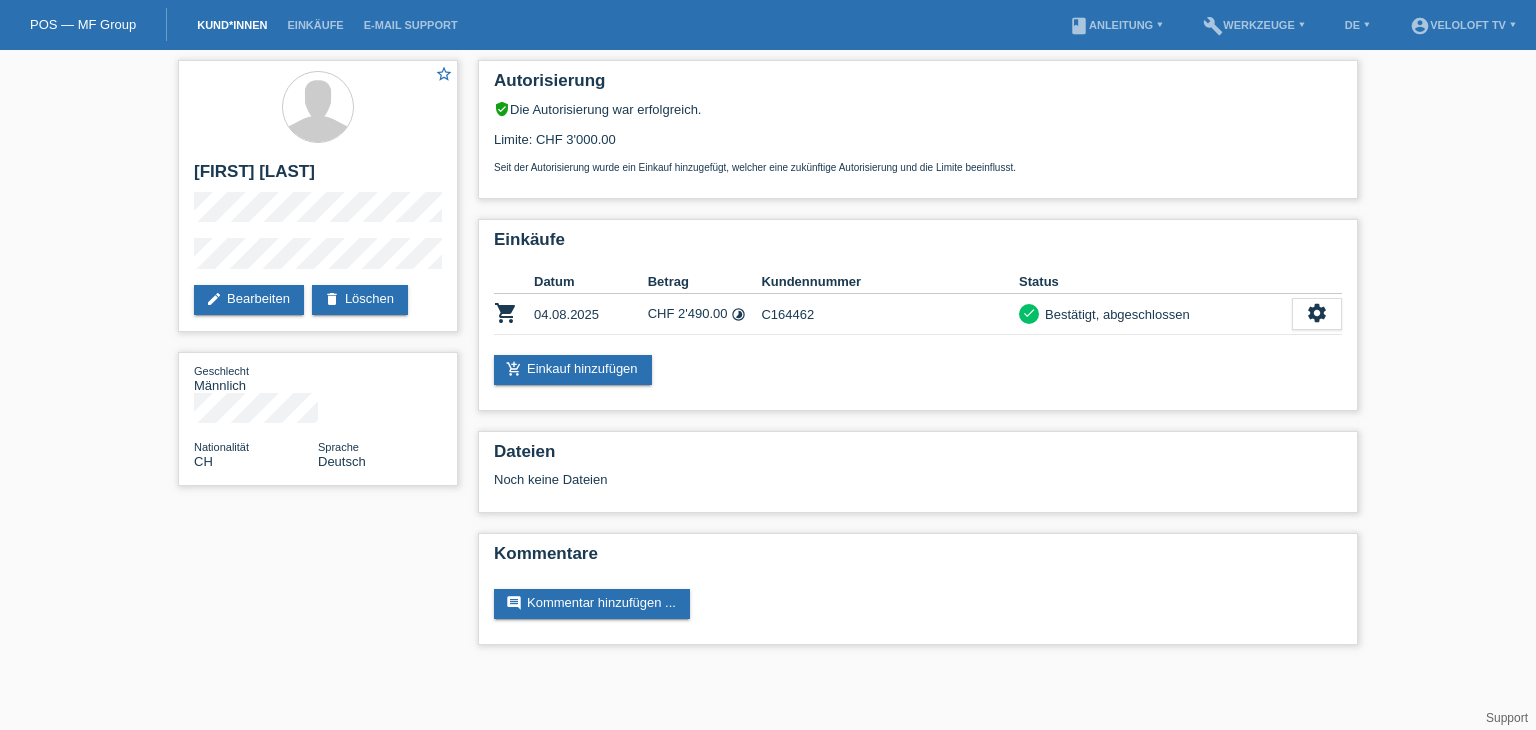 click on "Kund*innen" at bounding box center [232, 25] 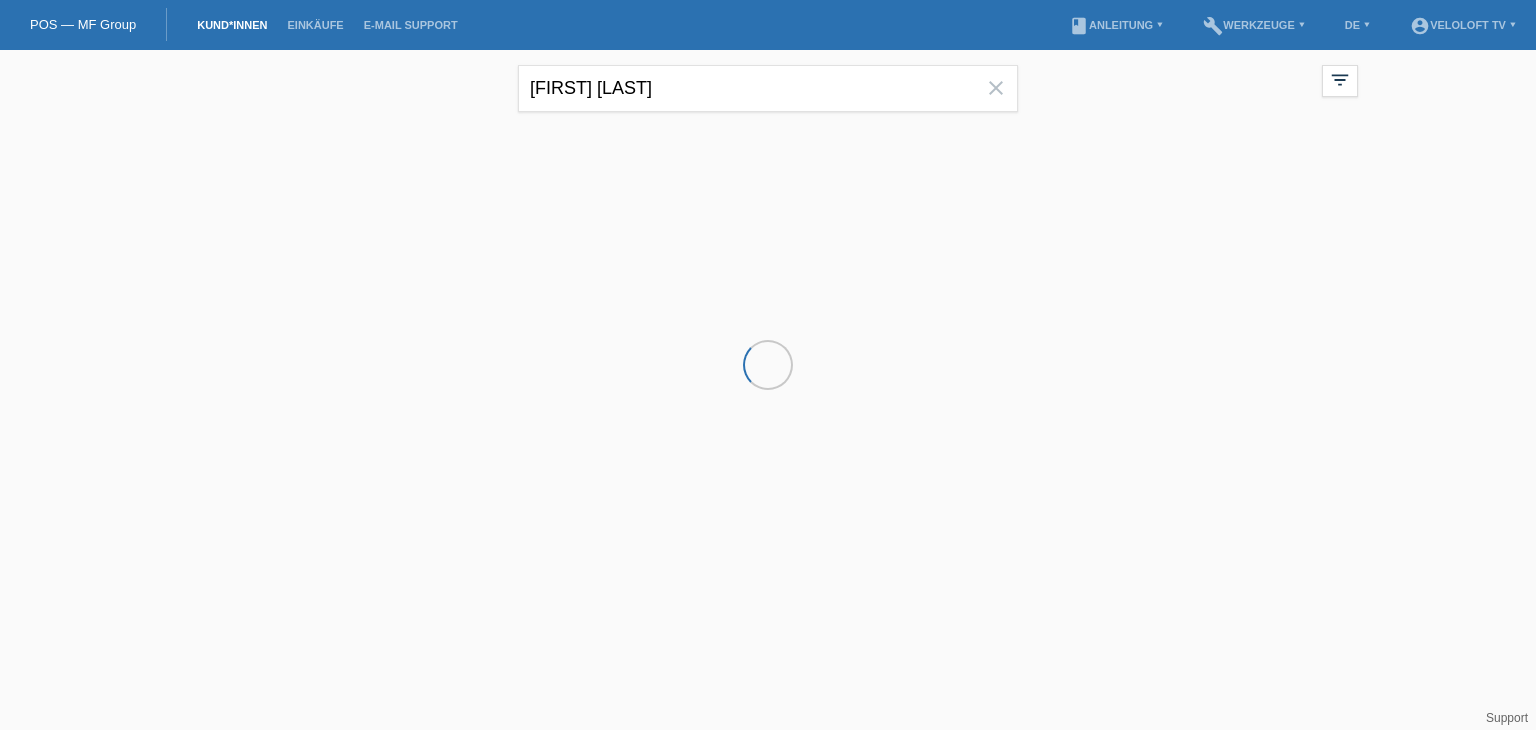 scroll, scrollTop: 0, scrollLeft: 0, axis: both 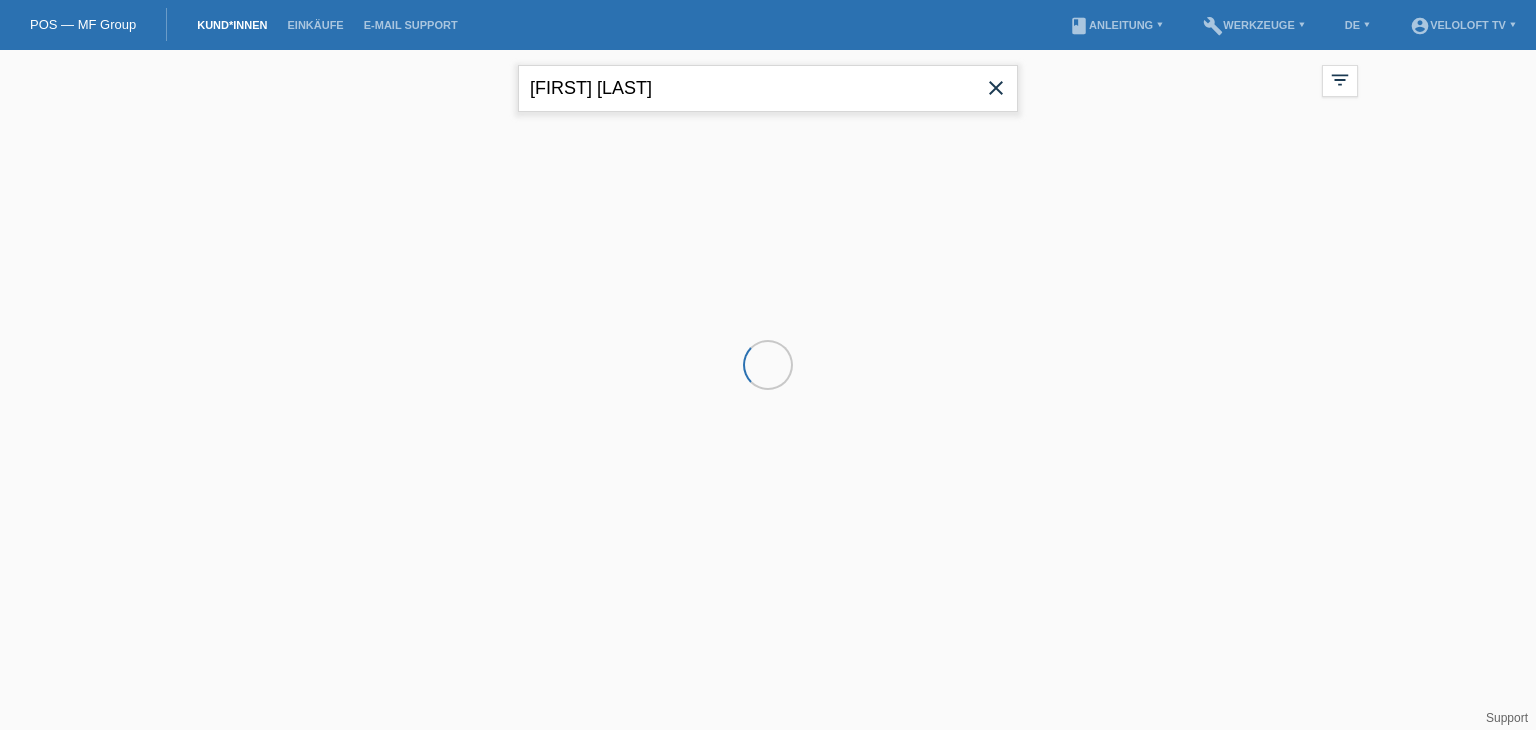 click on "[FIRST] [LAST]" at bounding box center (768, 88) 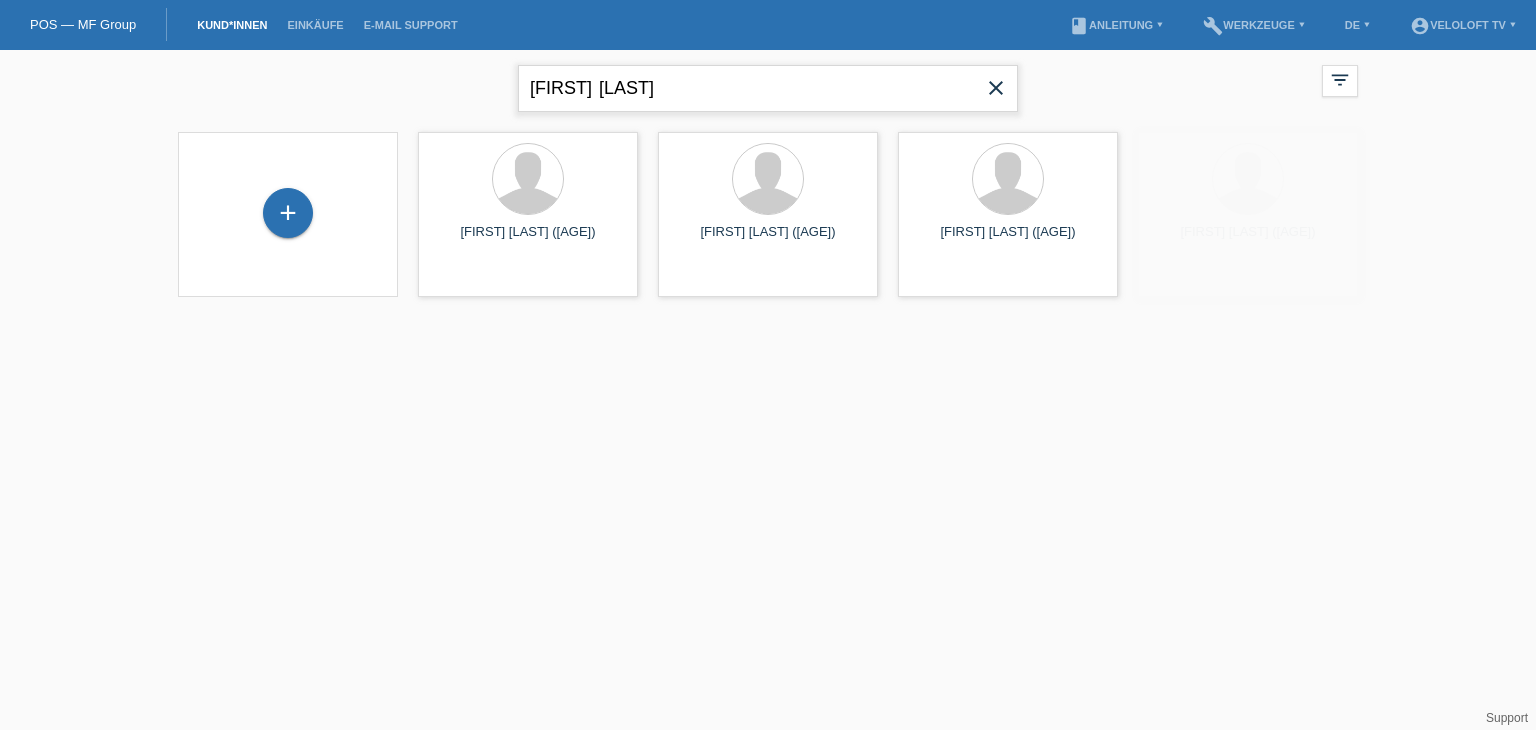 click on "Matthias	Triebe" at bounding box center (768, 88) 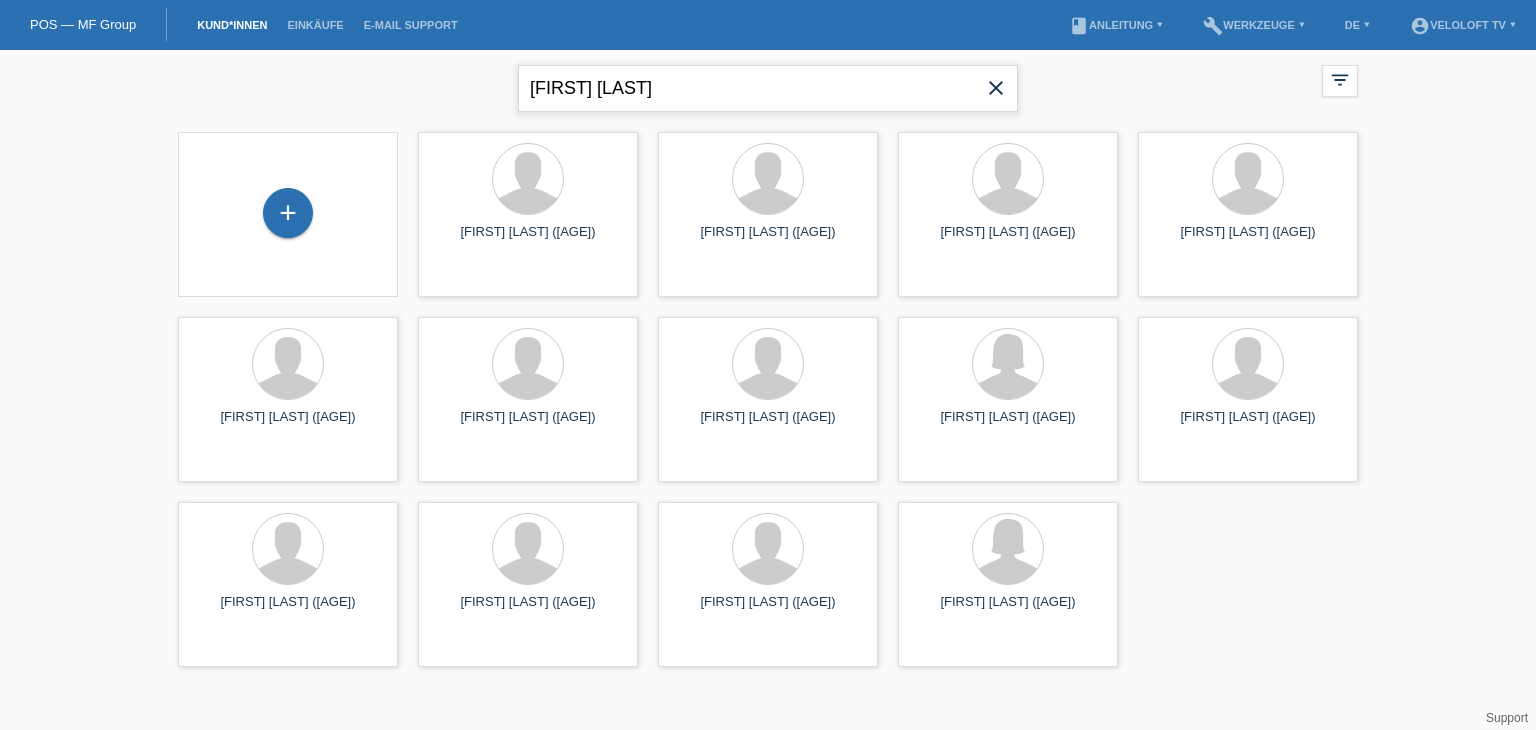 type on "[FIRST] [LAST]" 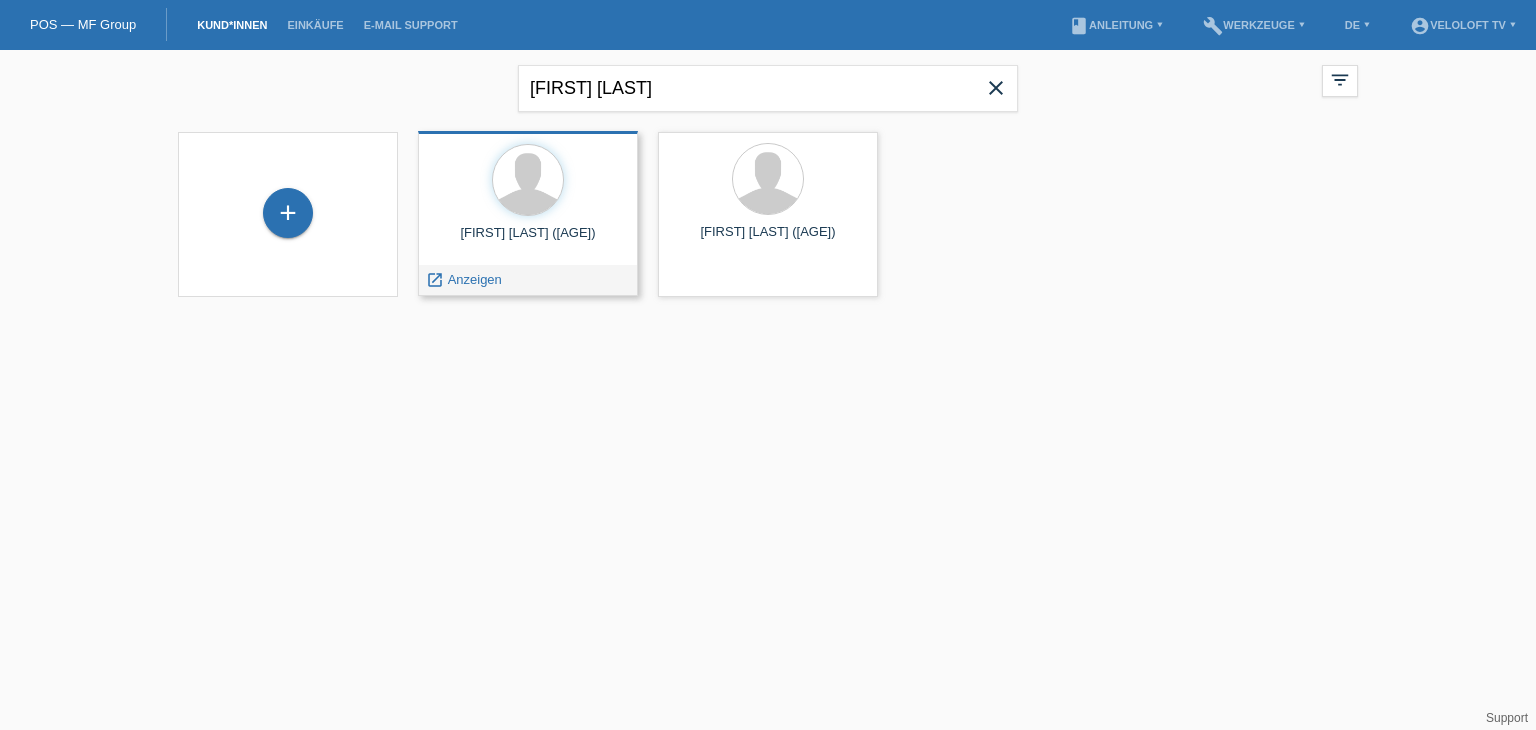 click on "Matthias Triebe (45)
launch   Anzeigen" at bounding box center (528, 213) 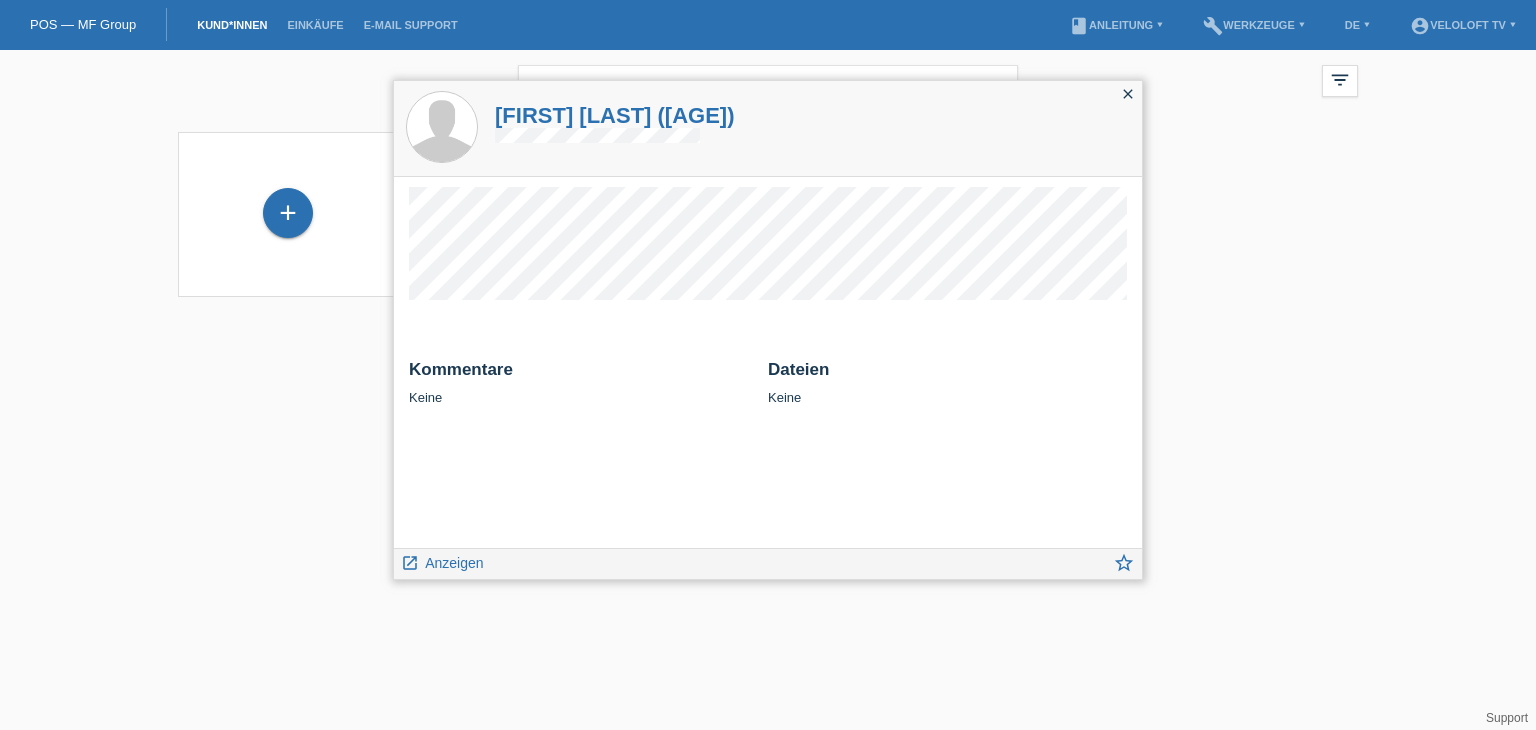 click on "close" at bounding box center (1128, 94) 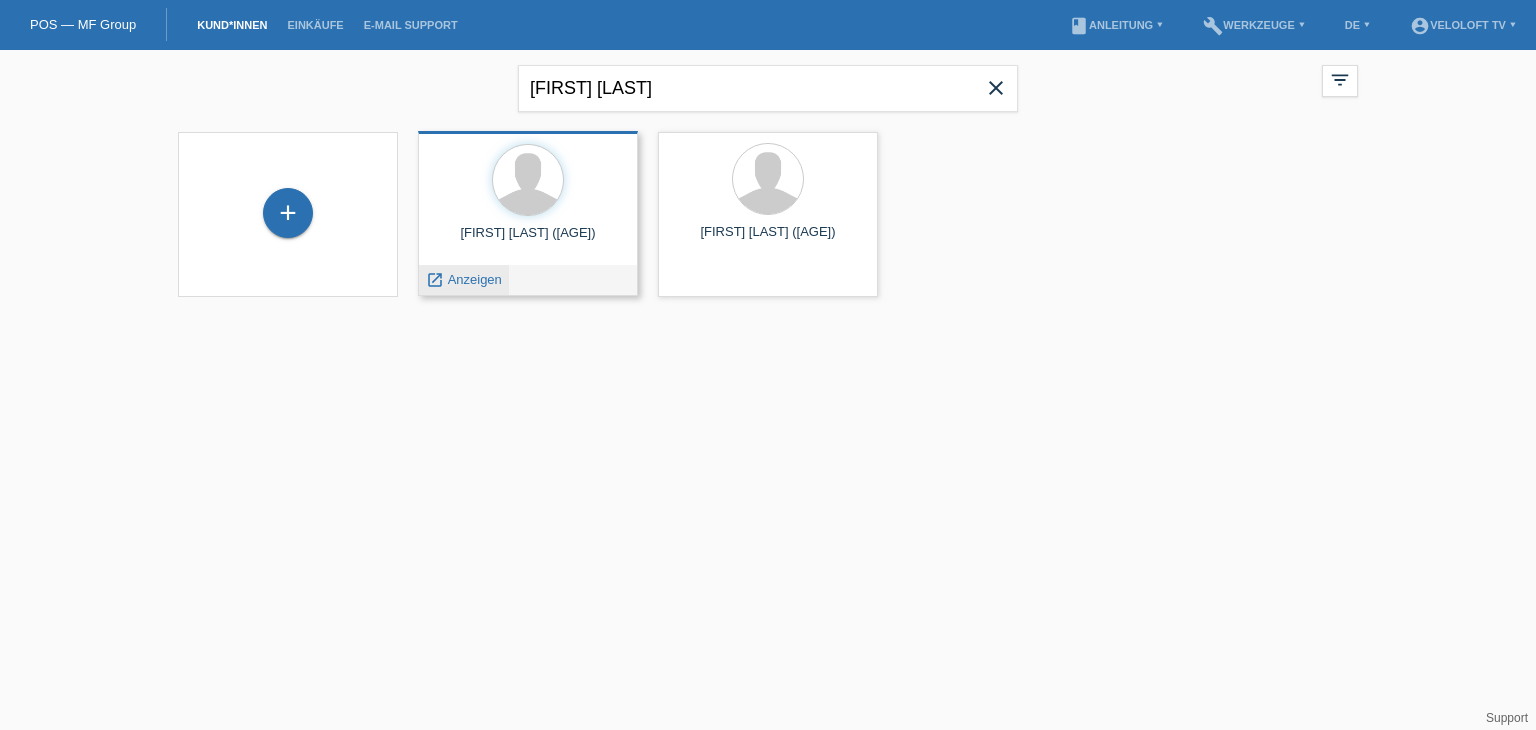 click on "Anzeigen" at bounding box center (475, 279) 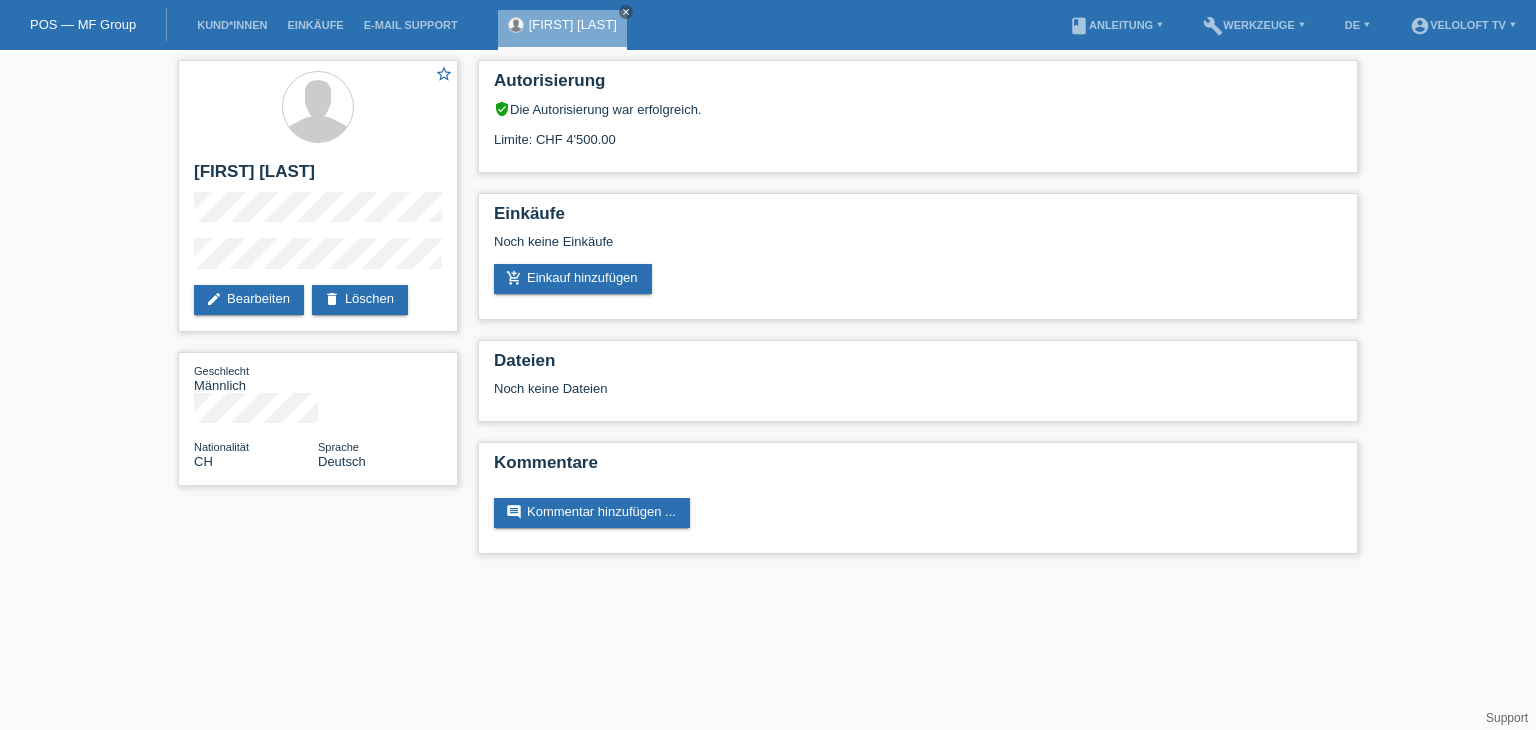 scroll, scrollTop: 0, scrollLeft: 0, axis: both 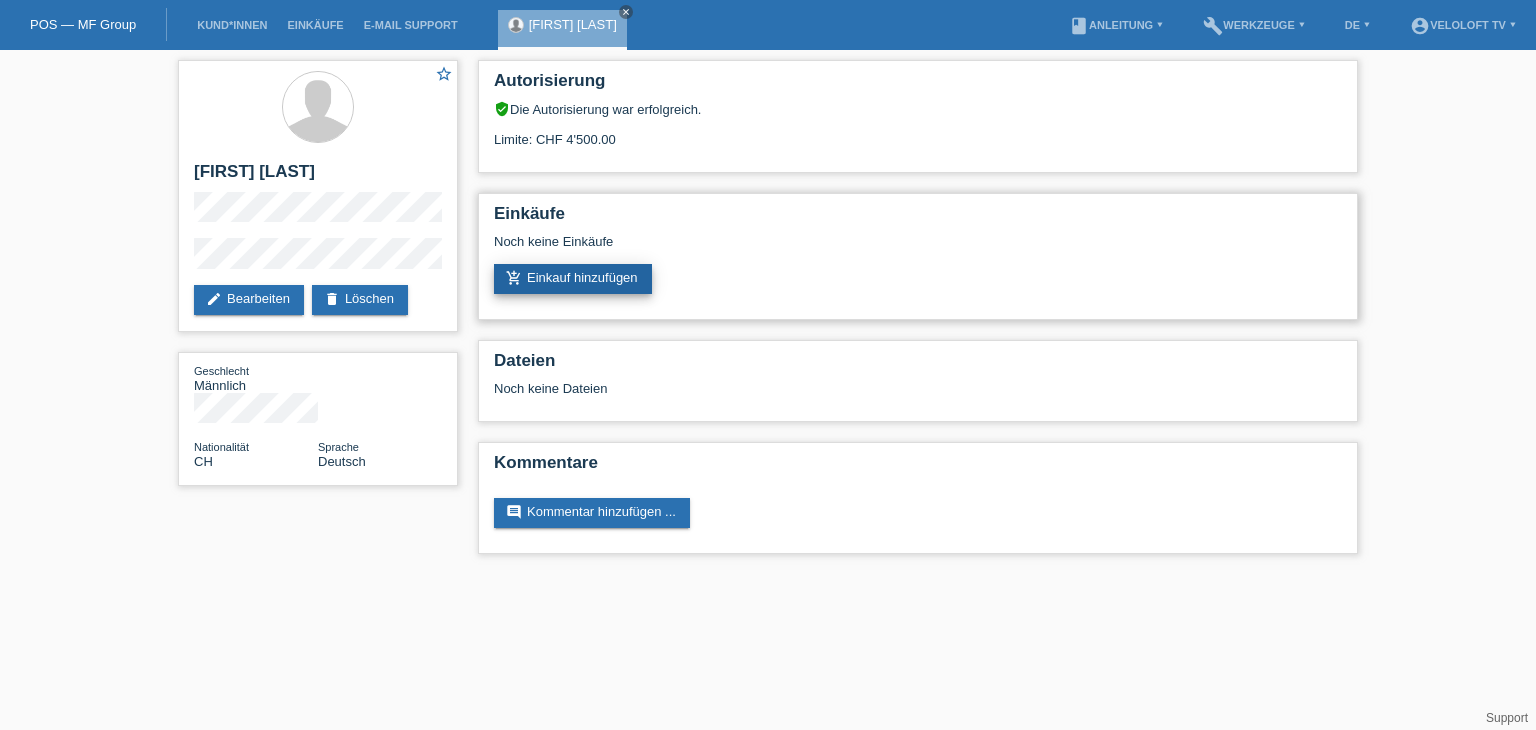 click on "add_shopping_cart  Einkauf hinzufügen" at bounding box center [573, 279] 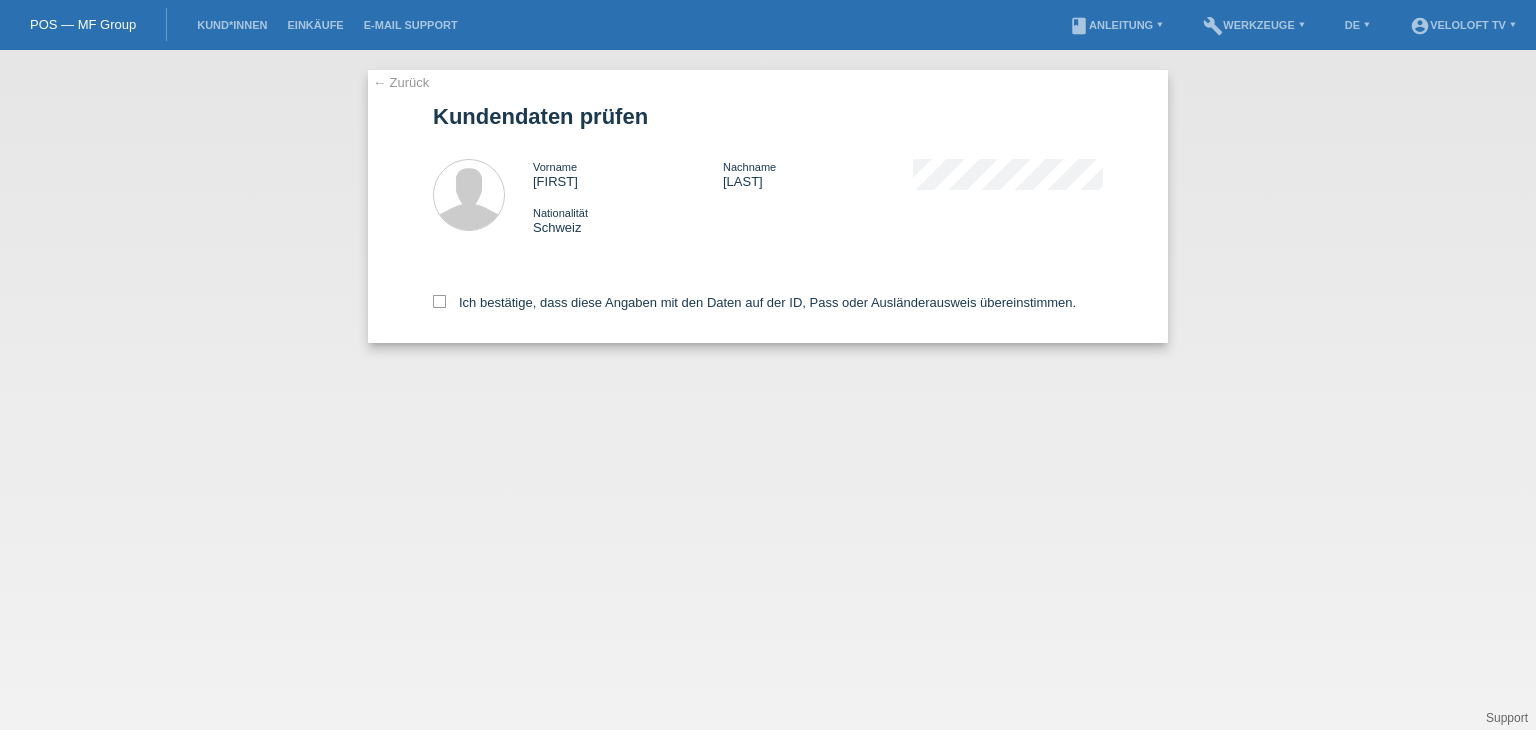 scroll, scrollTop: 0, scrollLeft: 0, axis: both 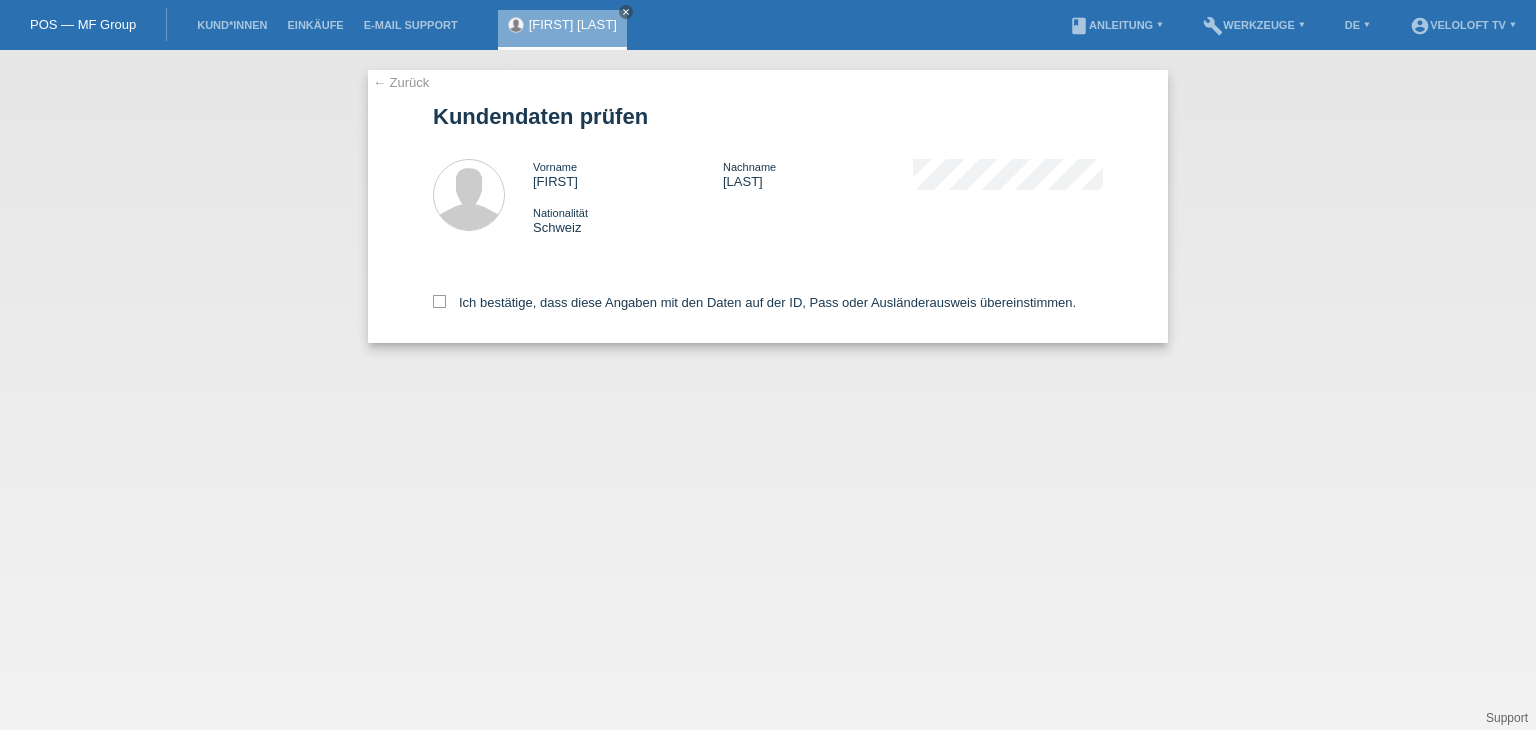drag, startPoint x: 594, startPoint y: 286, endPoint x: 596, endPoint y: 305, distance: 19.104973 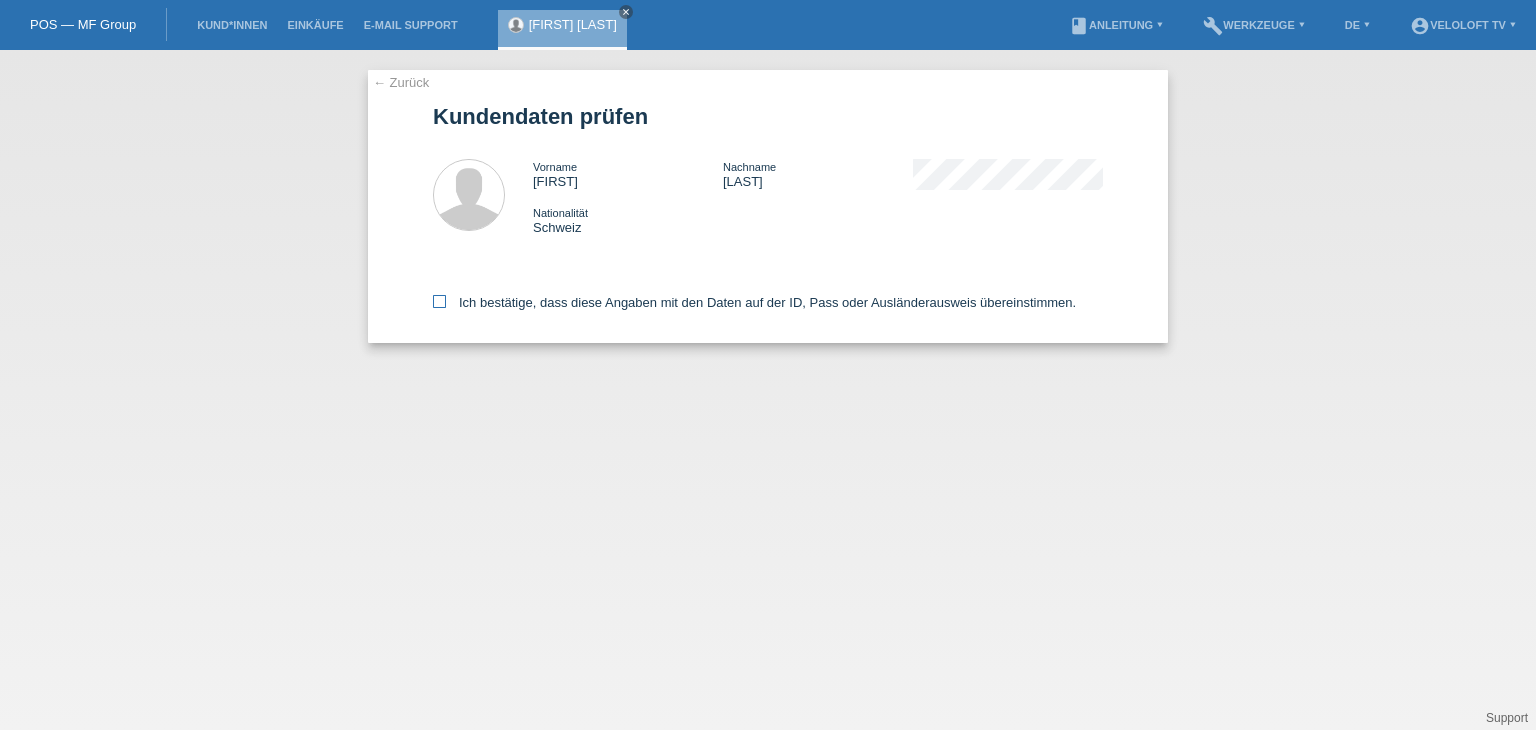 click on "Ich bestätige, dass diese Angaben mit den Daten auf der ID, Pass oder Ausländerausweis übereinstimmen." at bounding box center (768, 299) 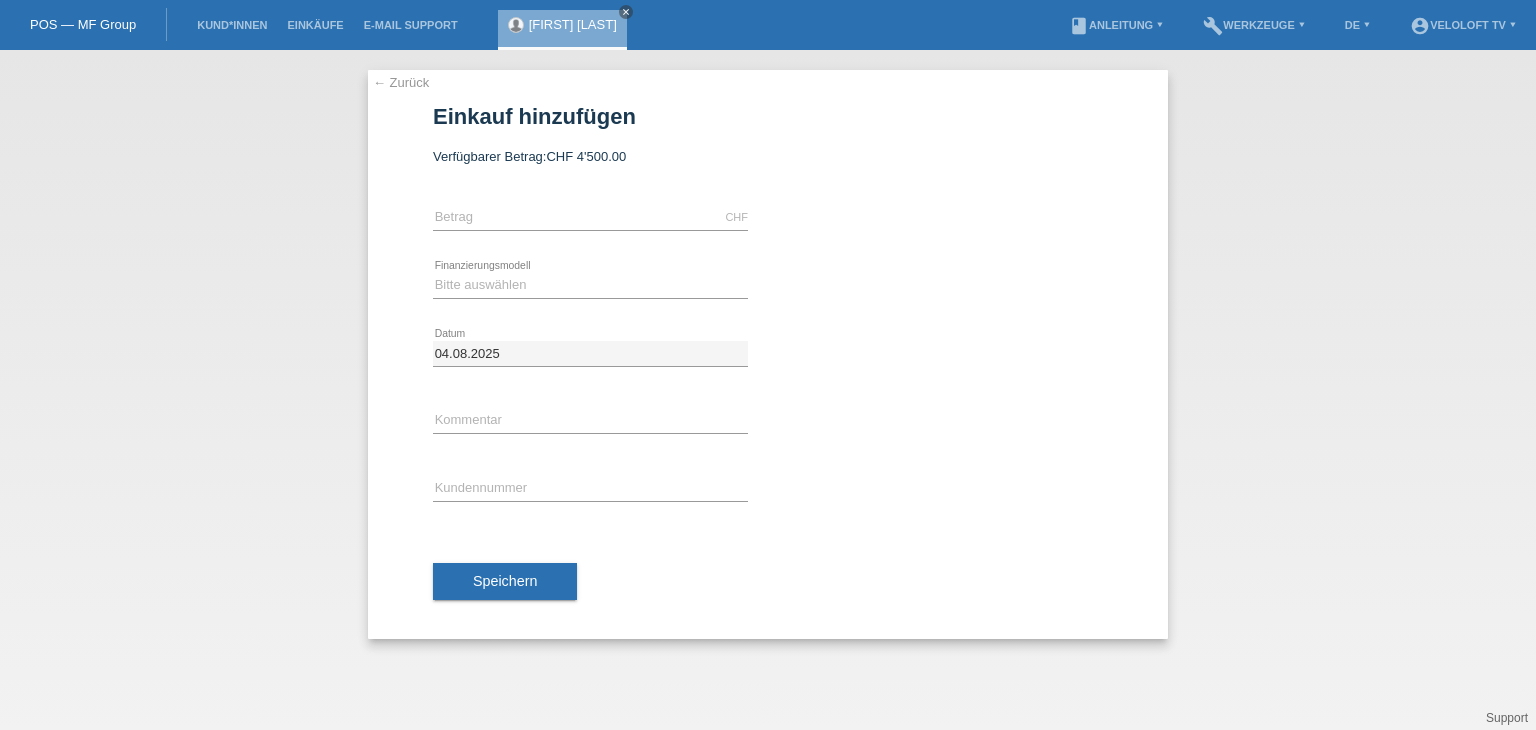 scroll, scrollTop: 0, scrollLeft: 0, axis: both 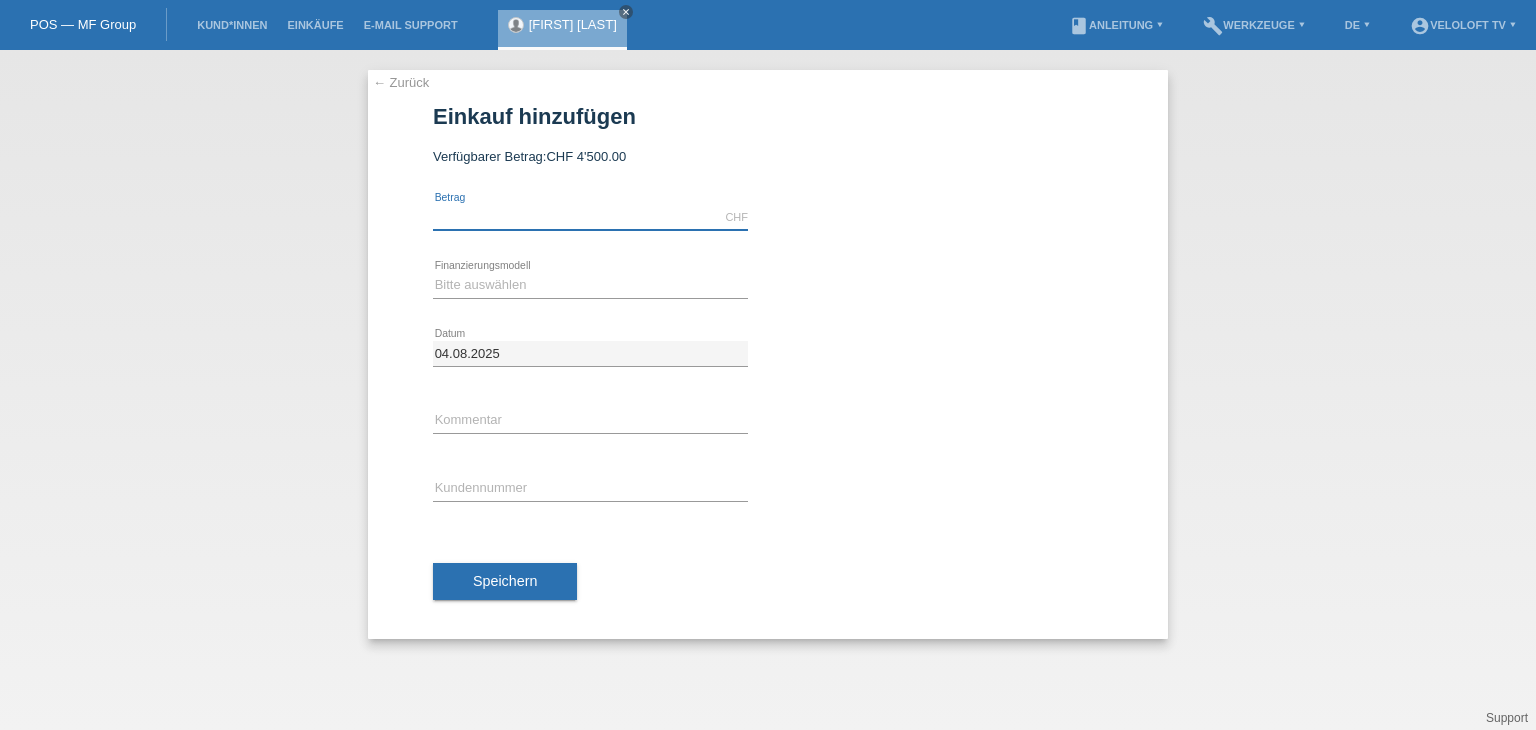 click at bounding box center (590, 217) 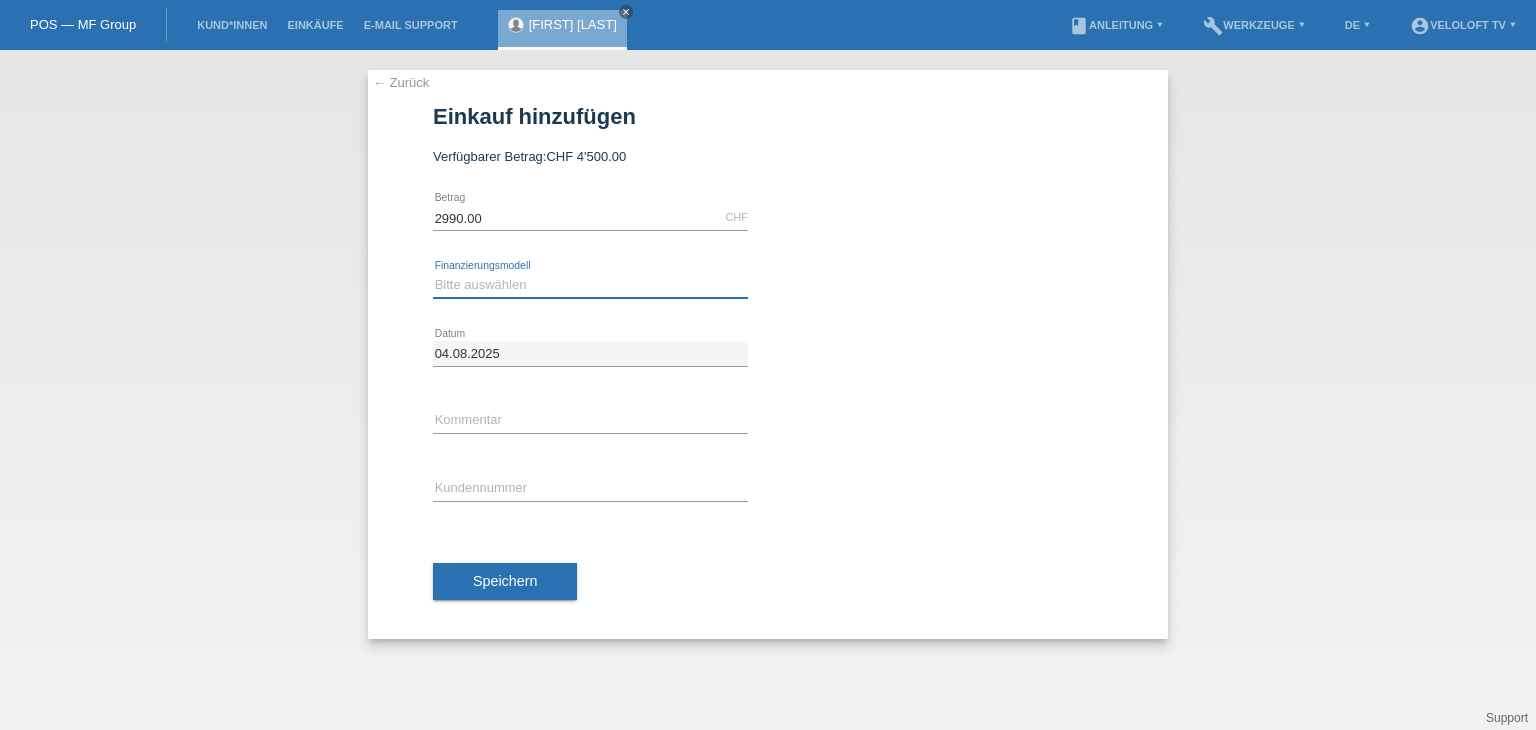 drag, startPoint x: 538, startPoint y: 282, endPoint x: 541, endPoint y: 294, distance: 12.369317 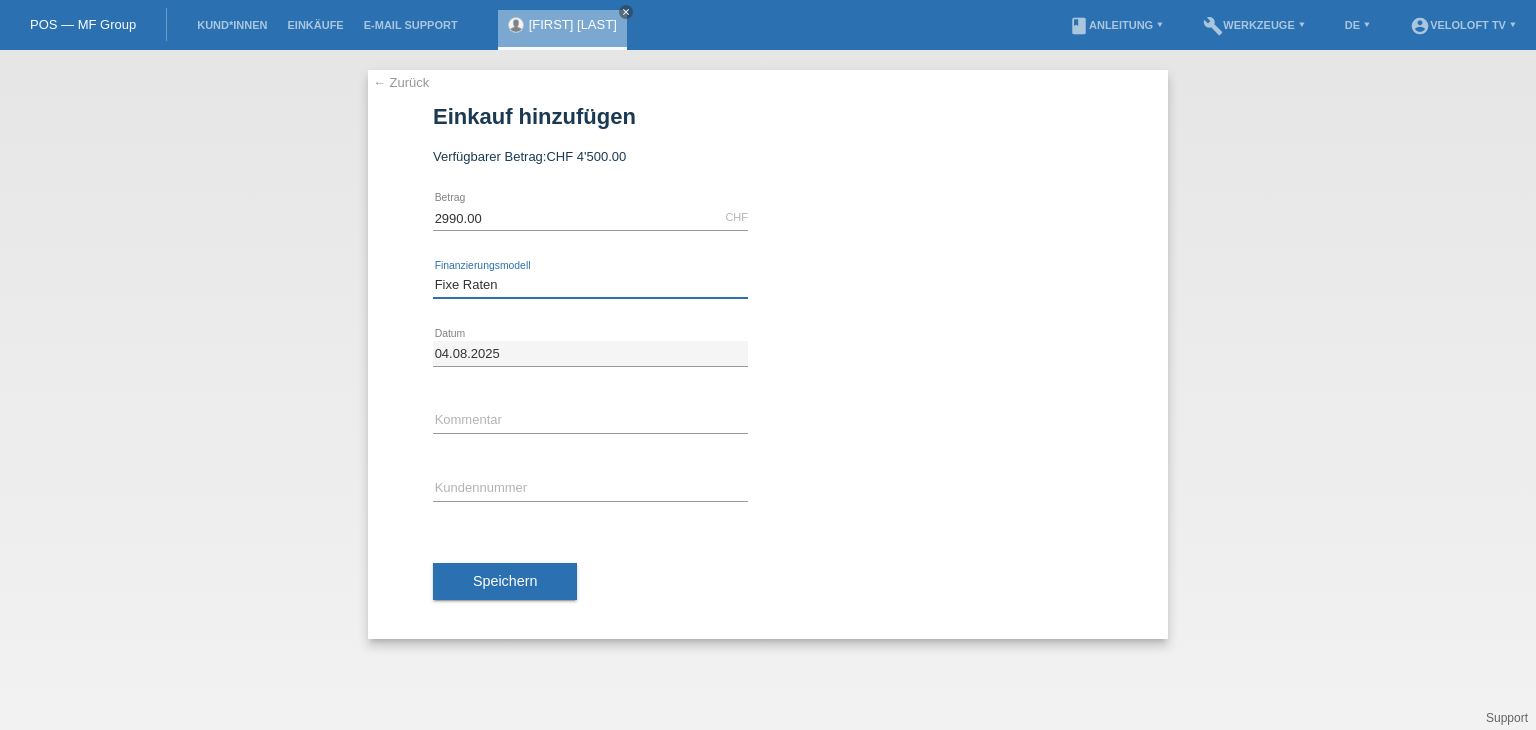click on "Bitte auswählen
Fixe Raten
Kauf auf Rechnung mit Teilzahlungsoption" at bounding box center (590, 285) 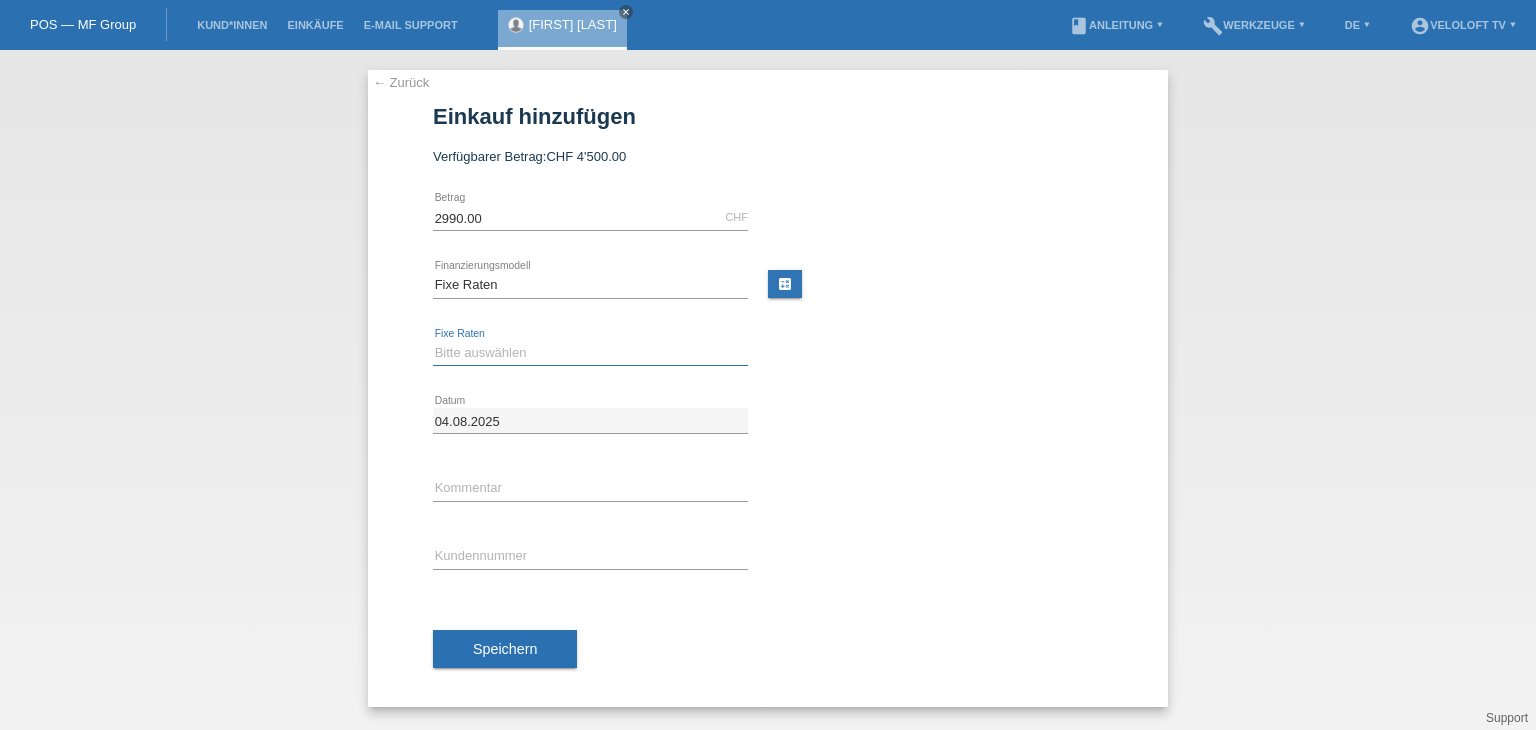 click on "Bitte auswählen
4 Raten
5 Raten
6 Raten
7 Raten
8 Raten
9 Raten
10 Raten
11 Raten" at bounding box center (590, 353) 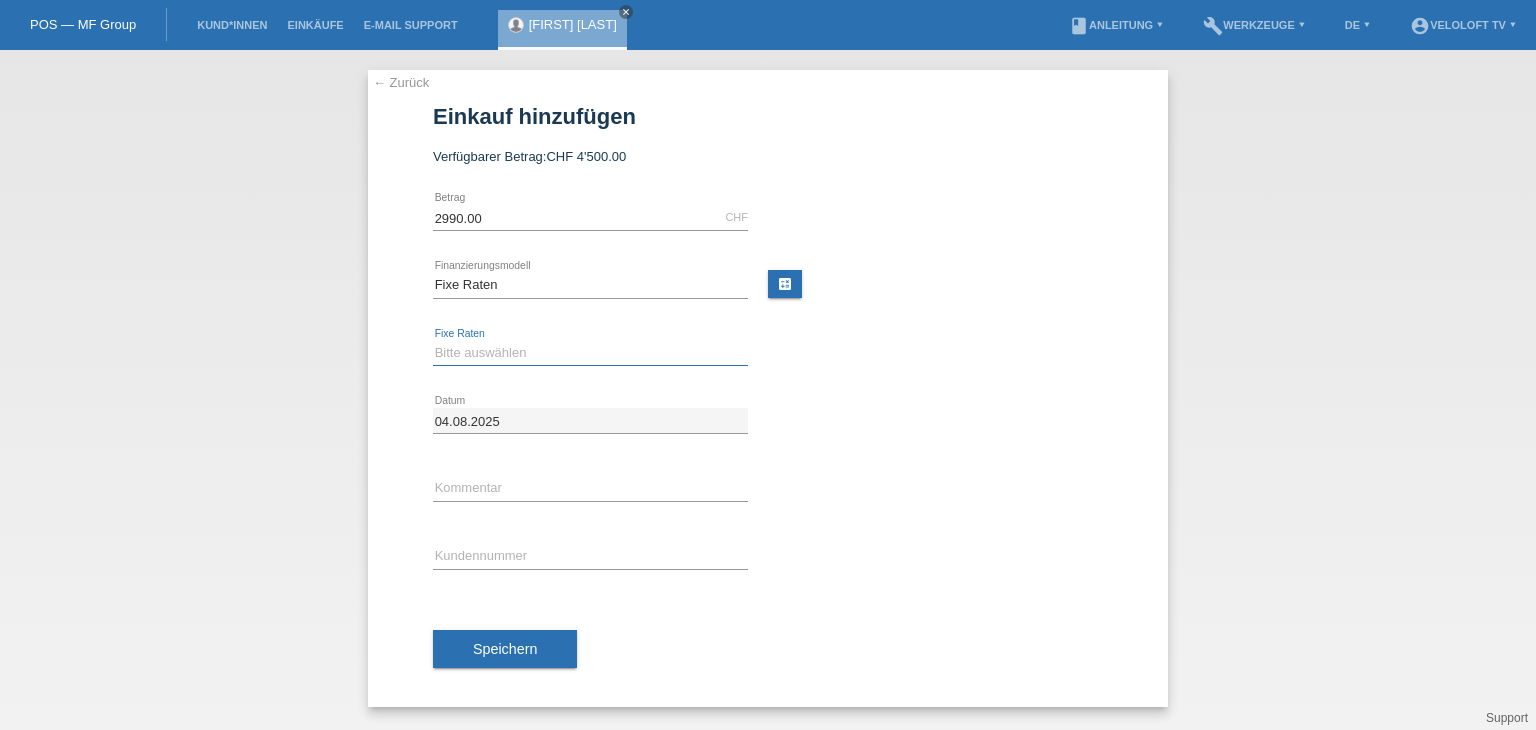 select on "202" 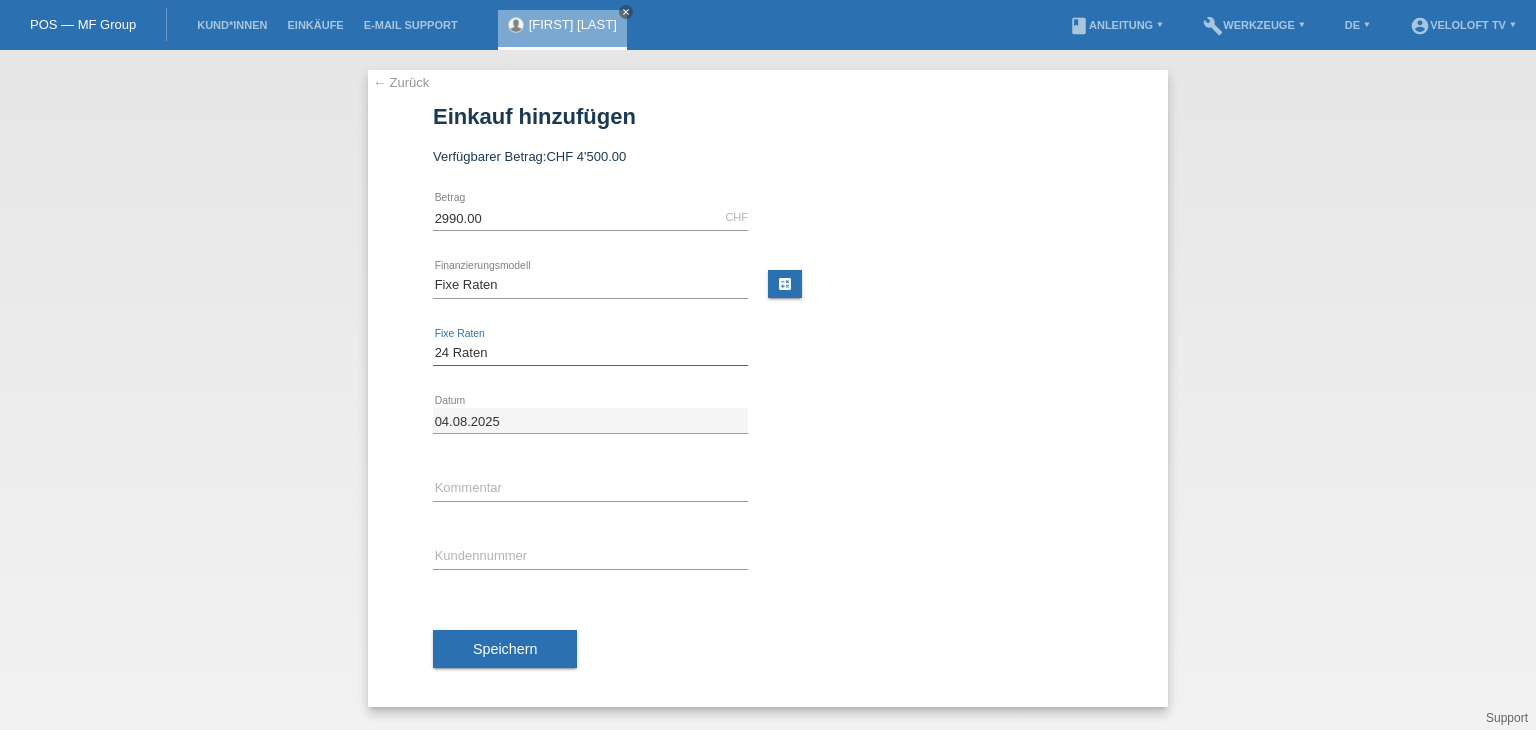 click on "Bitte auswählen
4 Raten
5 Raten
6 Raten
7 Raten
8 Raten
9 Raten
10 Raten
11 Raten" at bounding box center [590, 353] 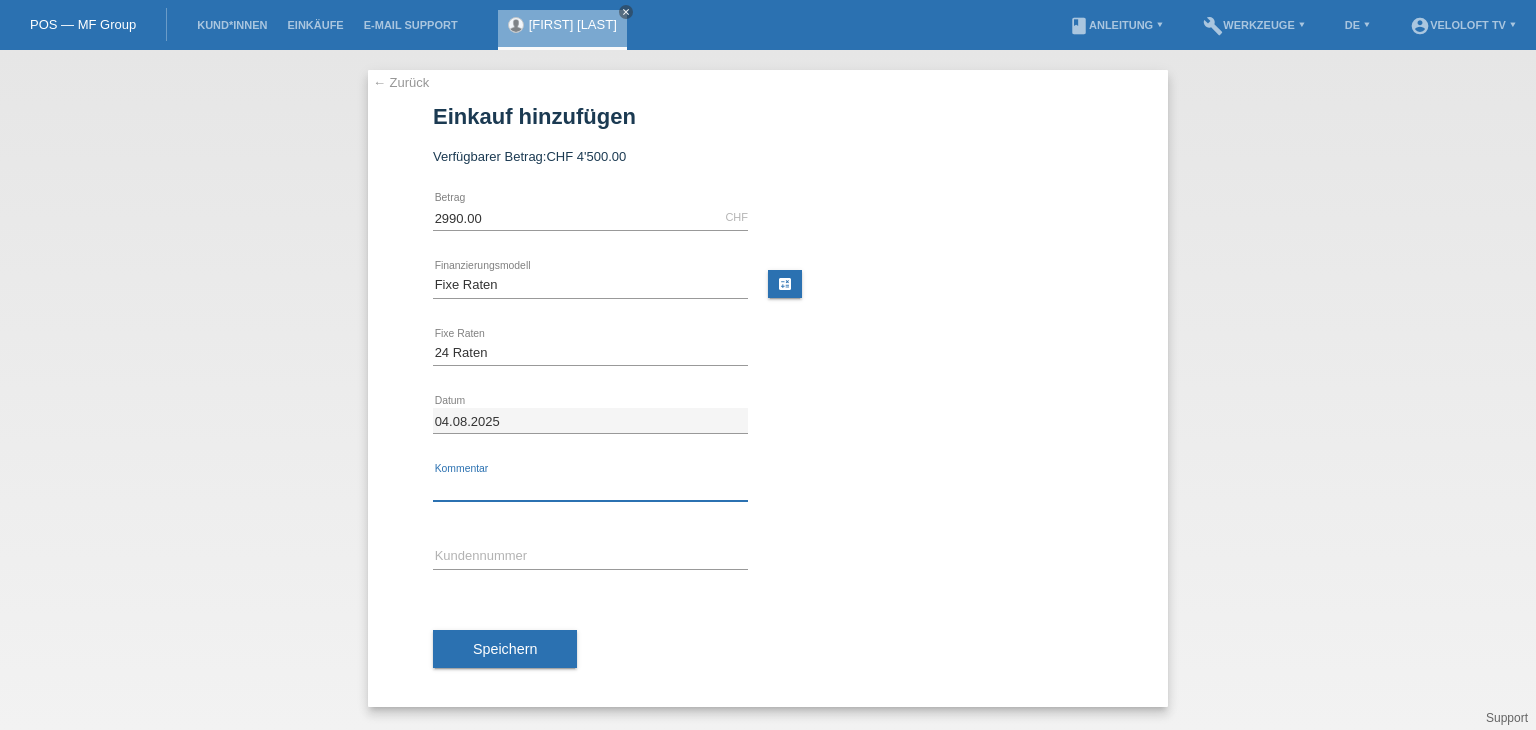 click at bounding box center [590, 488] 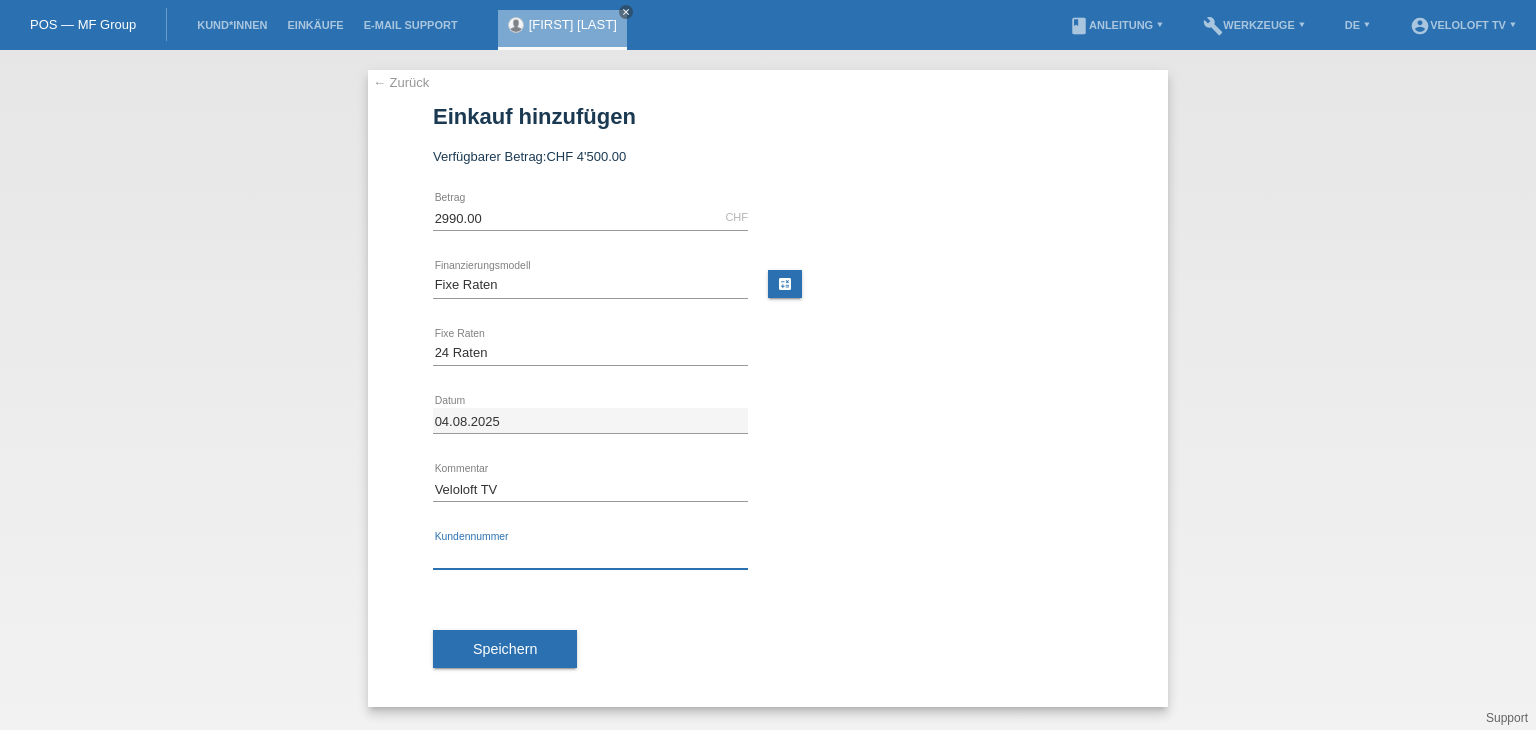 click at bounding box center [590, 556] 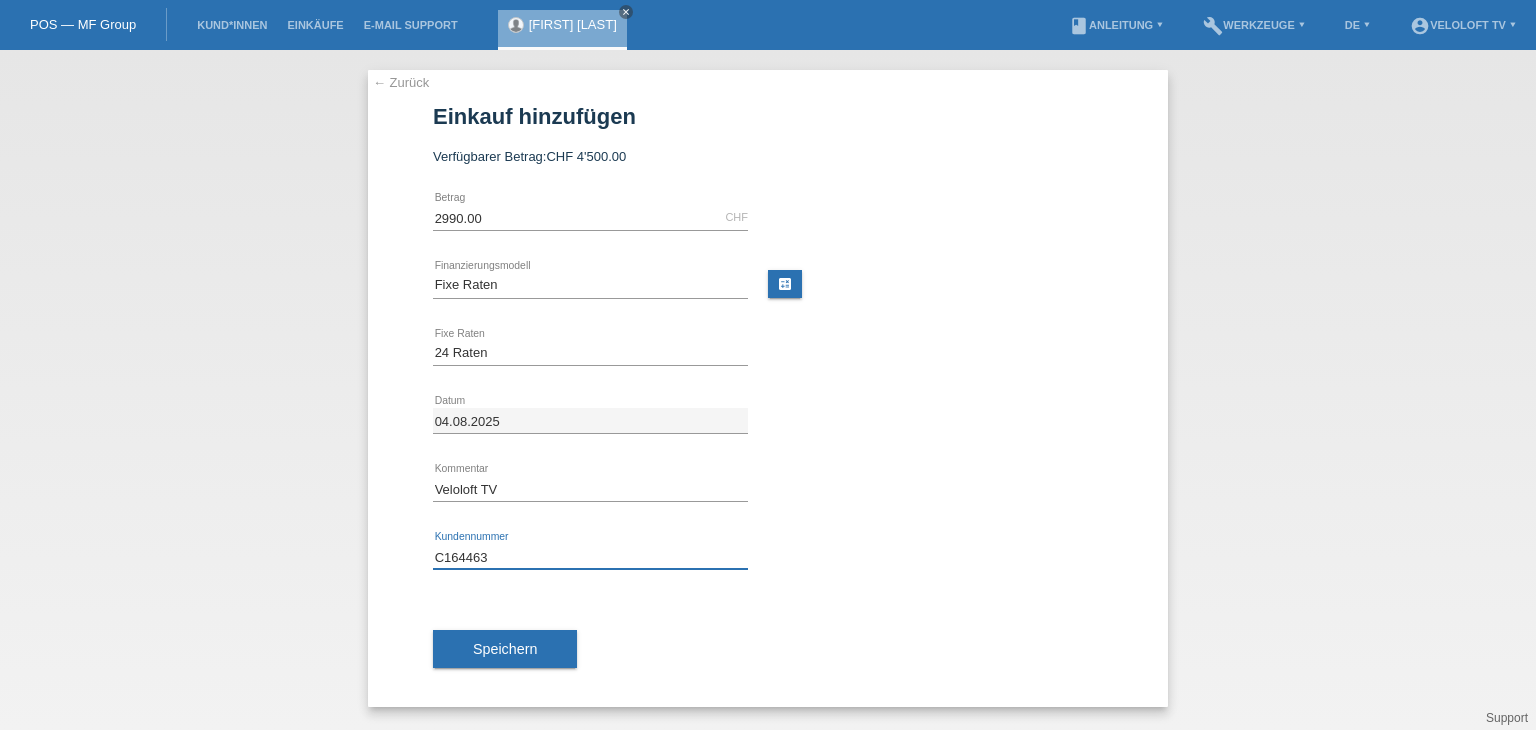 type on "C164463" 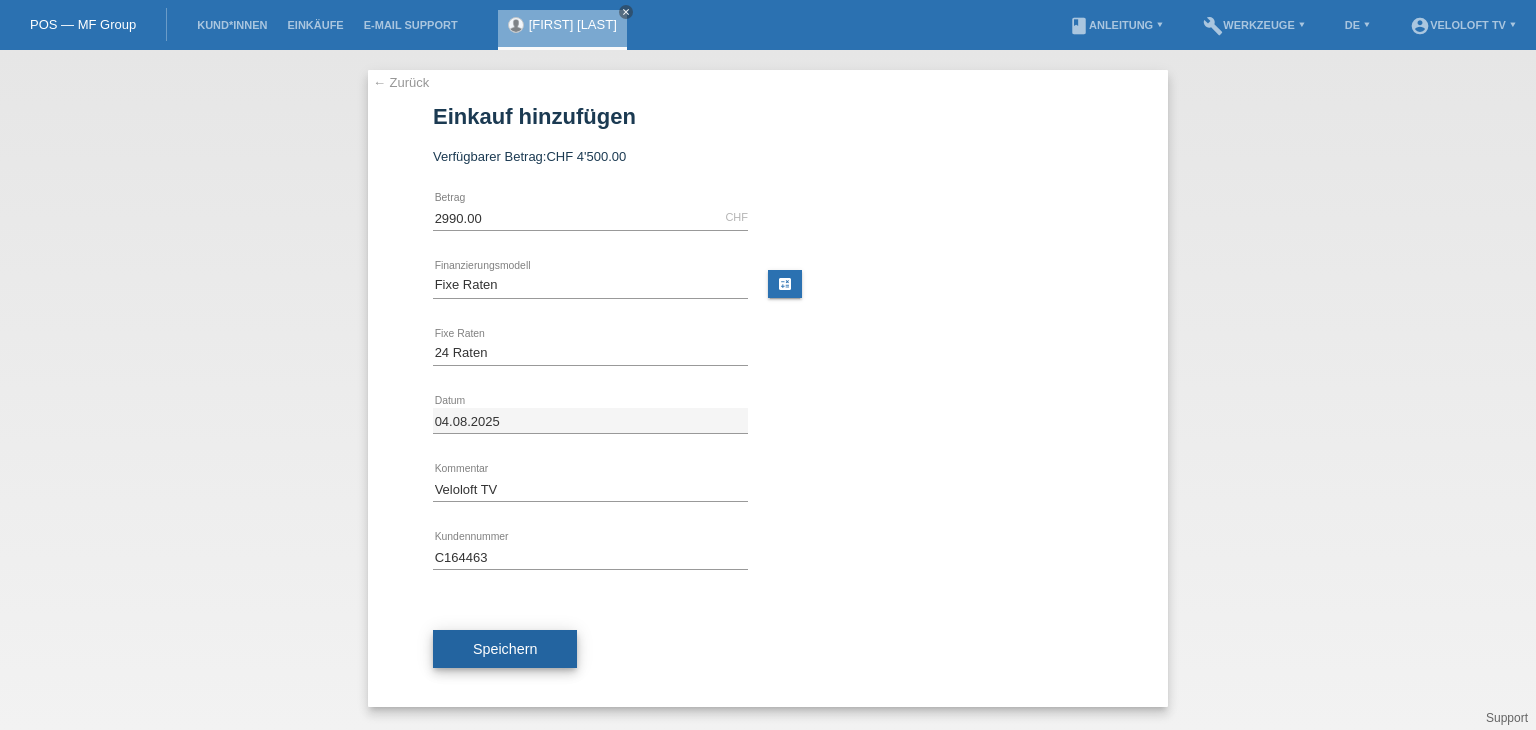 click on "Speichern" at bounding box center (505, 649) 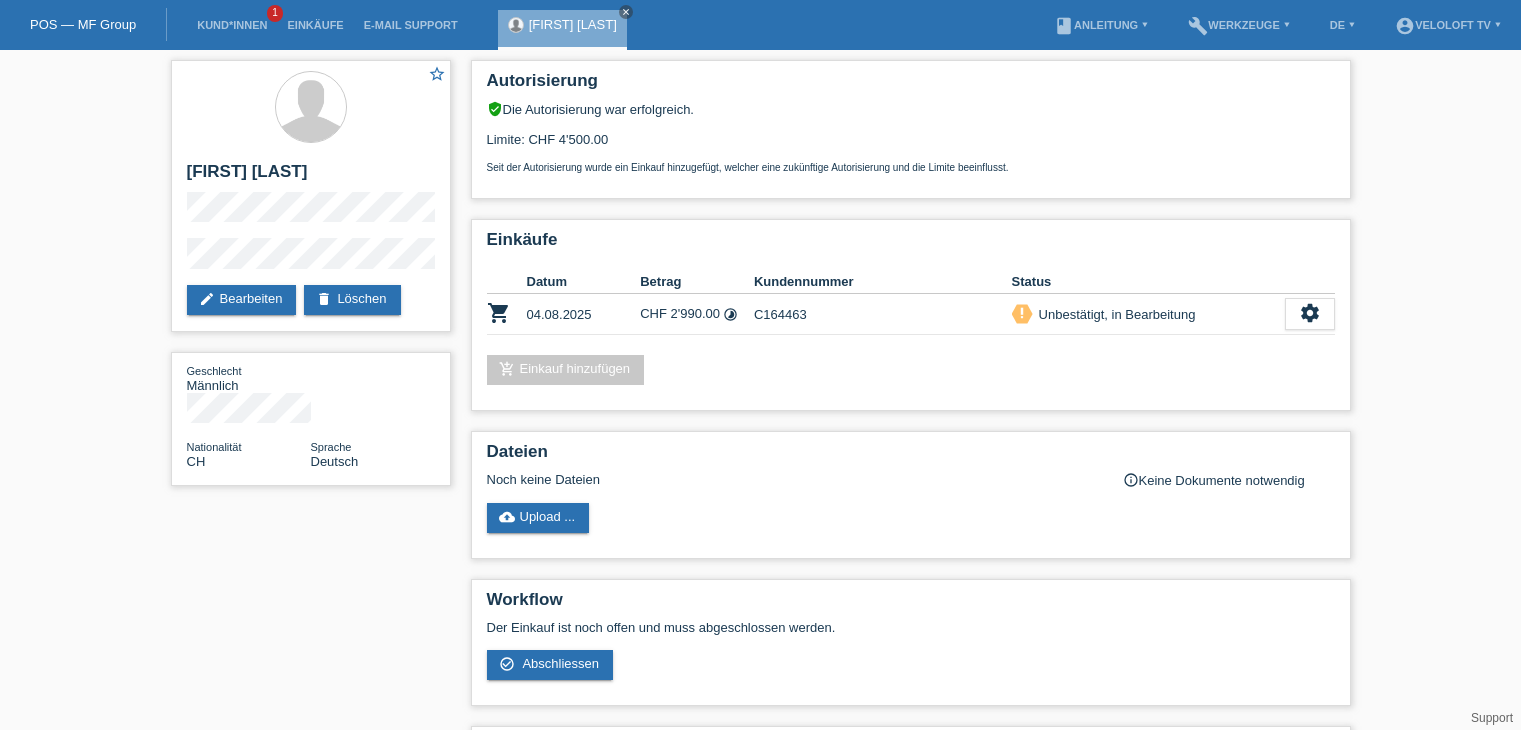 scroll, scrollTop: 0, scrollLeft: 0, axis: both 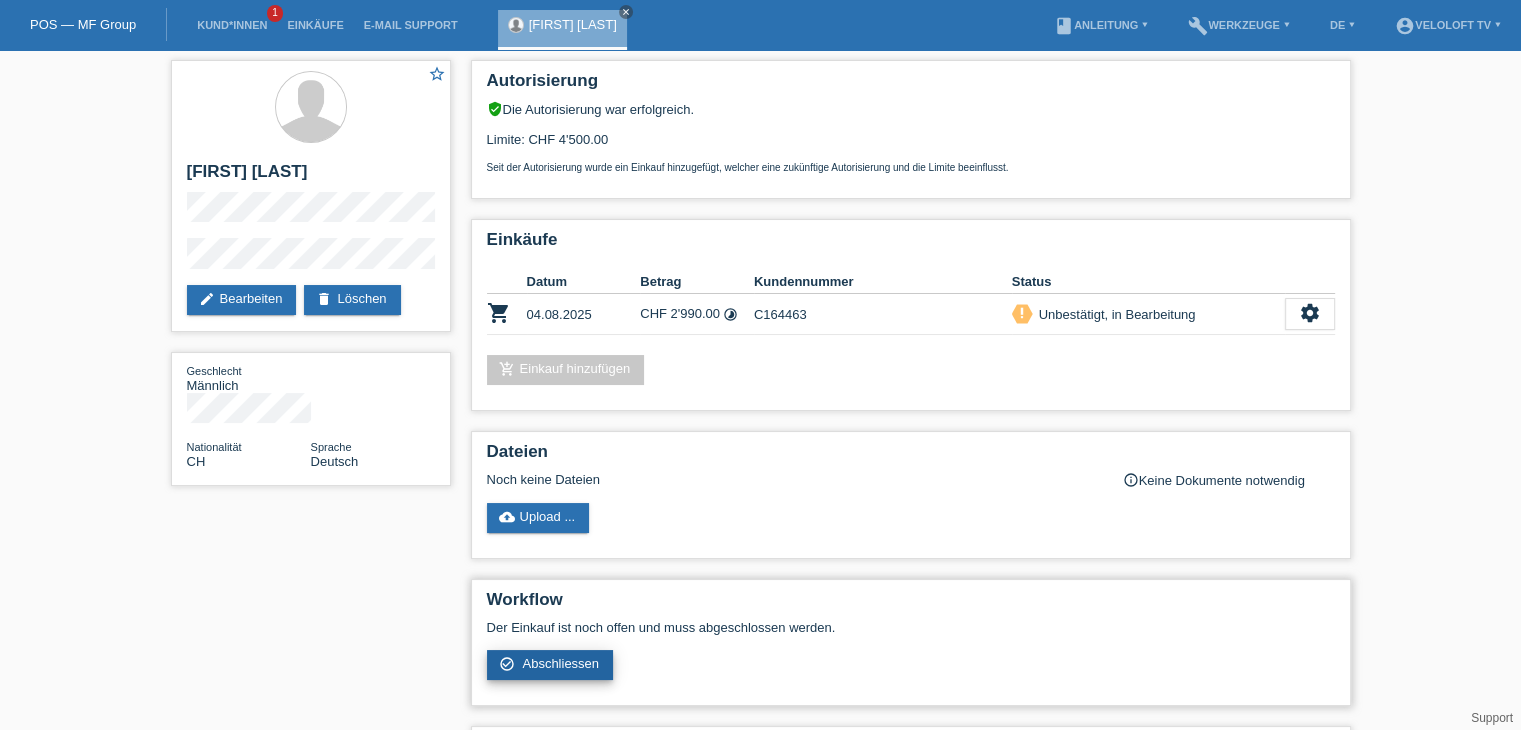 click on "check_circle_outline   Abschliessen" at bounding box center (550, 665) 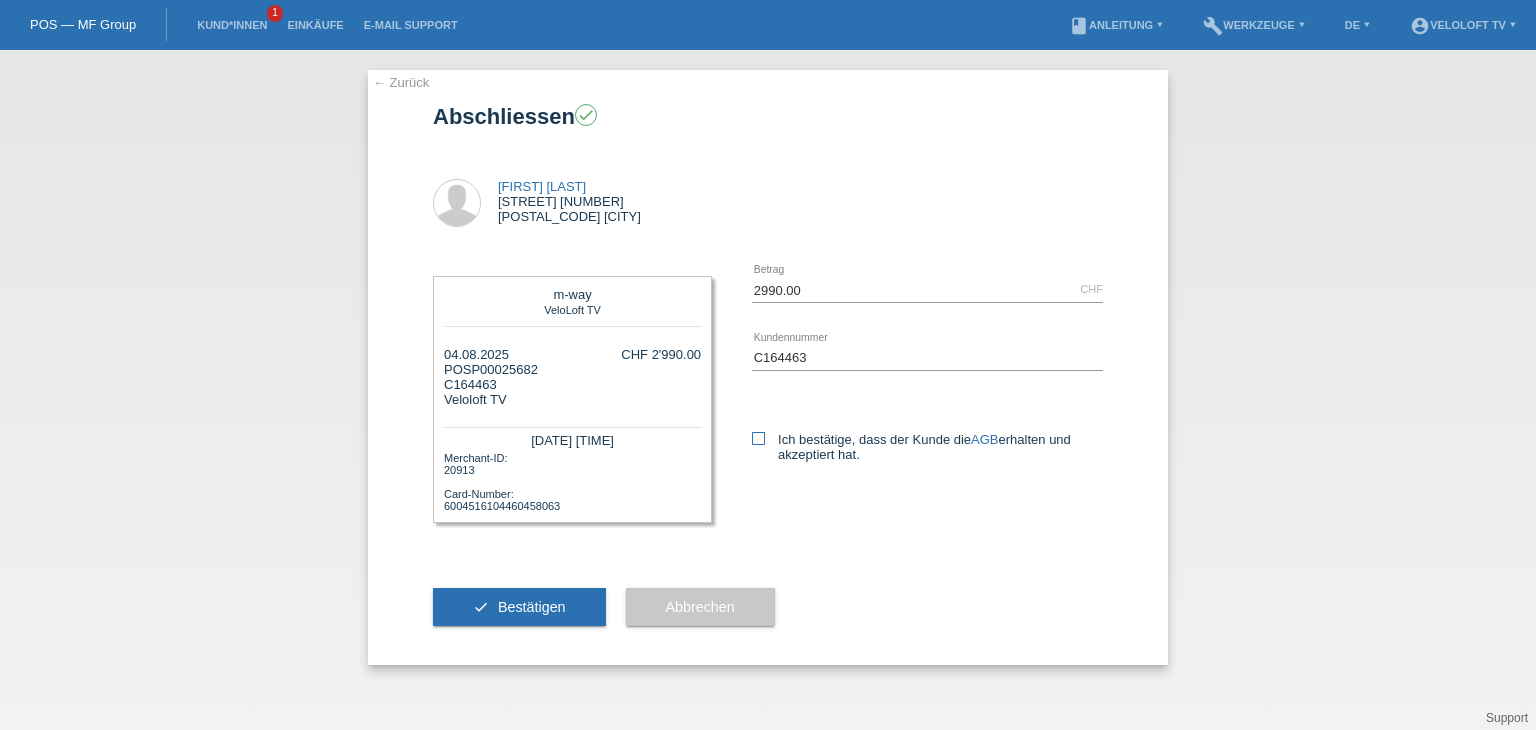scroll, scrollTop: 0, scrollLeft: 0, axis: both 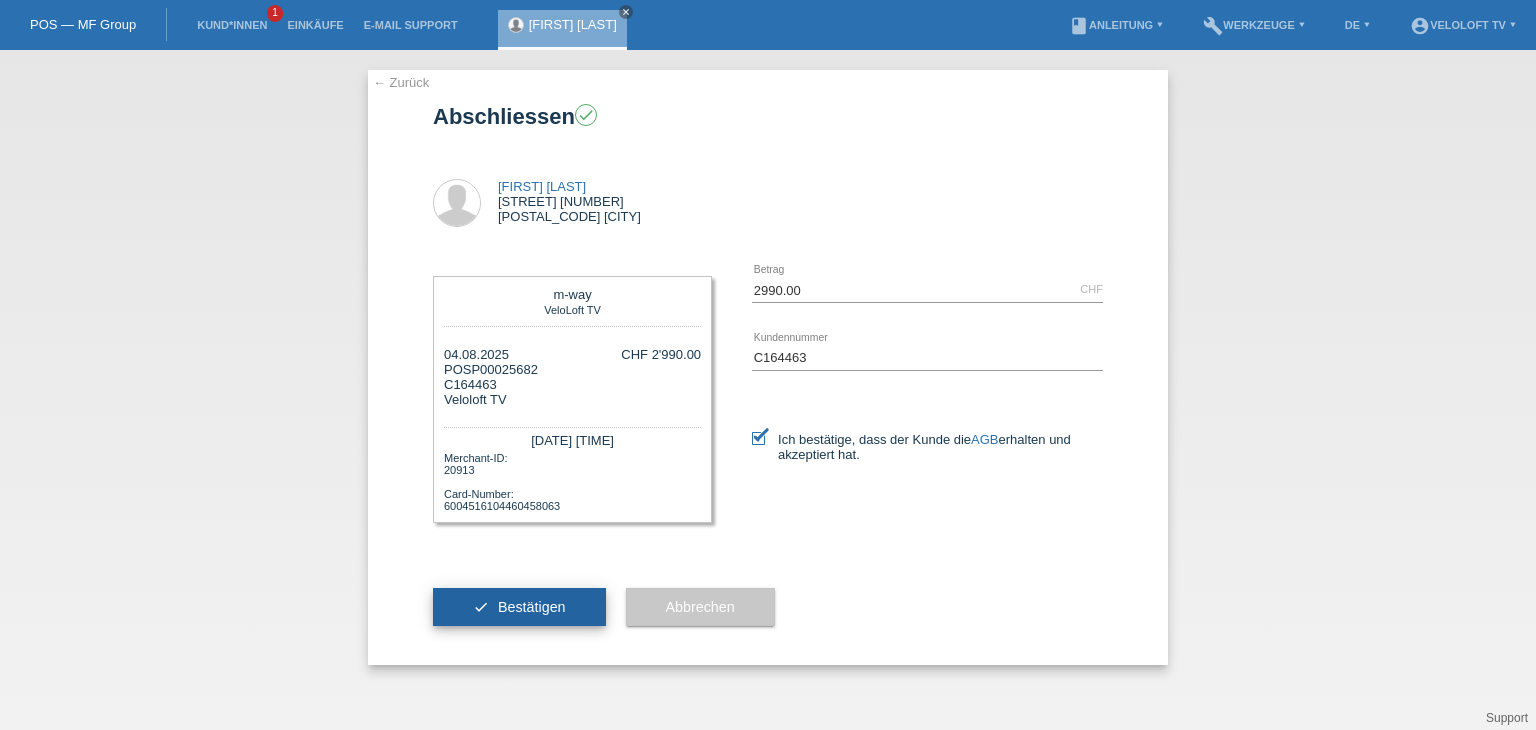 click on "Bestätigen" at bounding box center (532, 607) 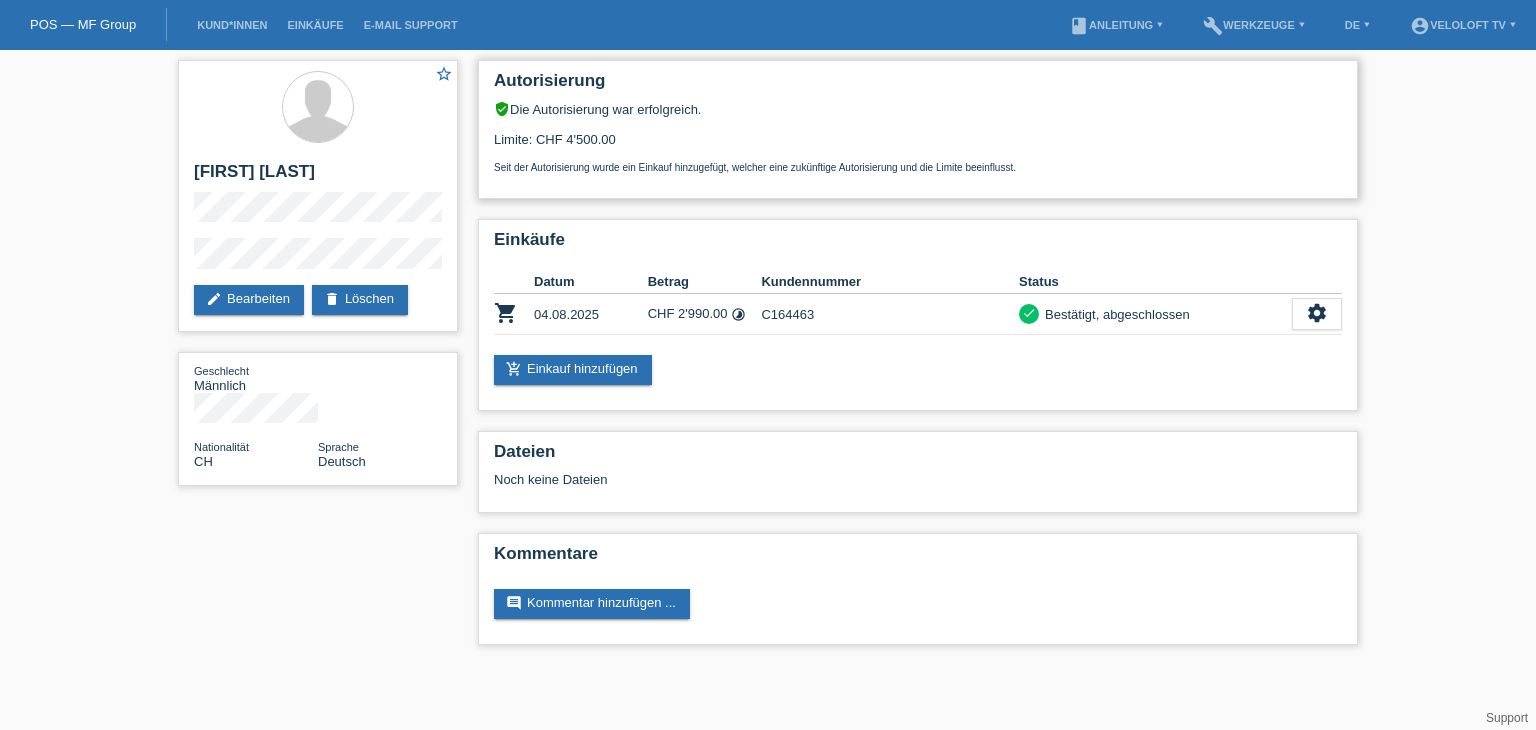 scroll, scrollTop: 0, scrollLeft: 0, axis: both 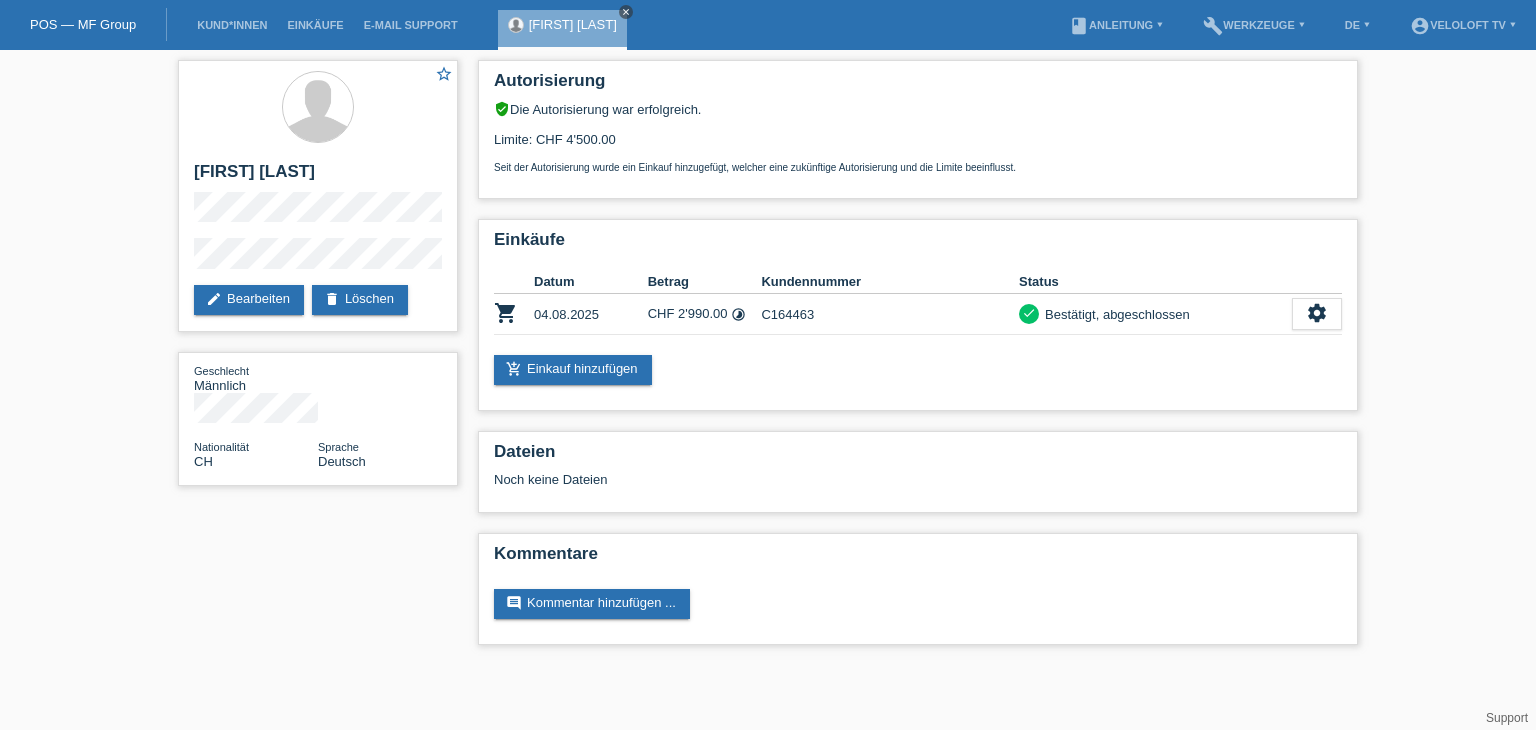 click on "close" at bounding box center (626, 12) 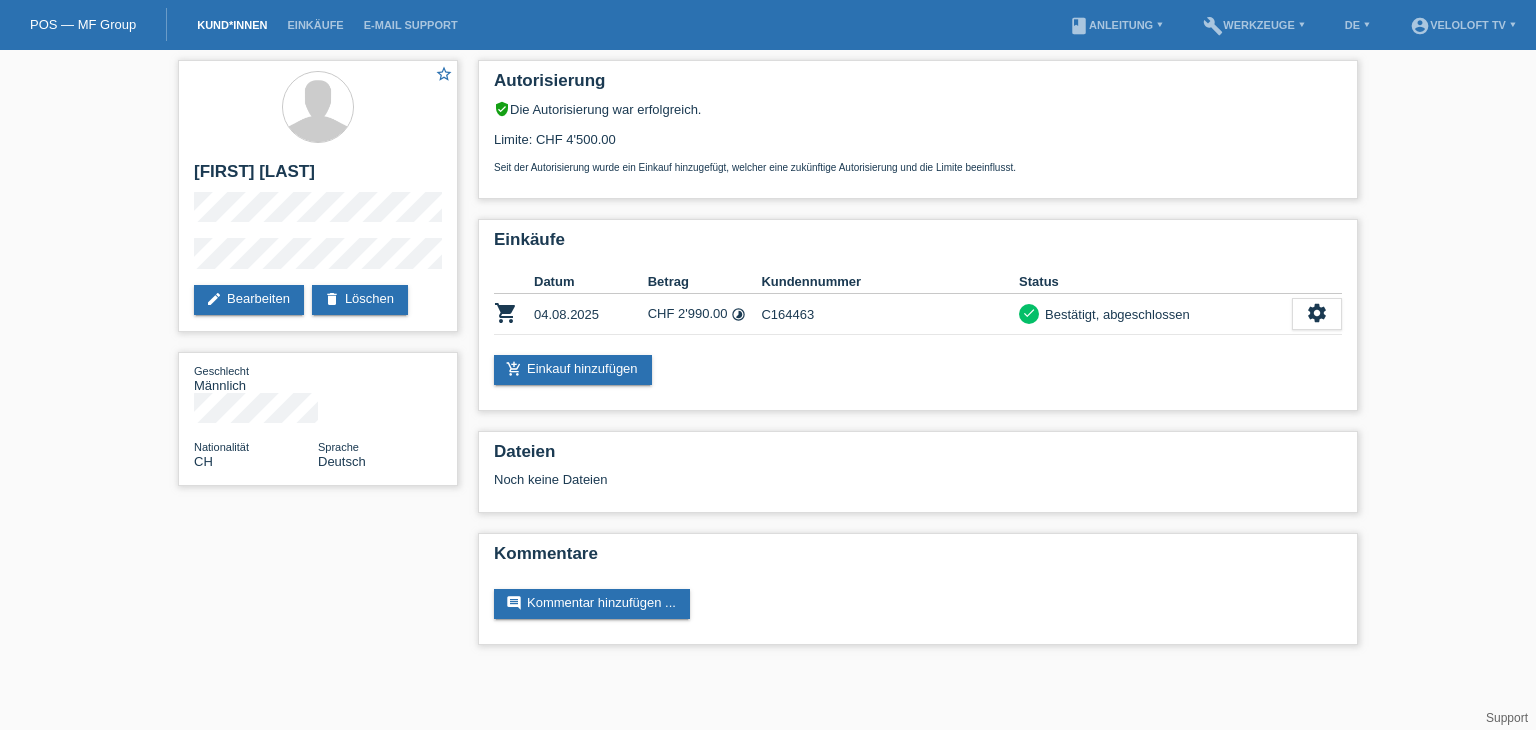 click on "Kund*innen" at bounding box center (232, 25) 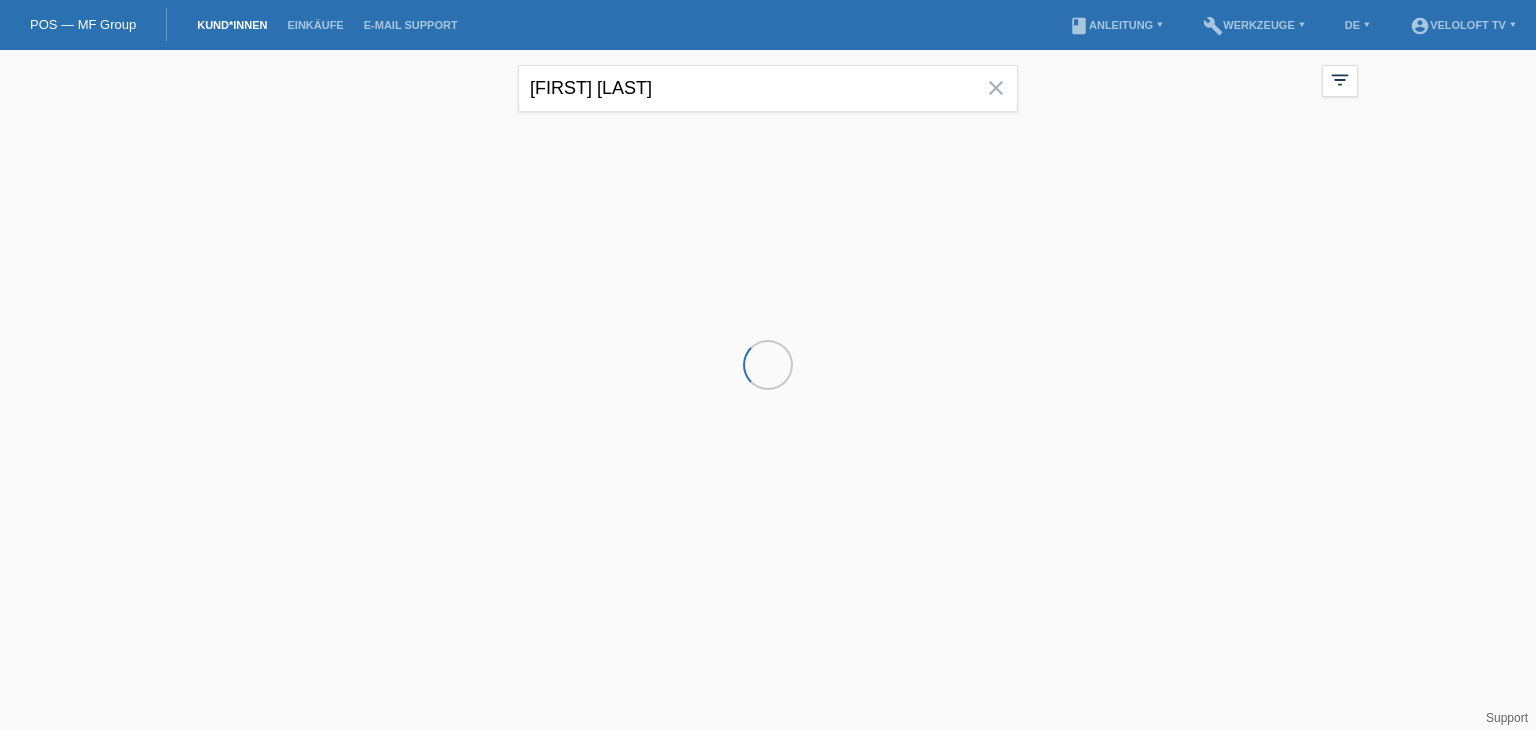 scroll, scrollTop: 0, scrollLeft: 0, axis: both 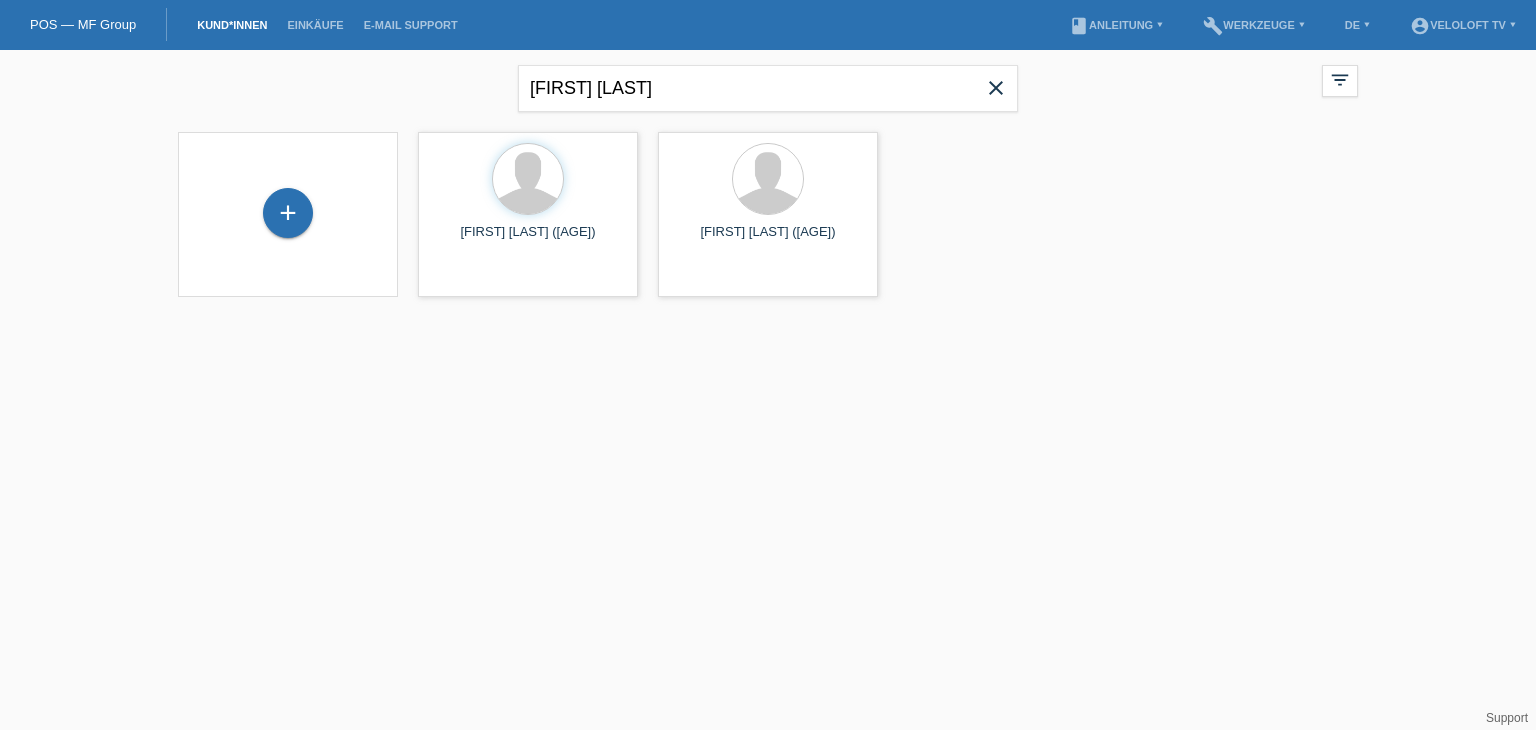 click on "close" at bounding box center (996, 88) 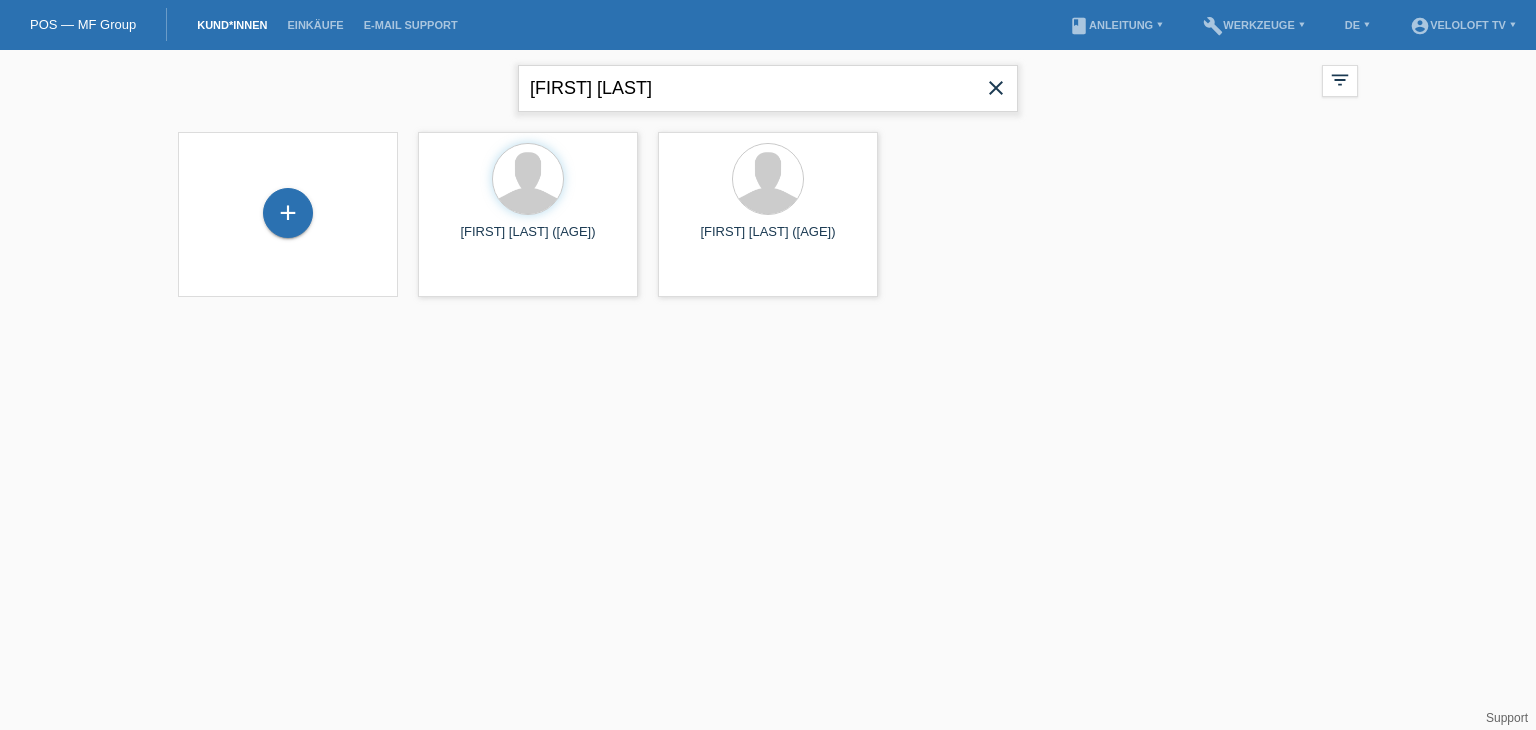 type 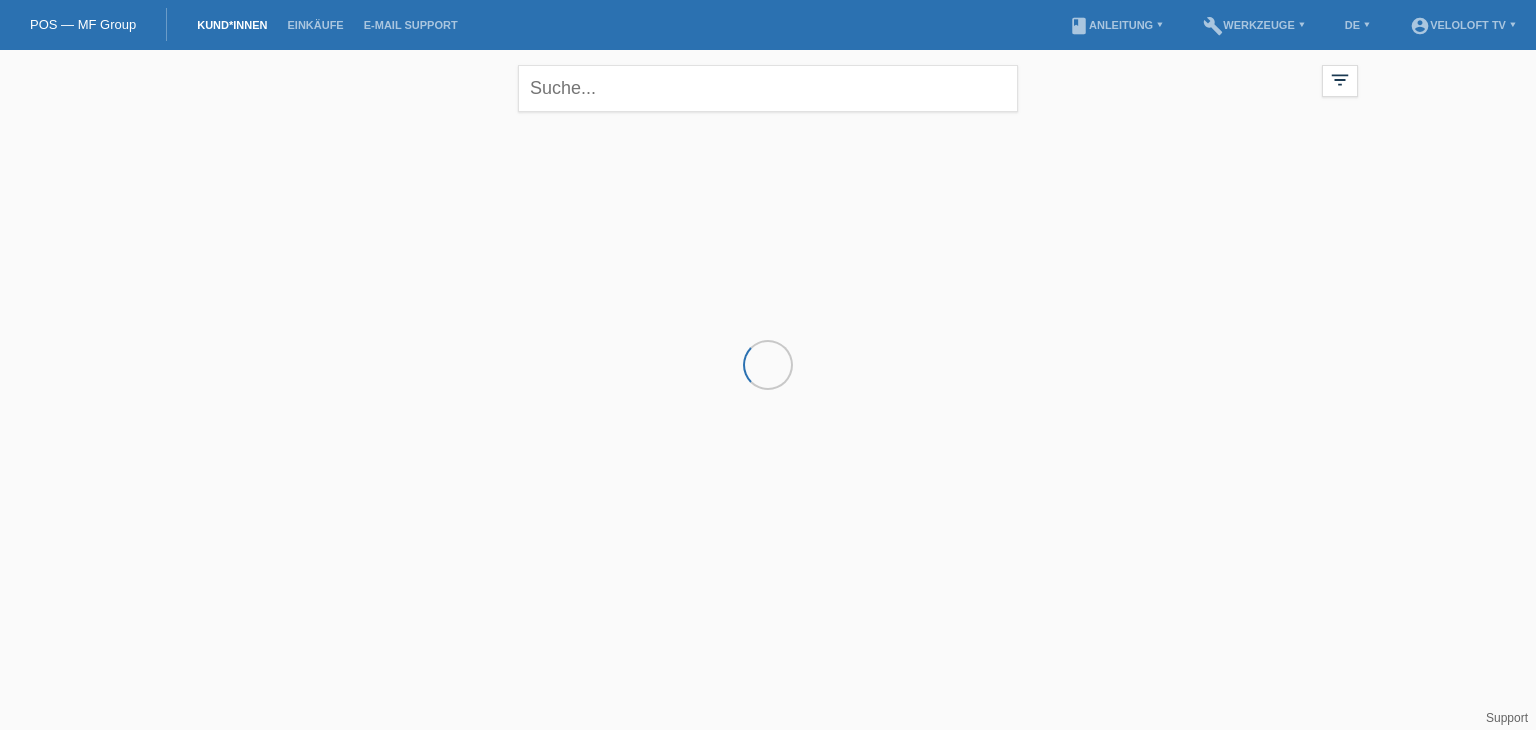 click on "POS — MF Group" at bounding box center (83, 24) 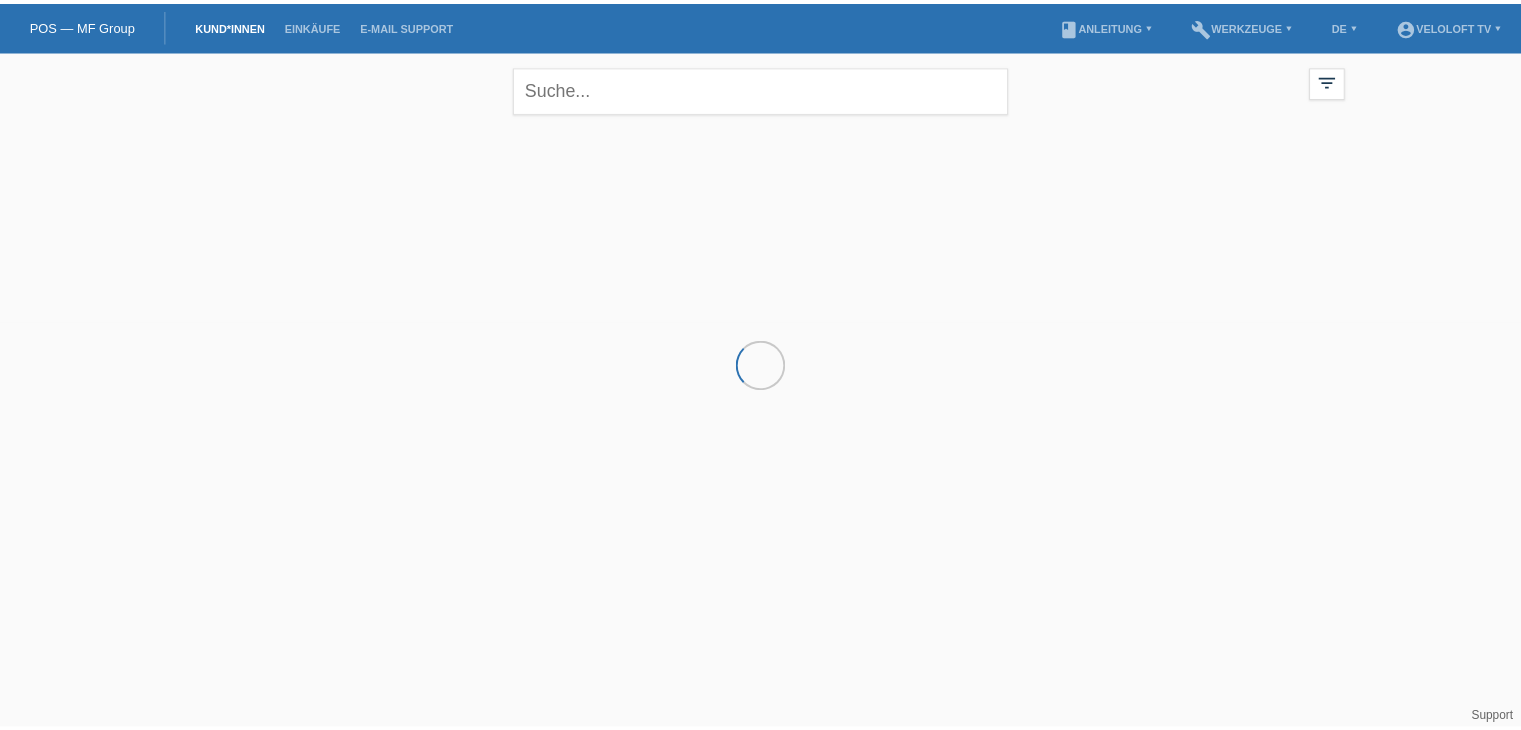 scroll, scrollTop: 0, scrollLeft: 0, axis: both 